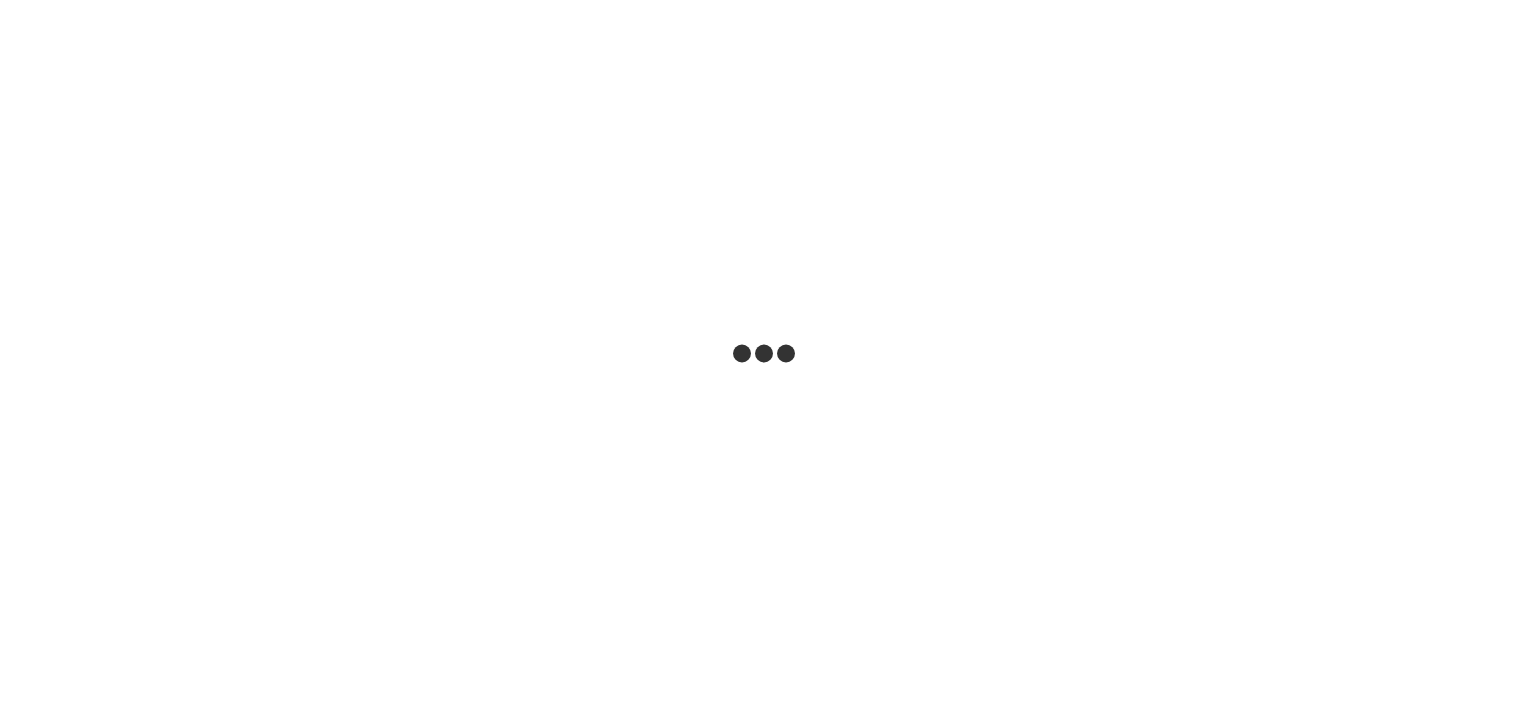 scroll, scrollTop: 0, scrollLeft: 0, axis: both 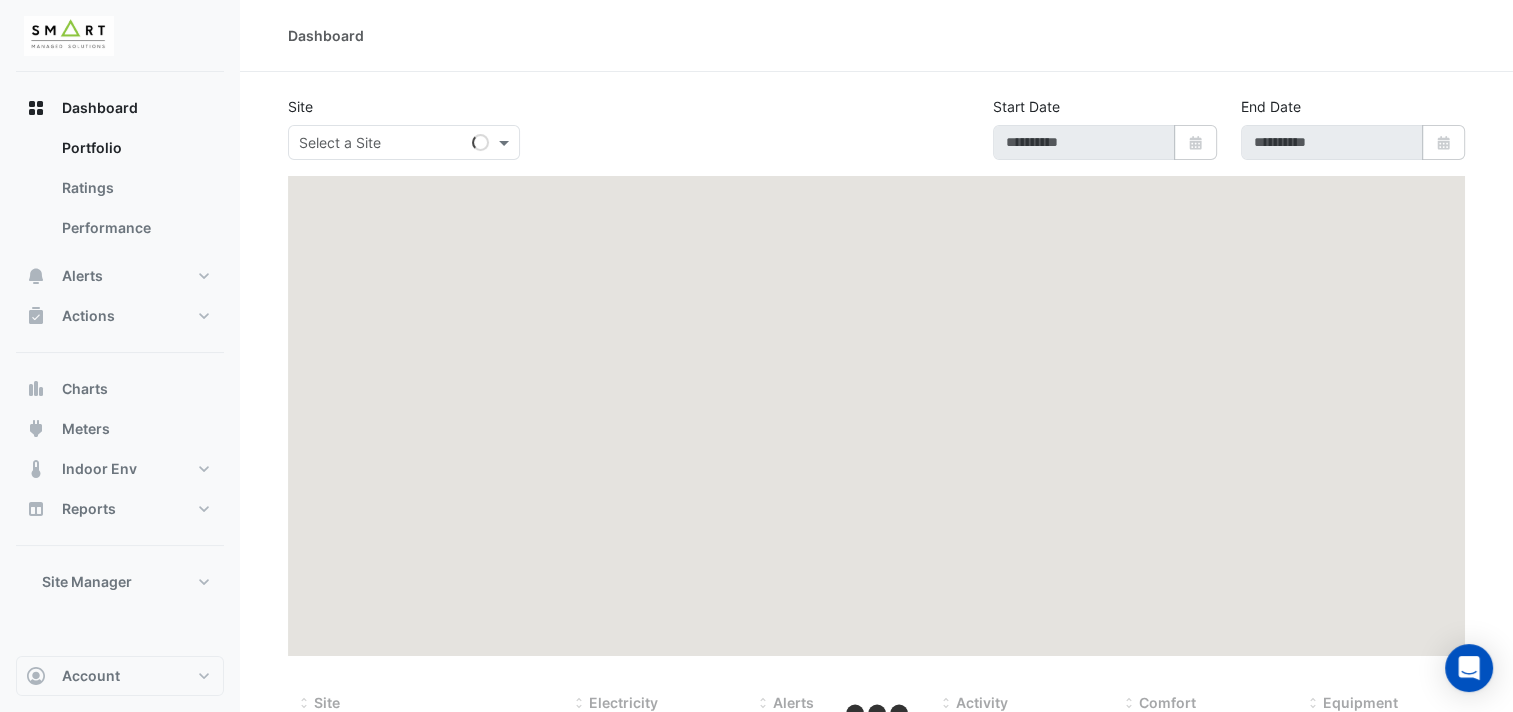 type on "**********" 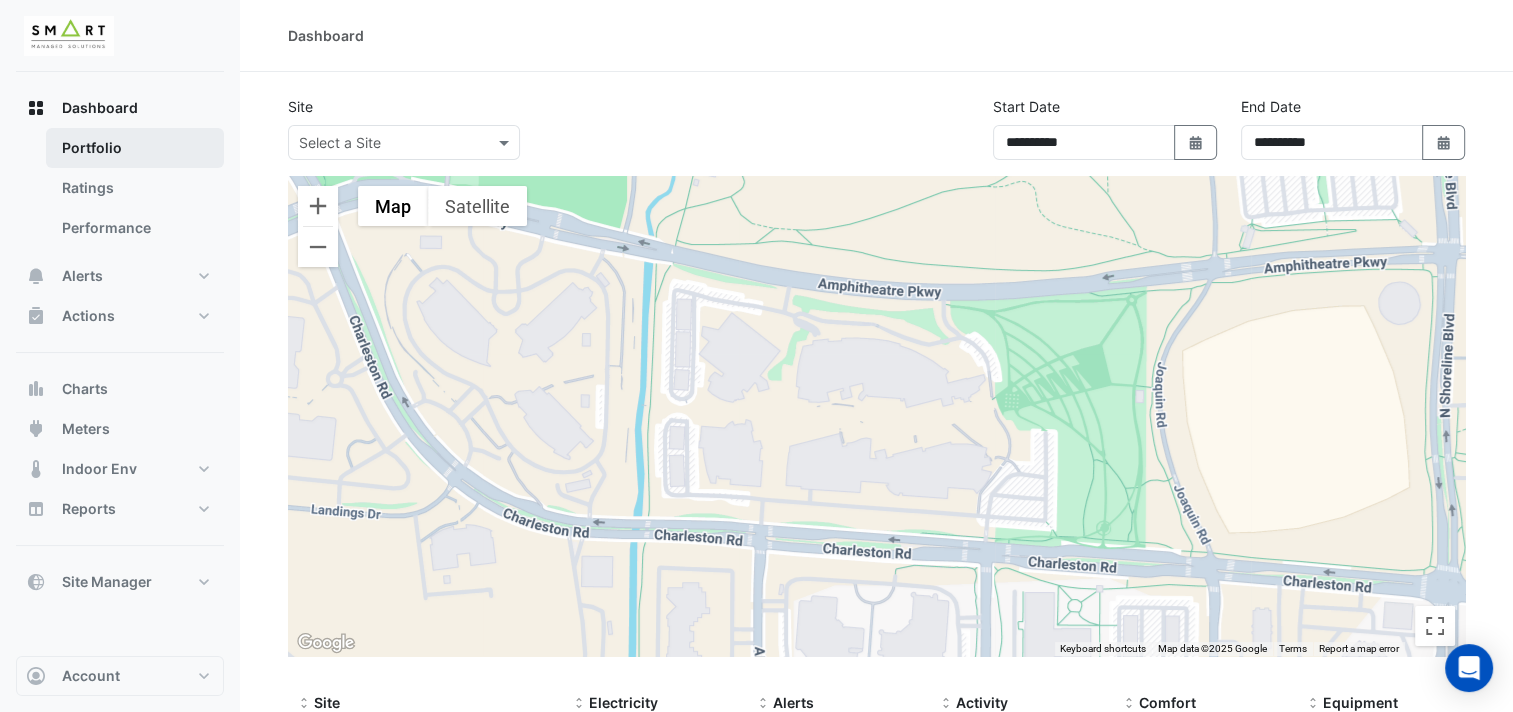 click on "Portfolio" at bounding box center (135, 148) 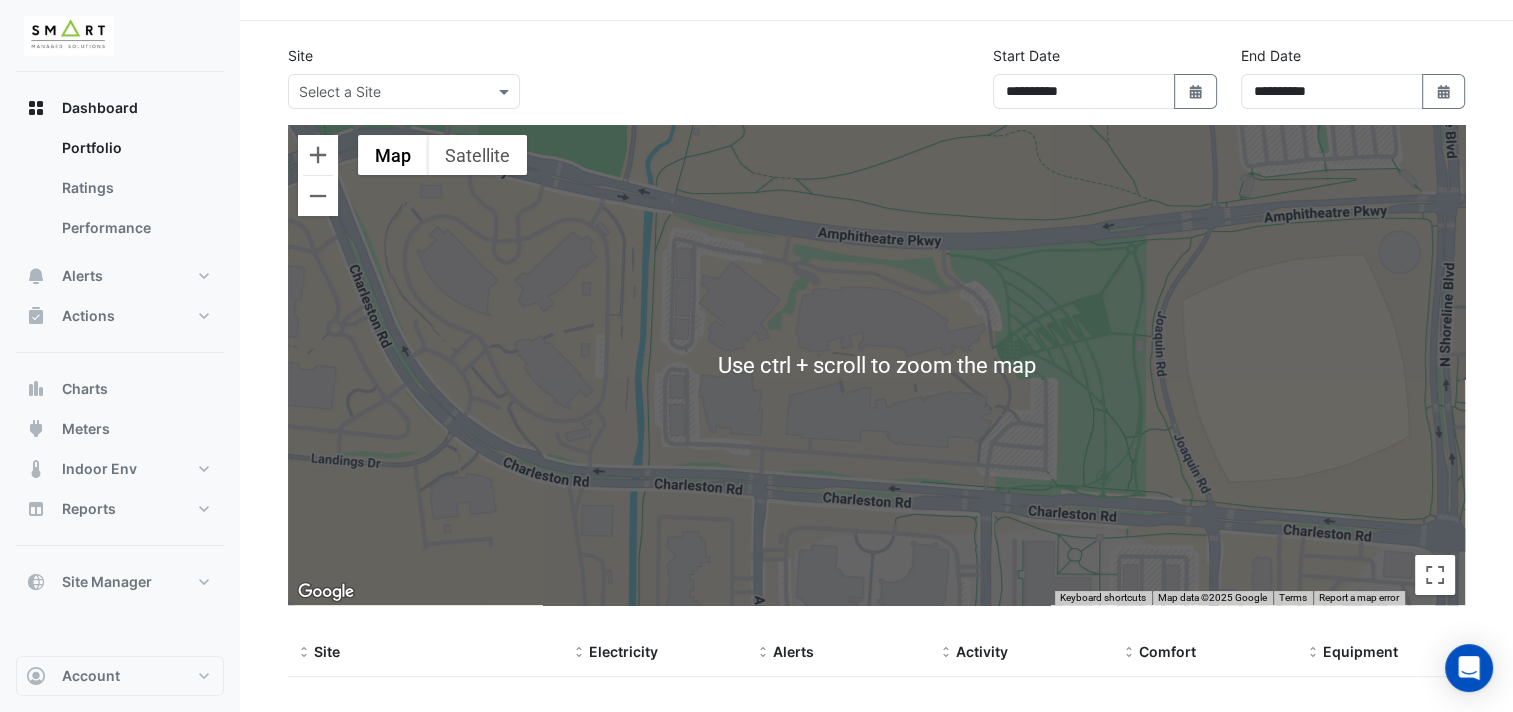 scroll, scrollTop: 0, scrollLeft: 0, axis: both 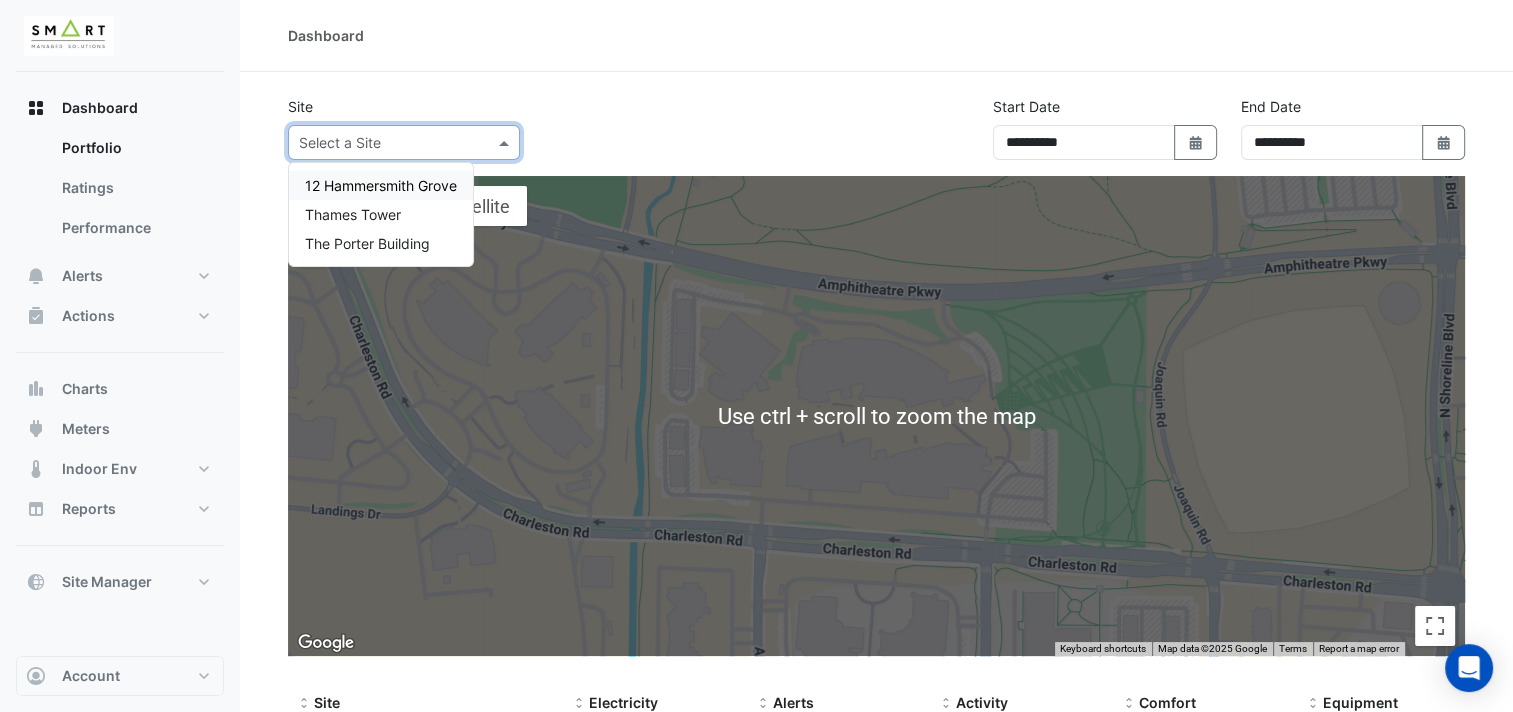 click at bounding box center [506, 142] 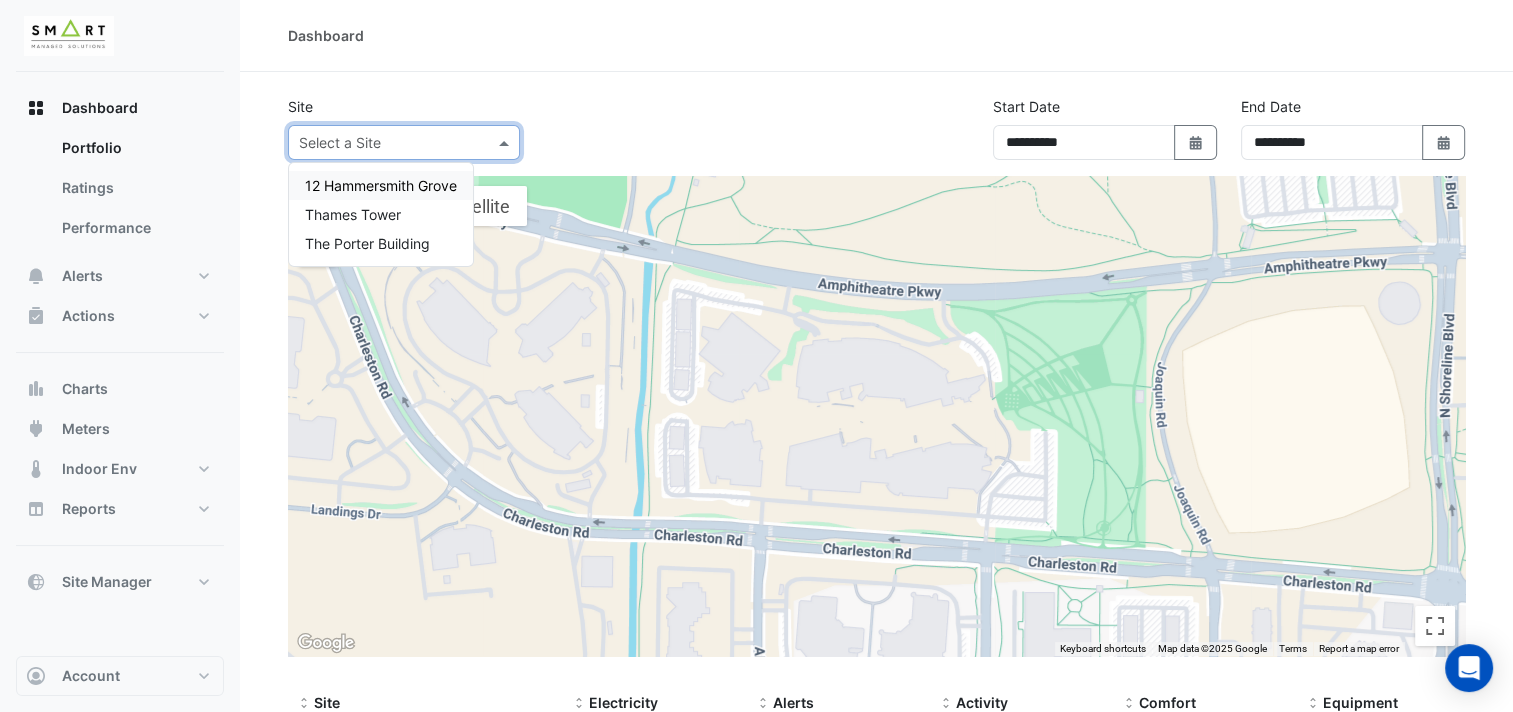 click on "12 Hammersmith Grove" at bounding box center (381, 185) 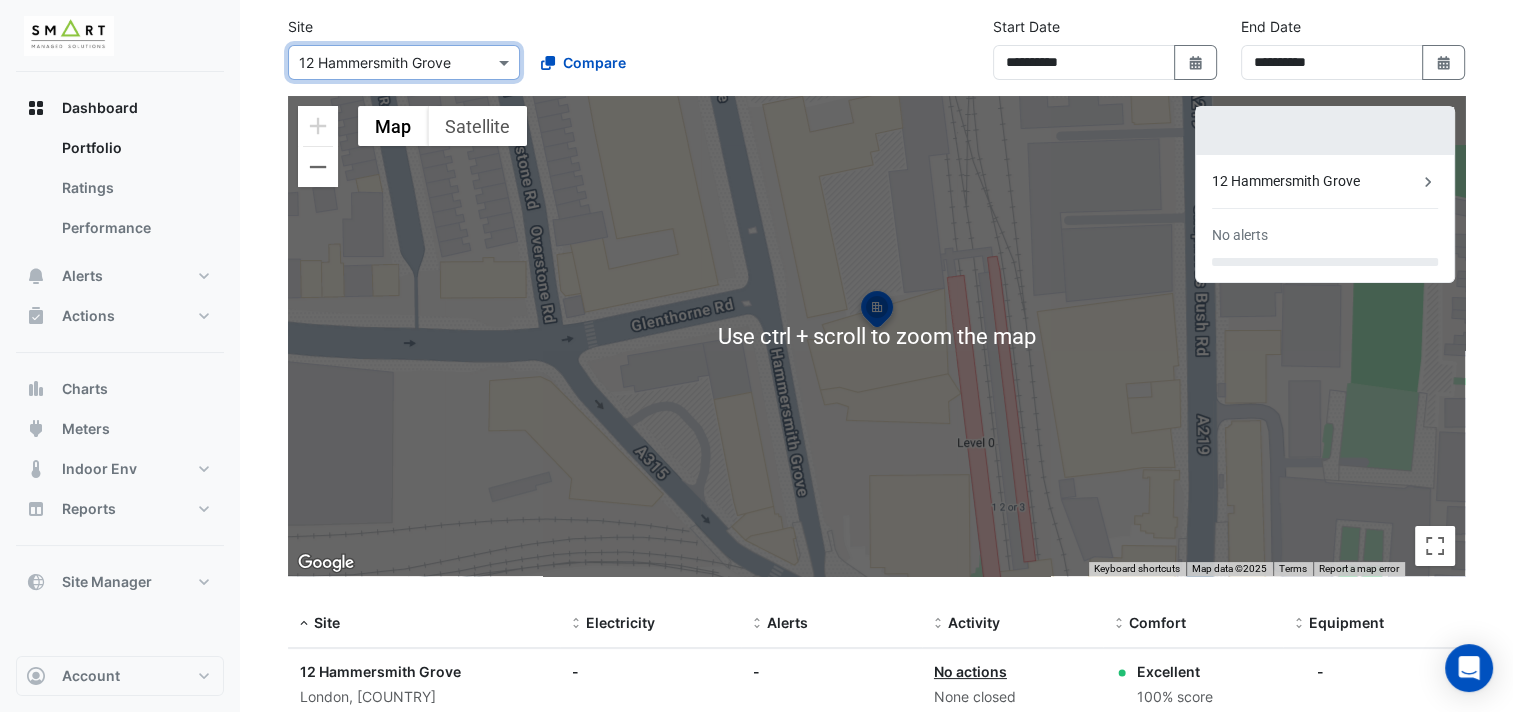 scroll, scrollTop: 0, scrollLeft: 0, axis: both 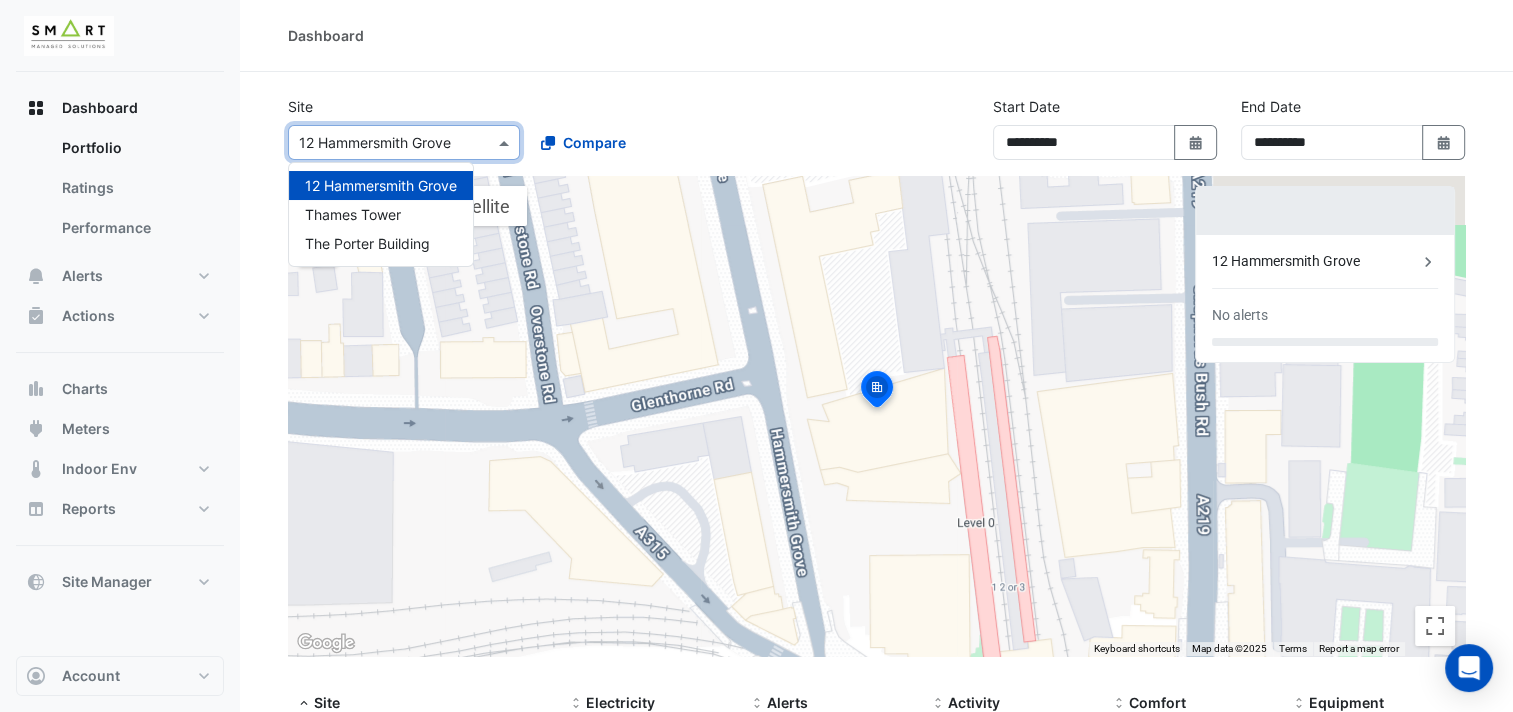 click at bounding box center (506, 142) 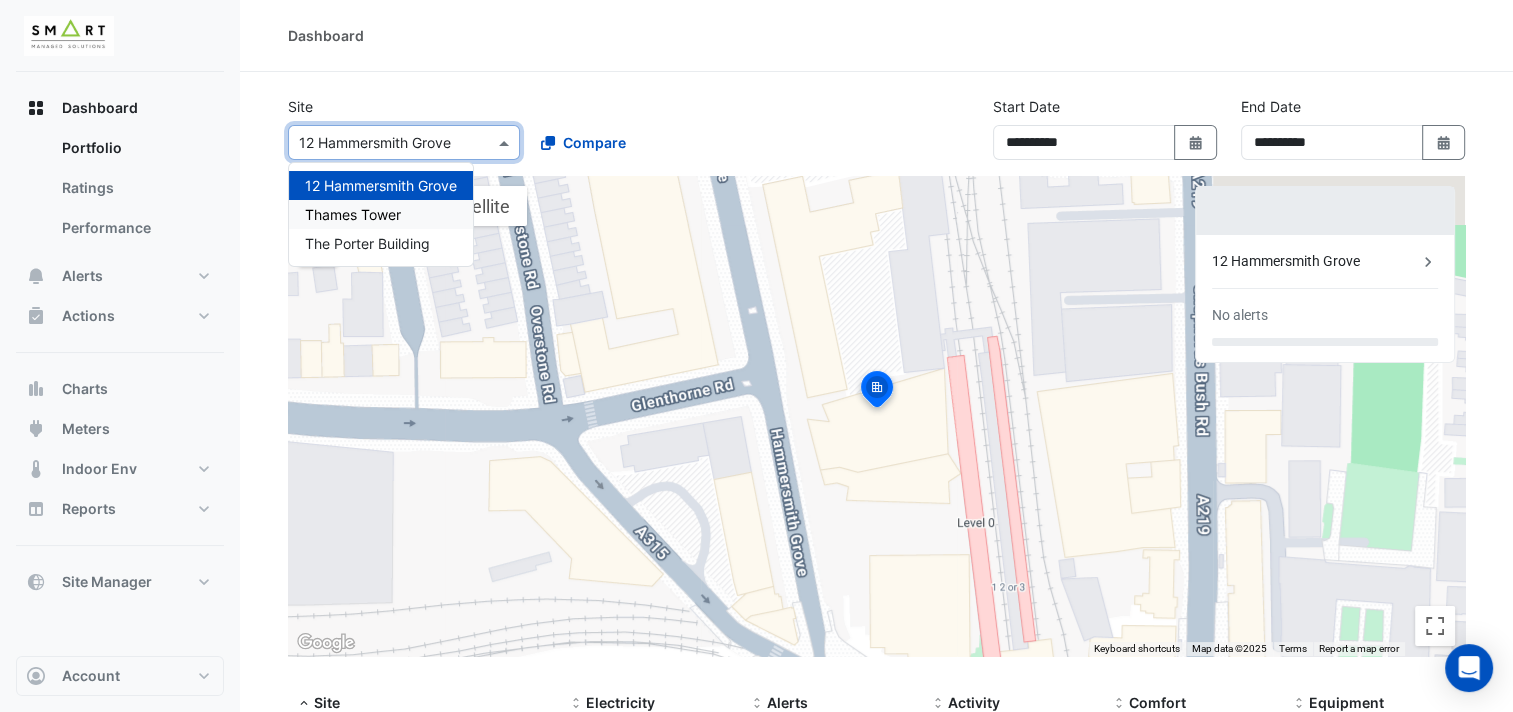 click on "Thames Tower" at bounding box center [381, 214] 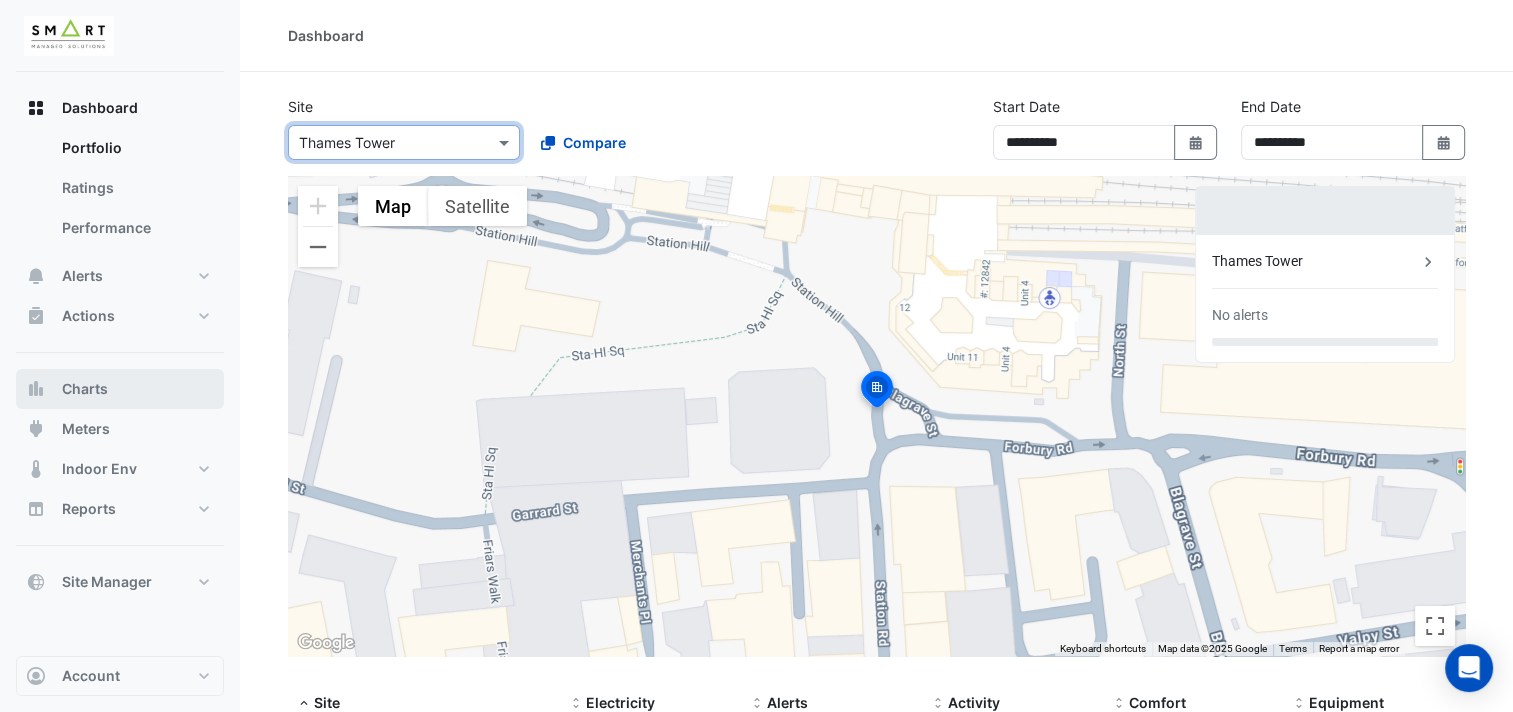 click on "Charts" at bounding box center [120, 389] 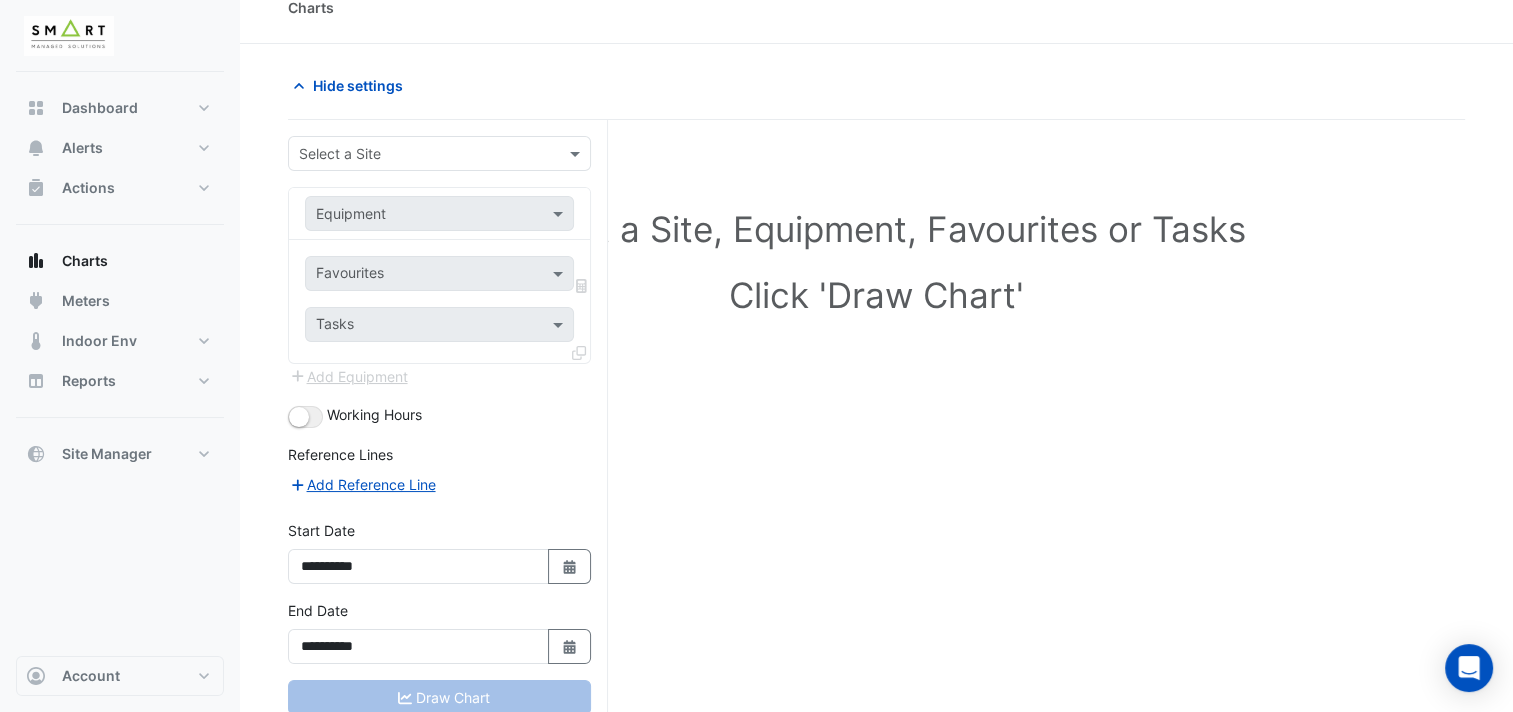 scroll, scrollTop: 0, scrollLeft: 0, axis: both 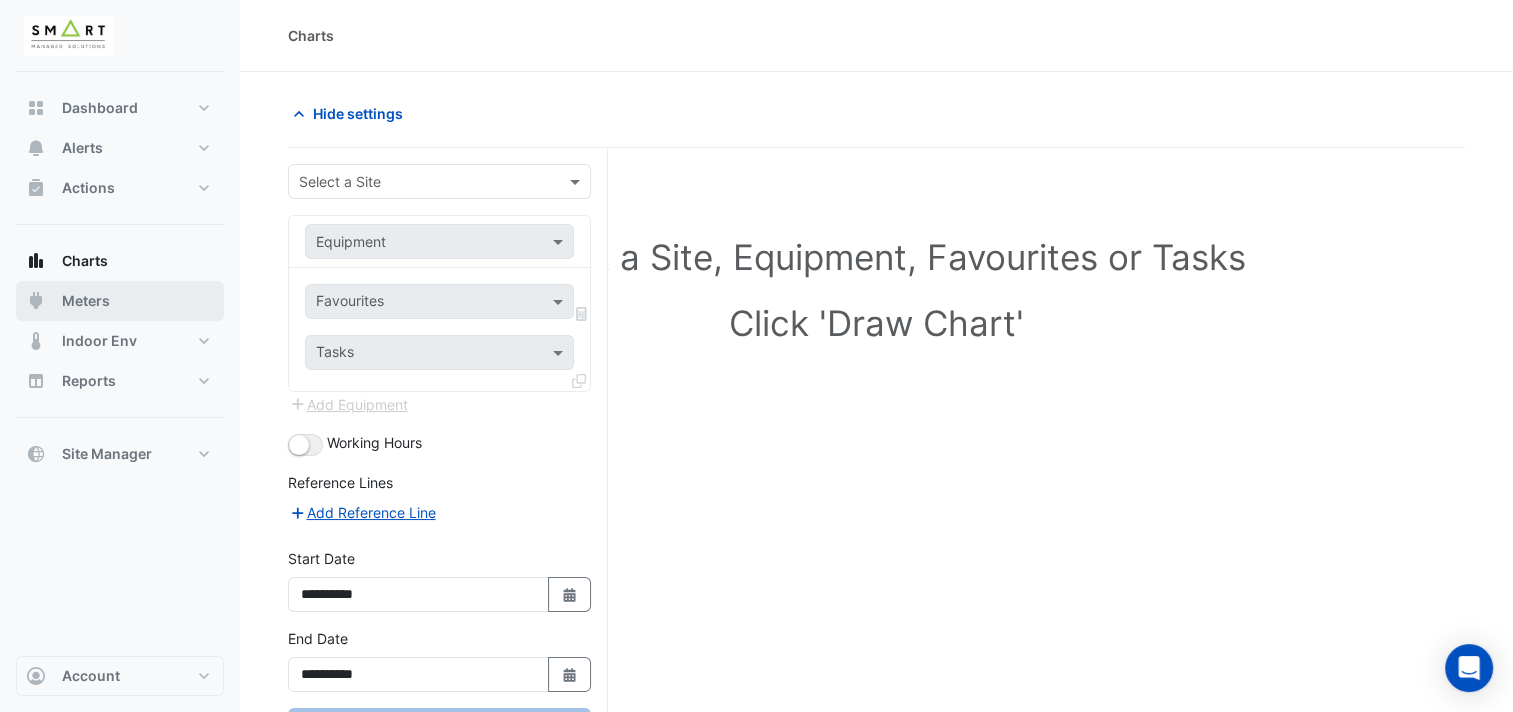 click on "Meters" at bounding box center (86, 301) 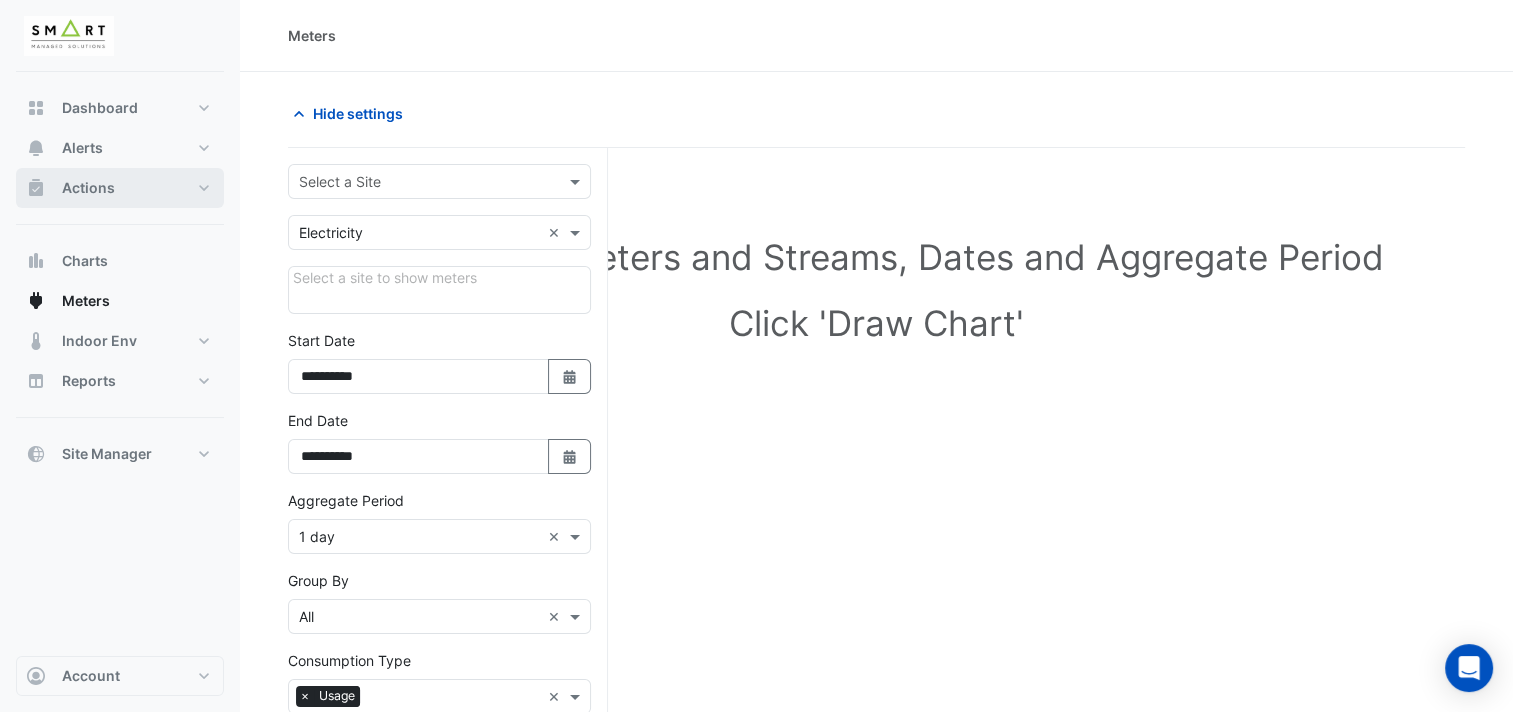 click on "Actions" at bounding box center [88, 188] 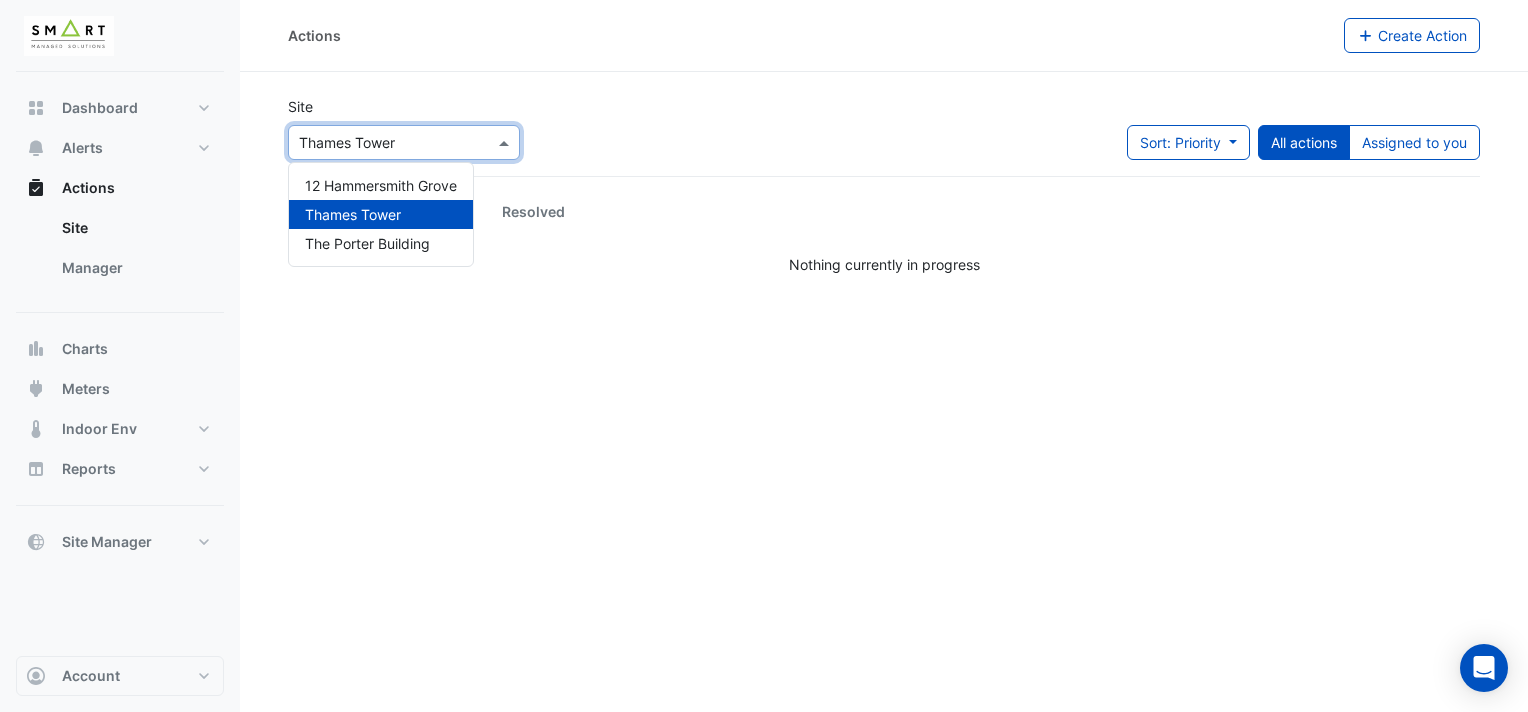 drag, startPoint x: 508, startPoint y: 142, endPoint x: 488, endPoint y: 163, distance: 29 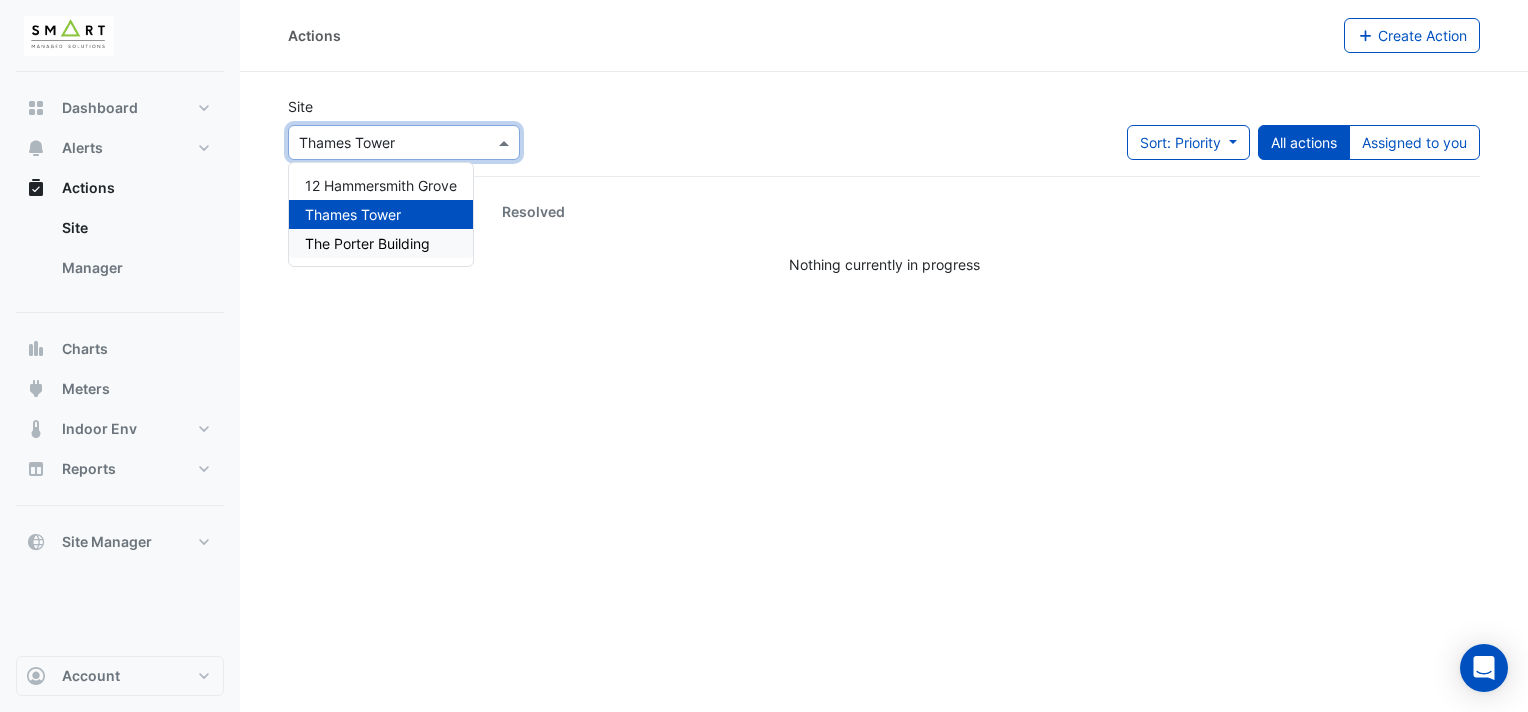 click on "The Porter Building" at bounding box center (367, 243) 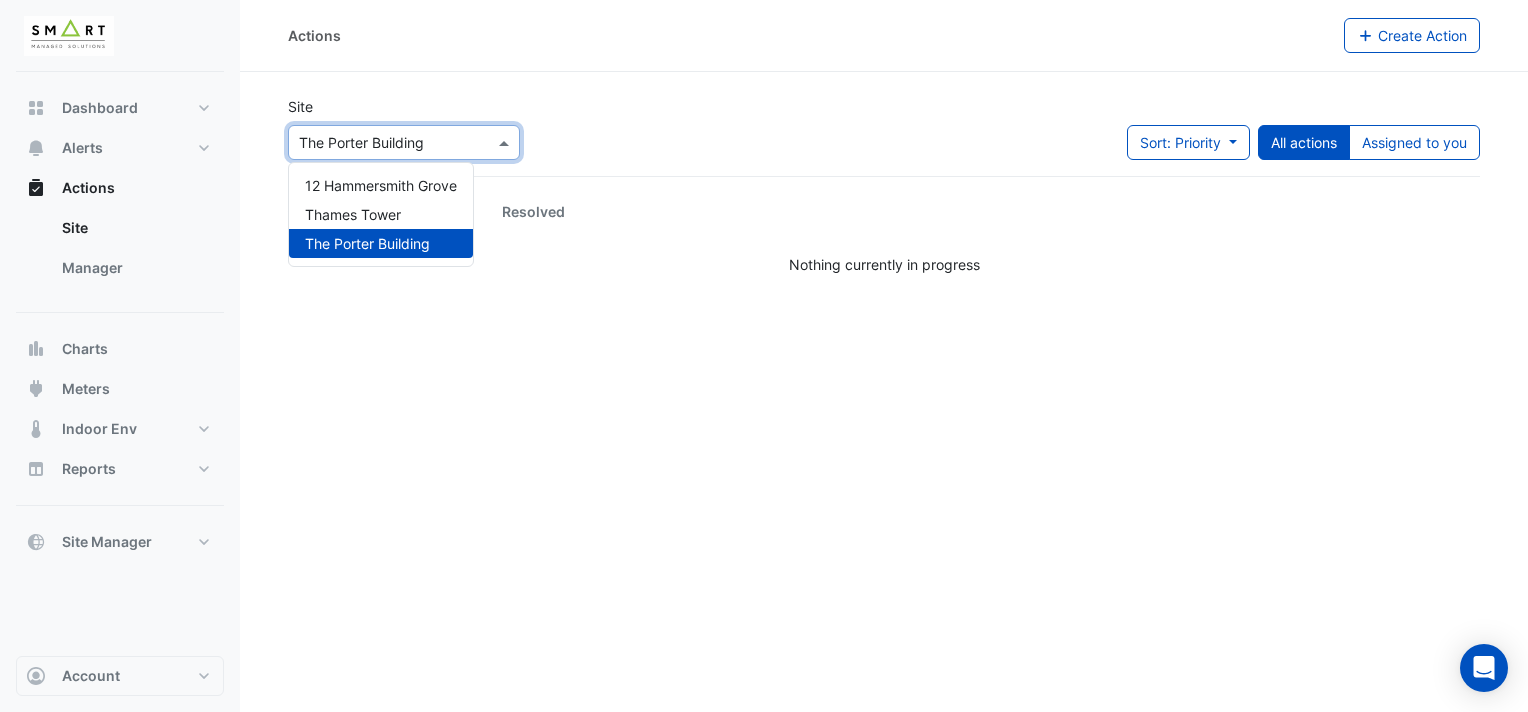 click at bounding box center [506, 142] 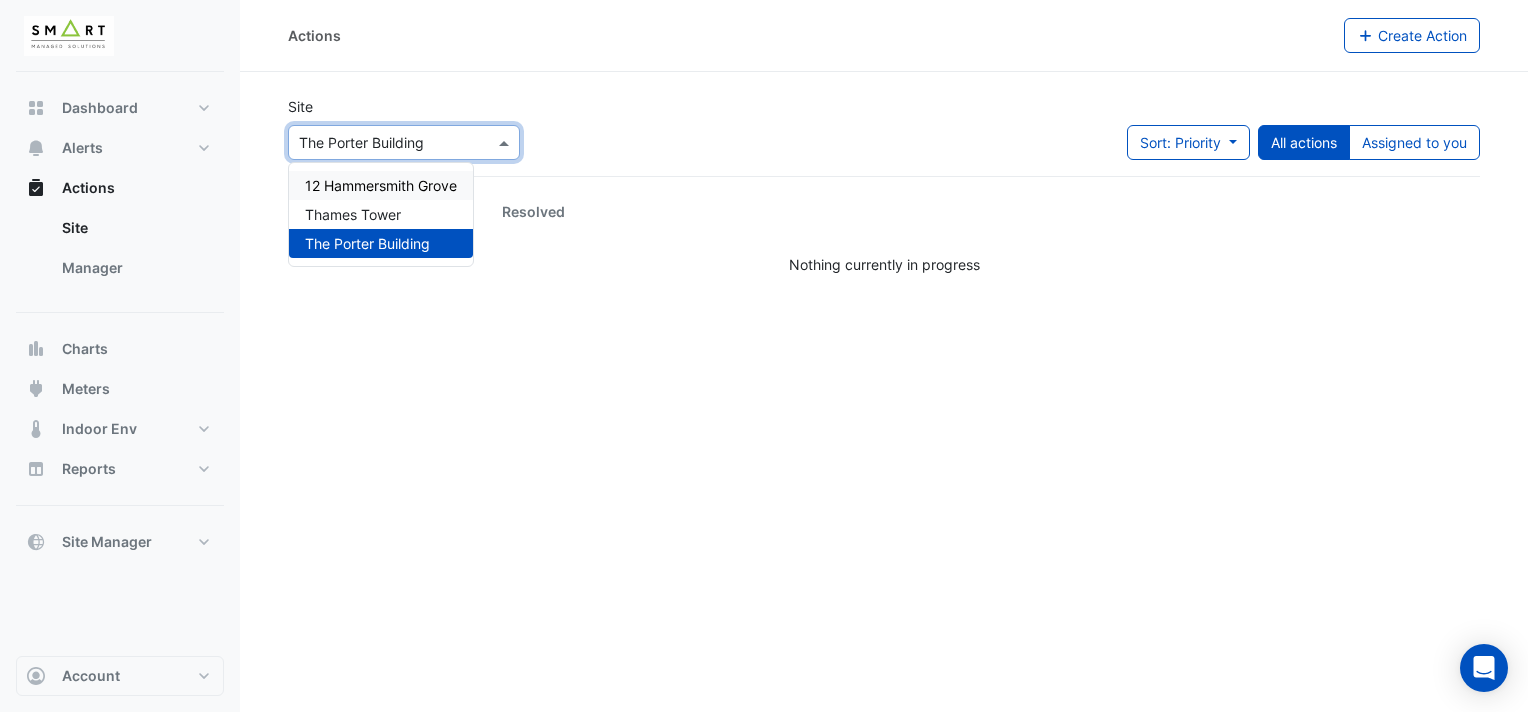 click on "12 Hammersmith Grove" at bounding box center [381, 185] 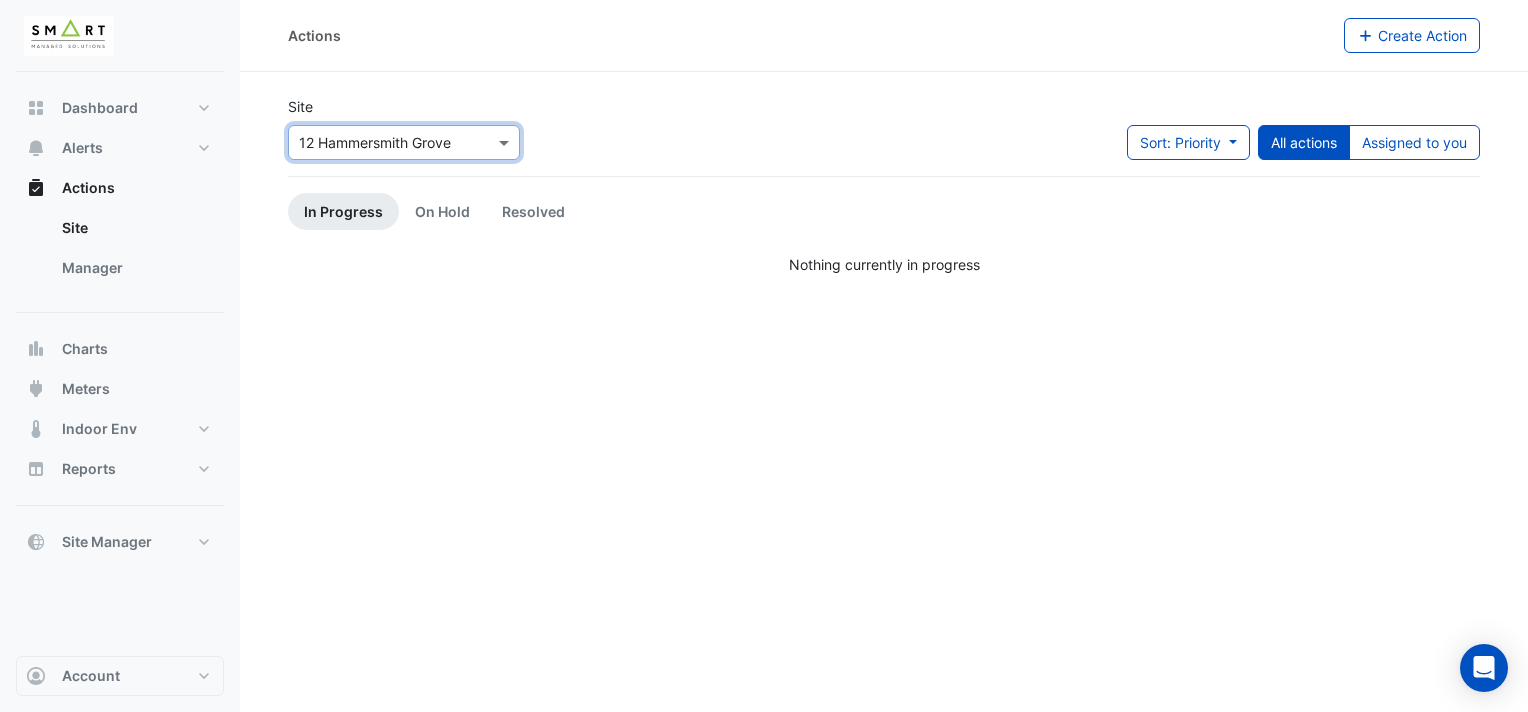 click at bounding box center (506, 142) 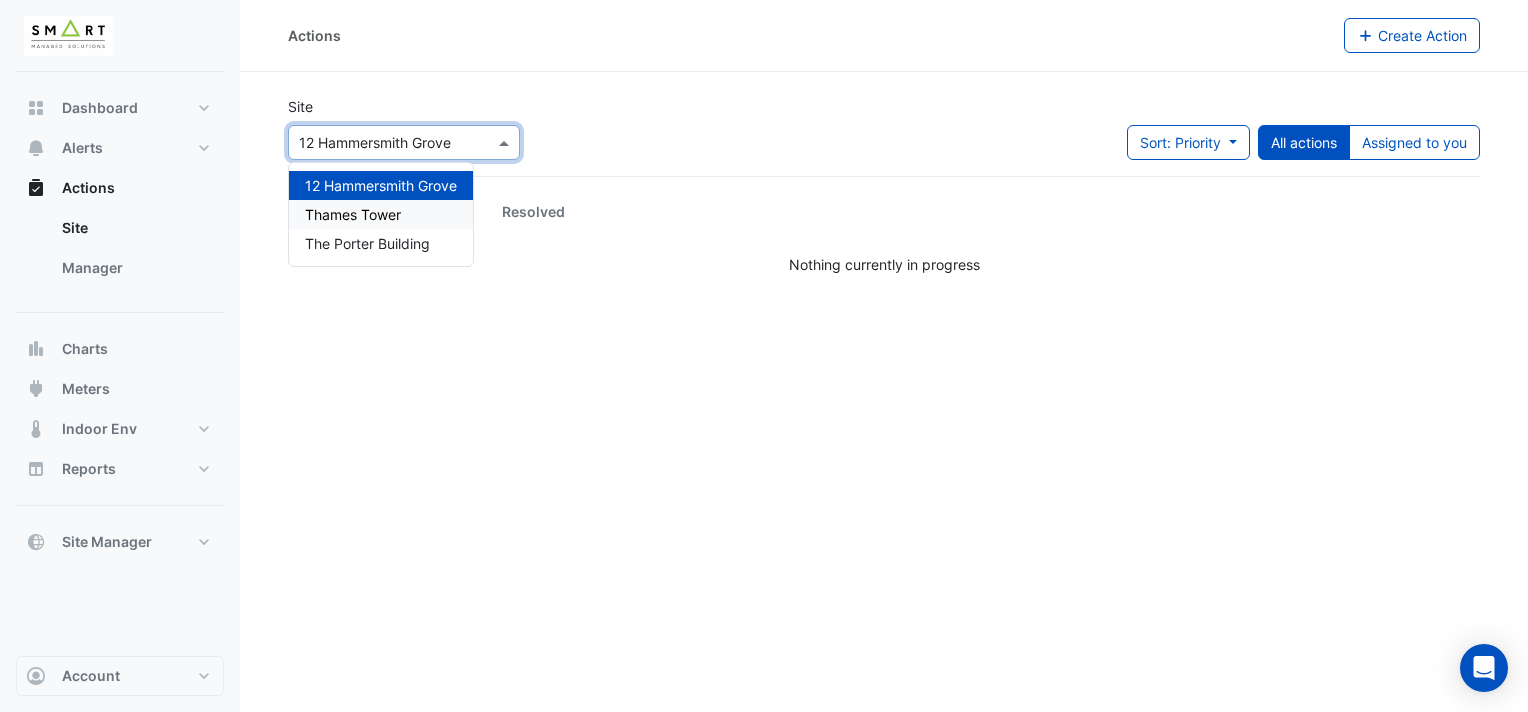 click on "Thames Tower" at bounding box center (353, 214) 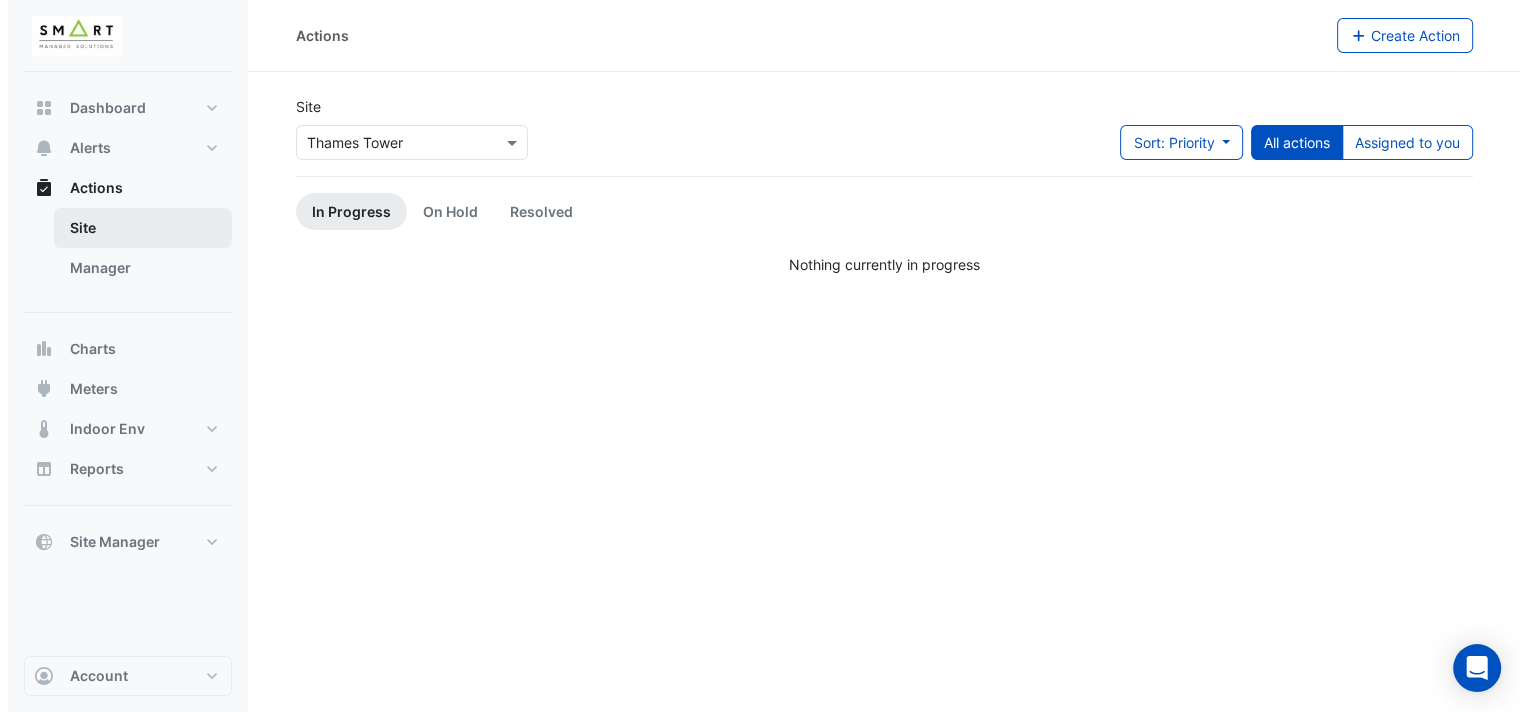 click on "Site" at bounding box center (135, 228) 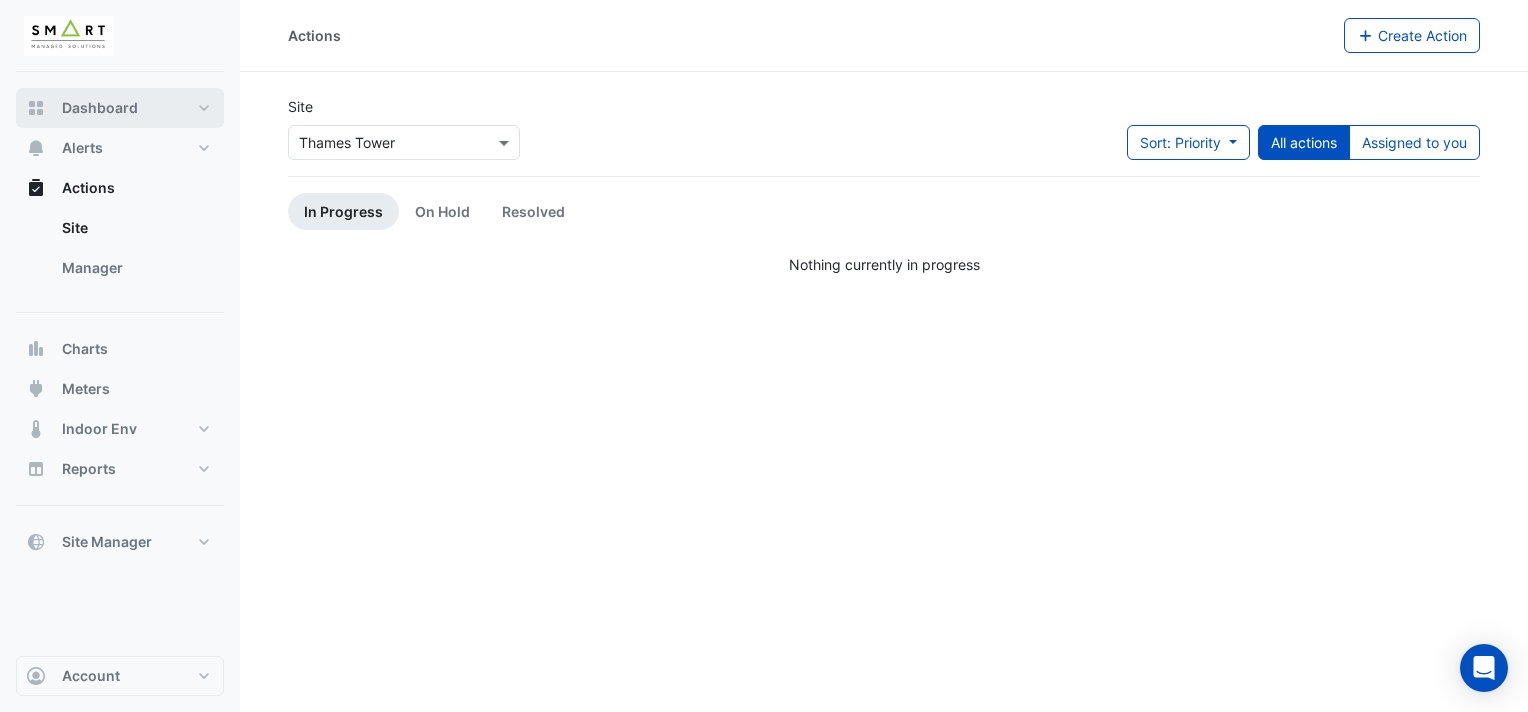 click on "Dashboard" at bounding box center (120, 108) 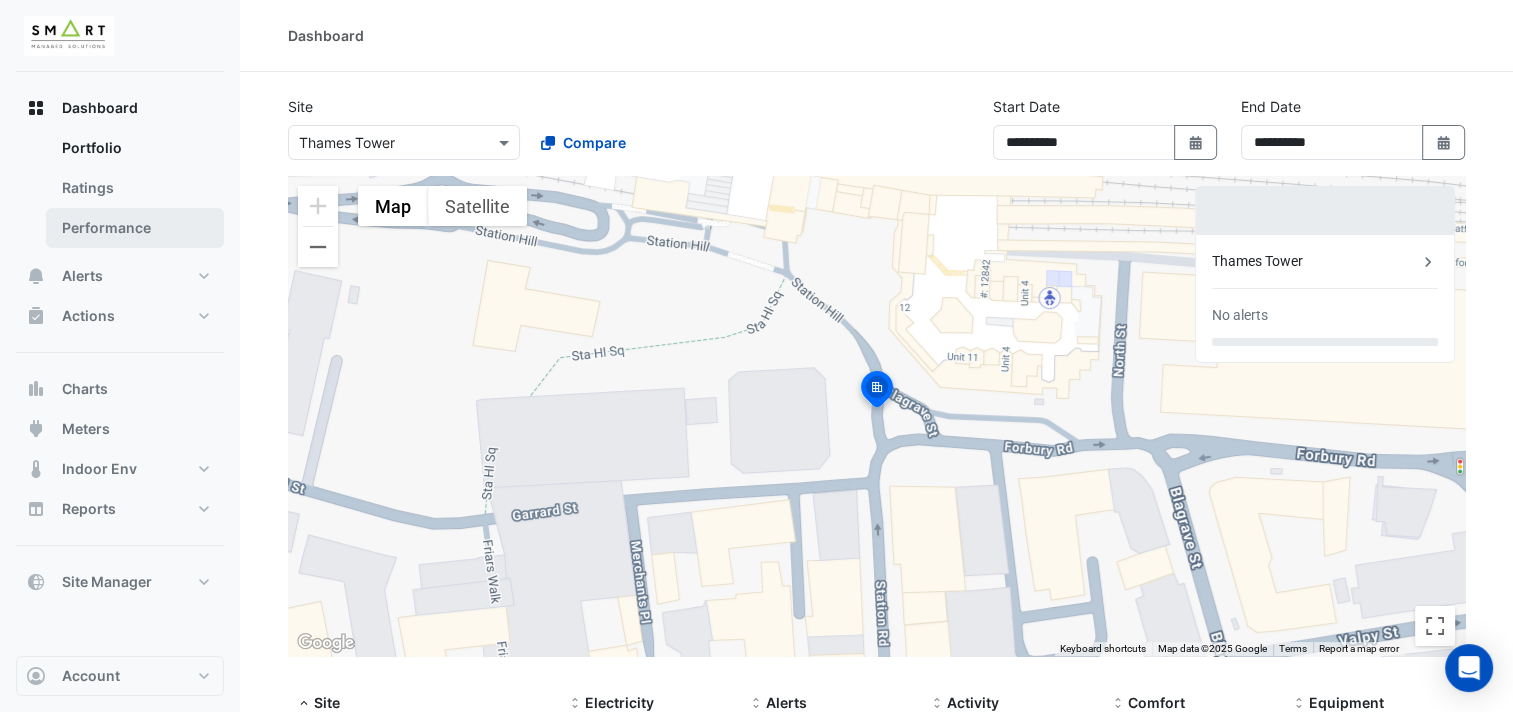 click on "Performance" at bounding box center (135, 228) 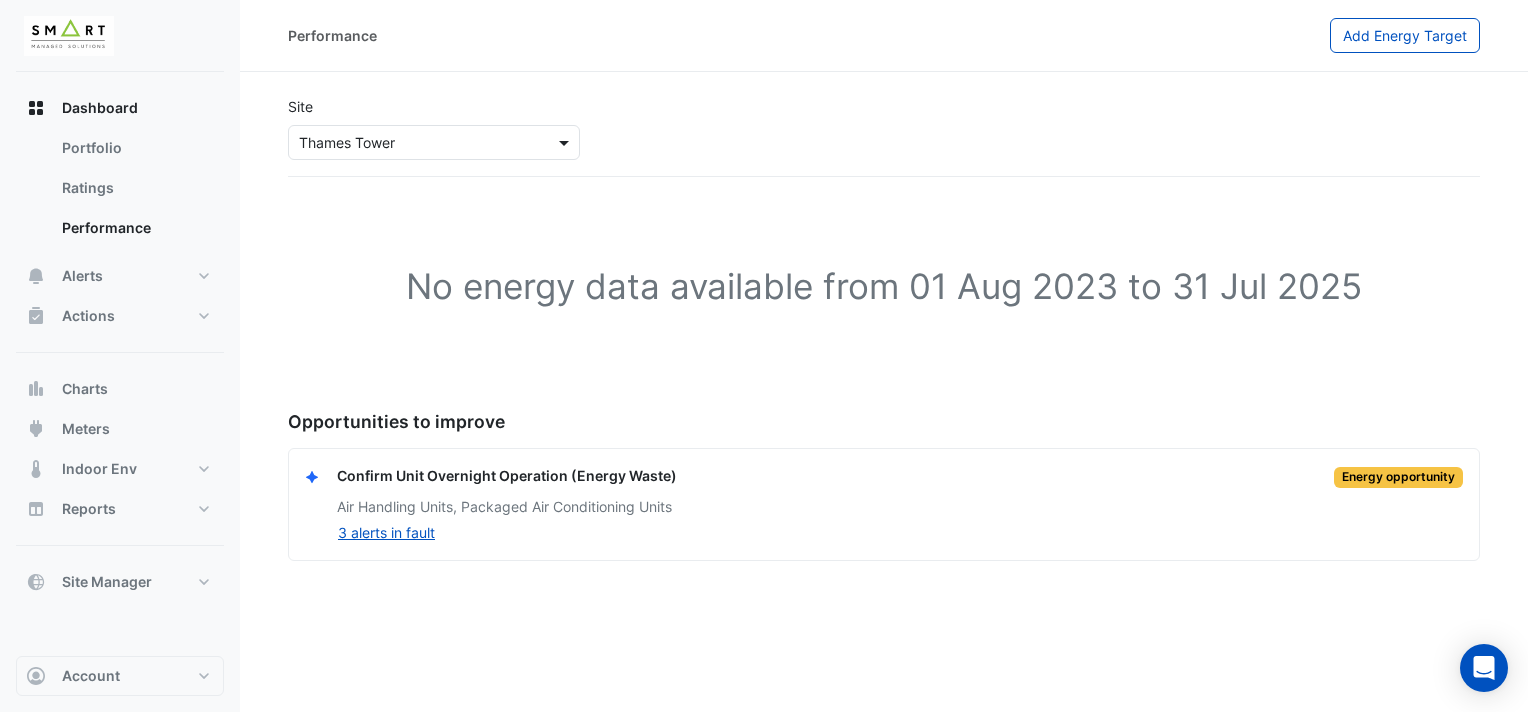 click at bounding box center (566, 142) 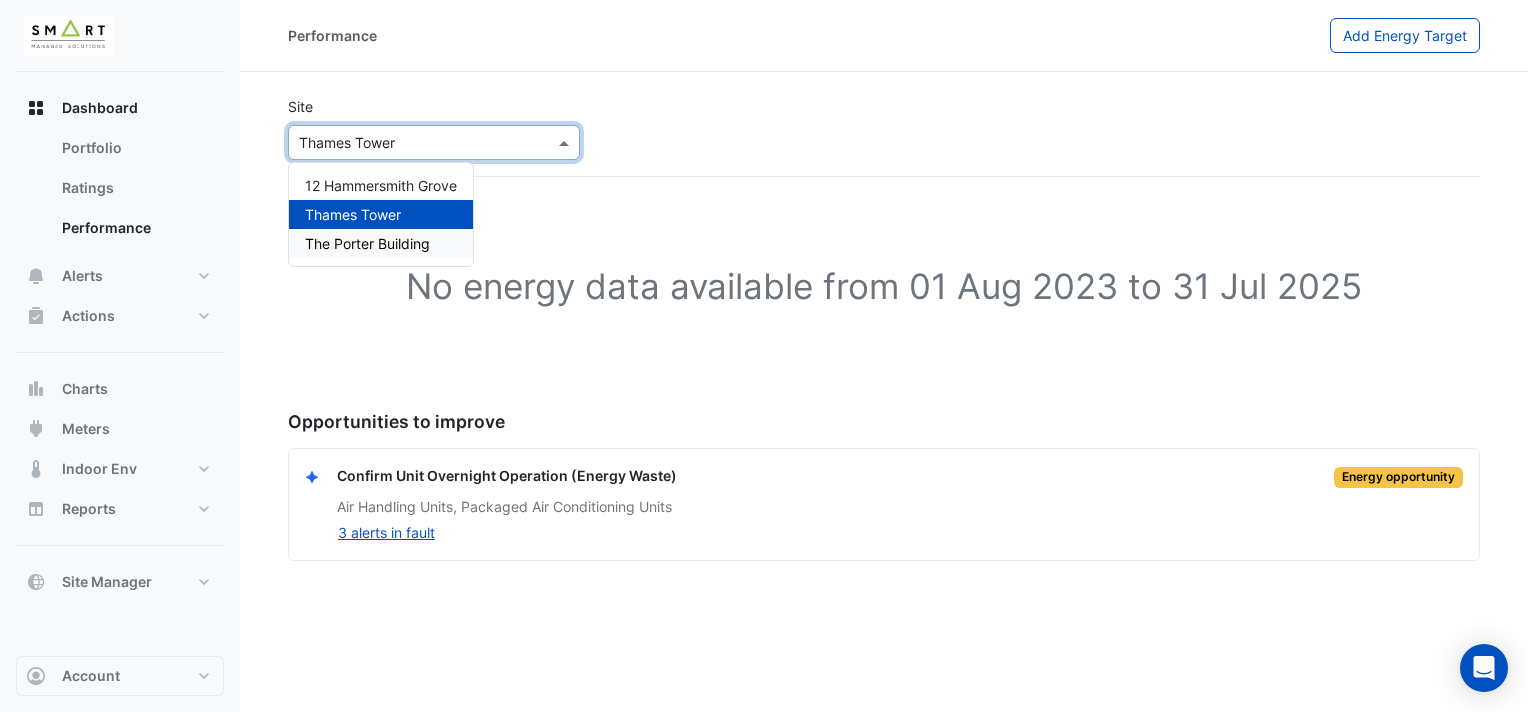 click on "The Porter Building" at bounding box center (367, 243) 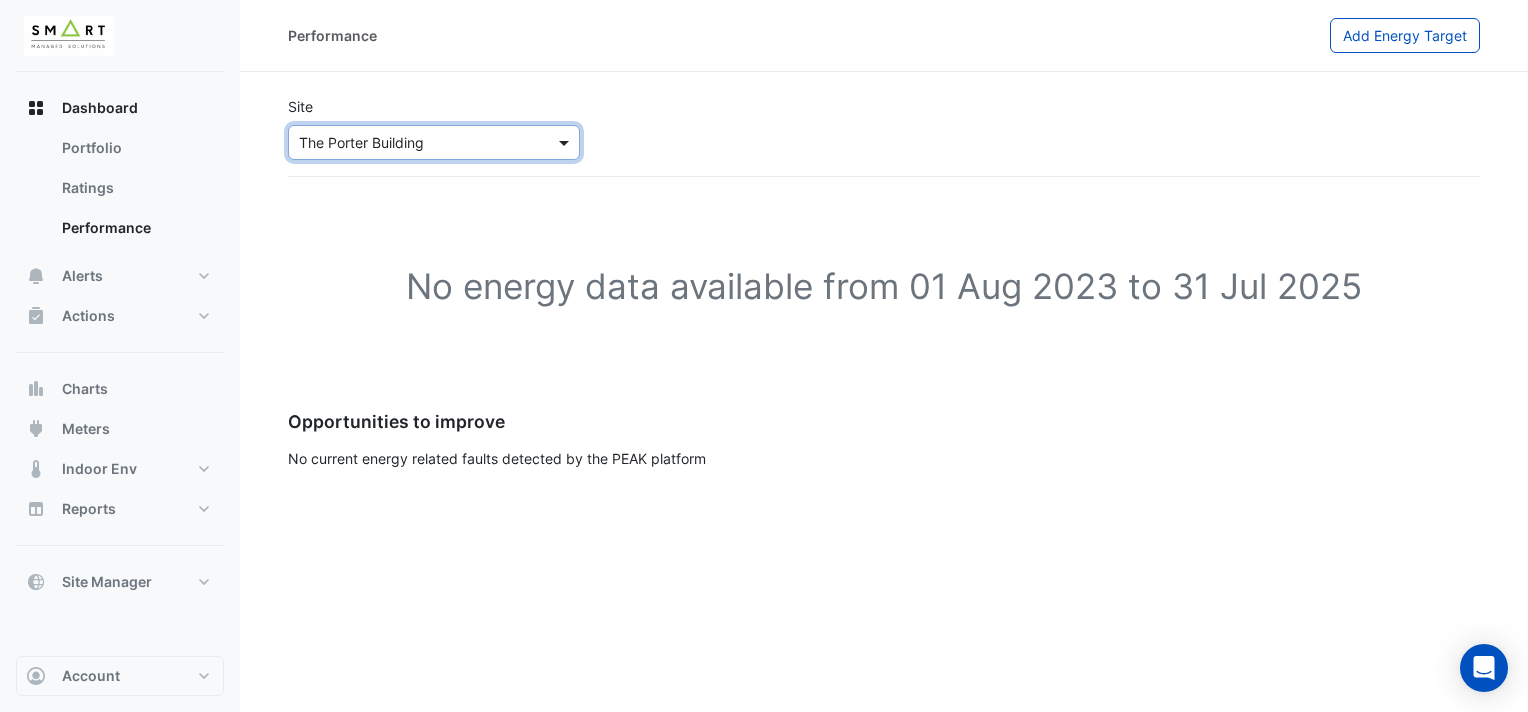 click at bounding box center (566, 142) 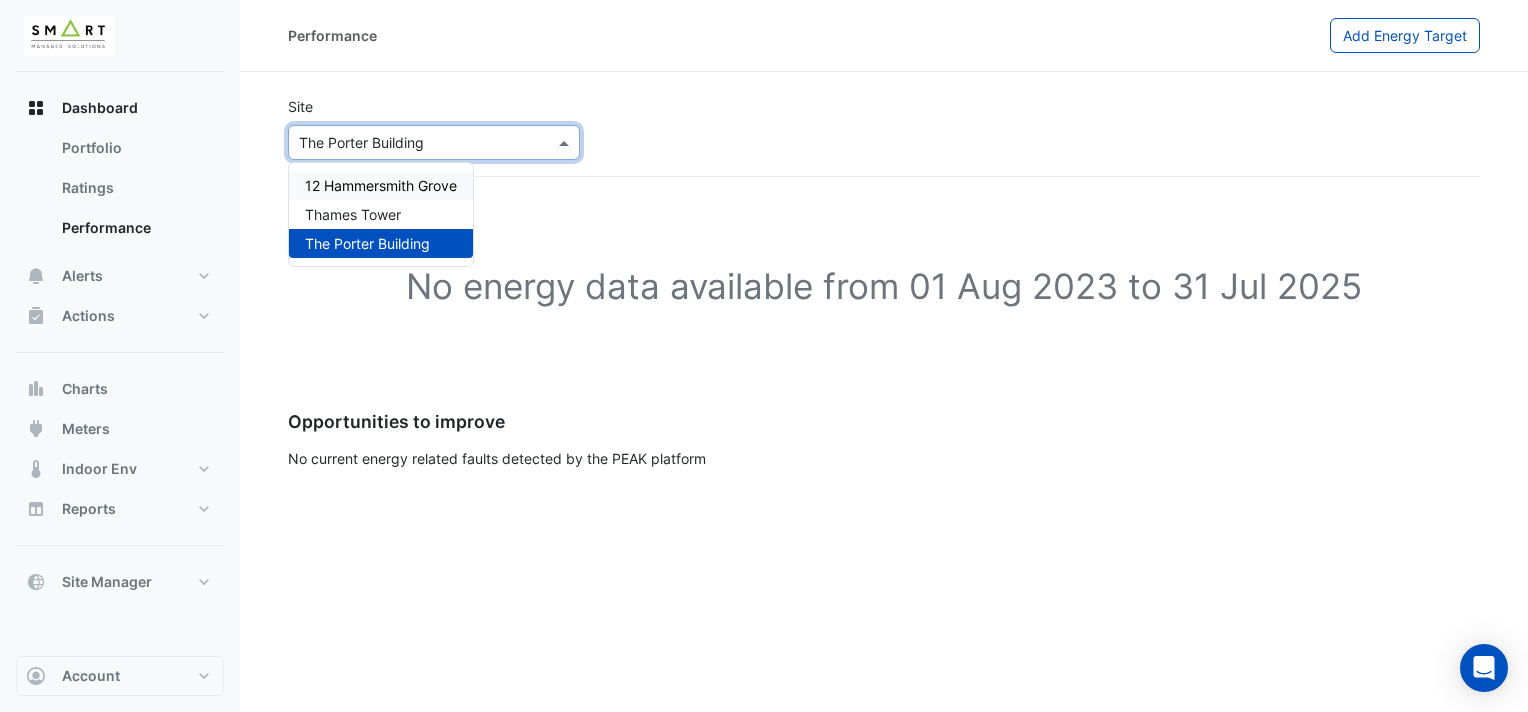 click on "12 Hammersmith Grove" at bounding box center (381, 185) 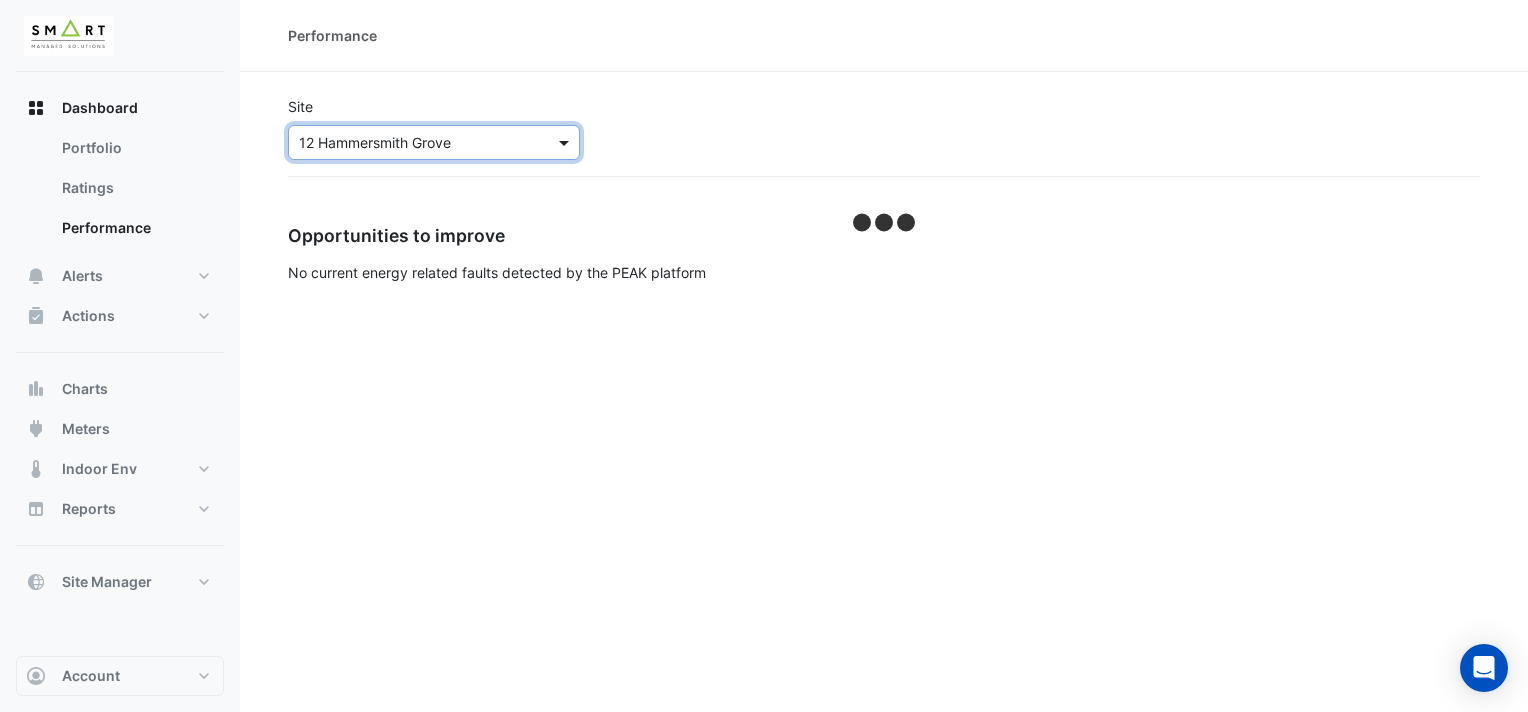 click at bounding box center [566, 142] 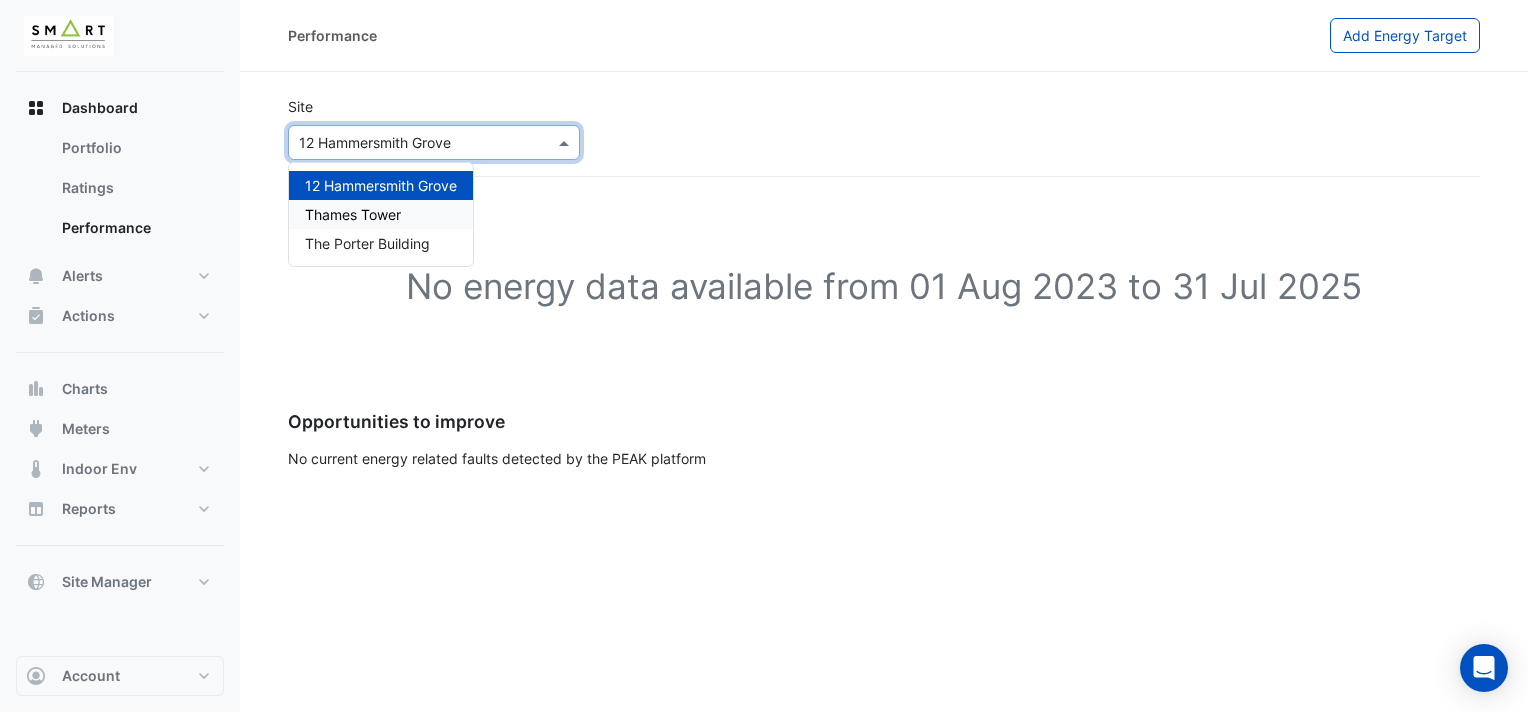 click on "Thames Tower" at bounding box center [353, 214] 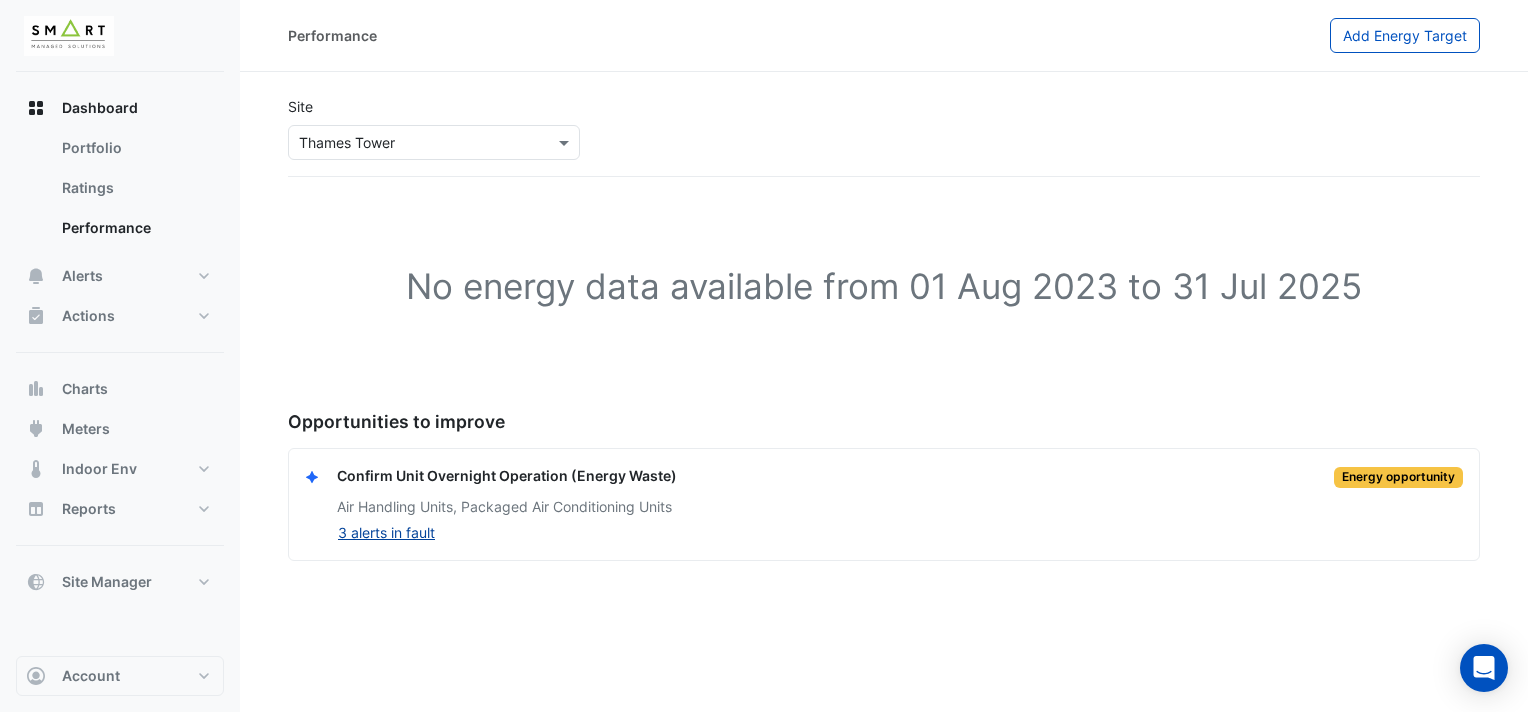 click on "3 alerts in fault" 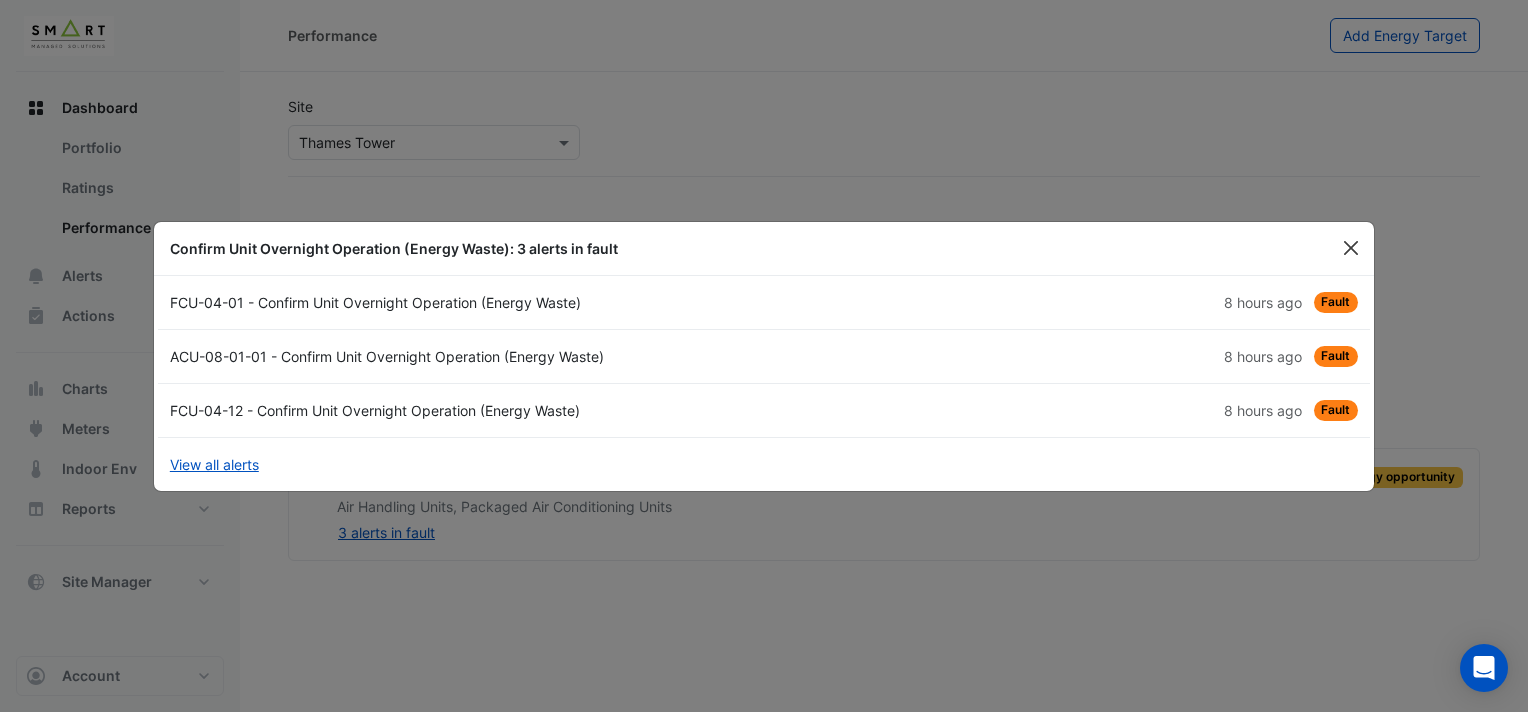 click 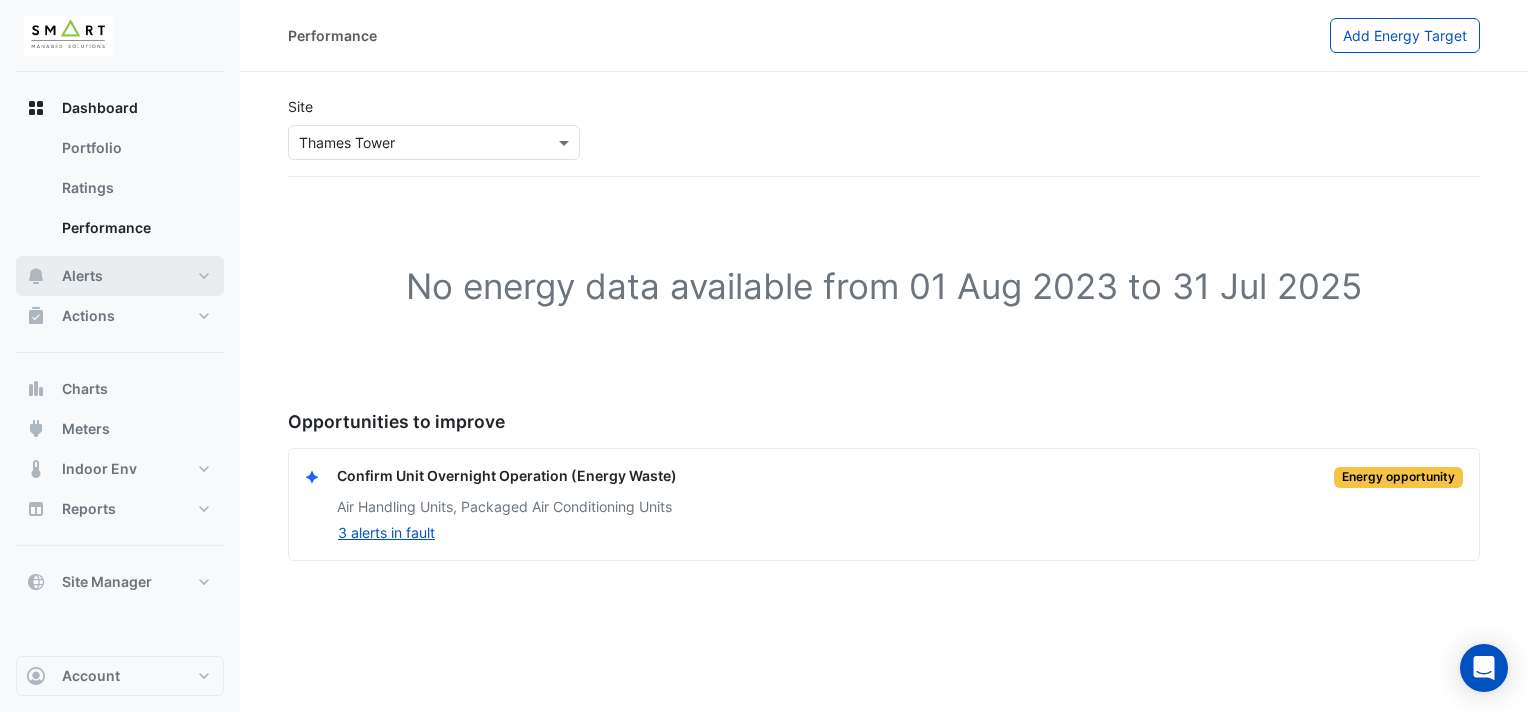 click on "Alerts" at bounding box center [120, 276] 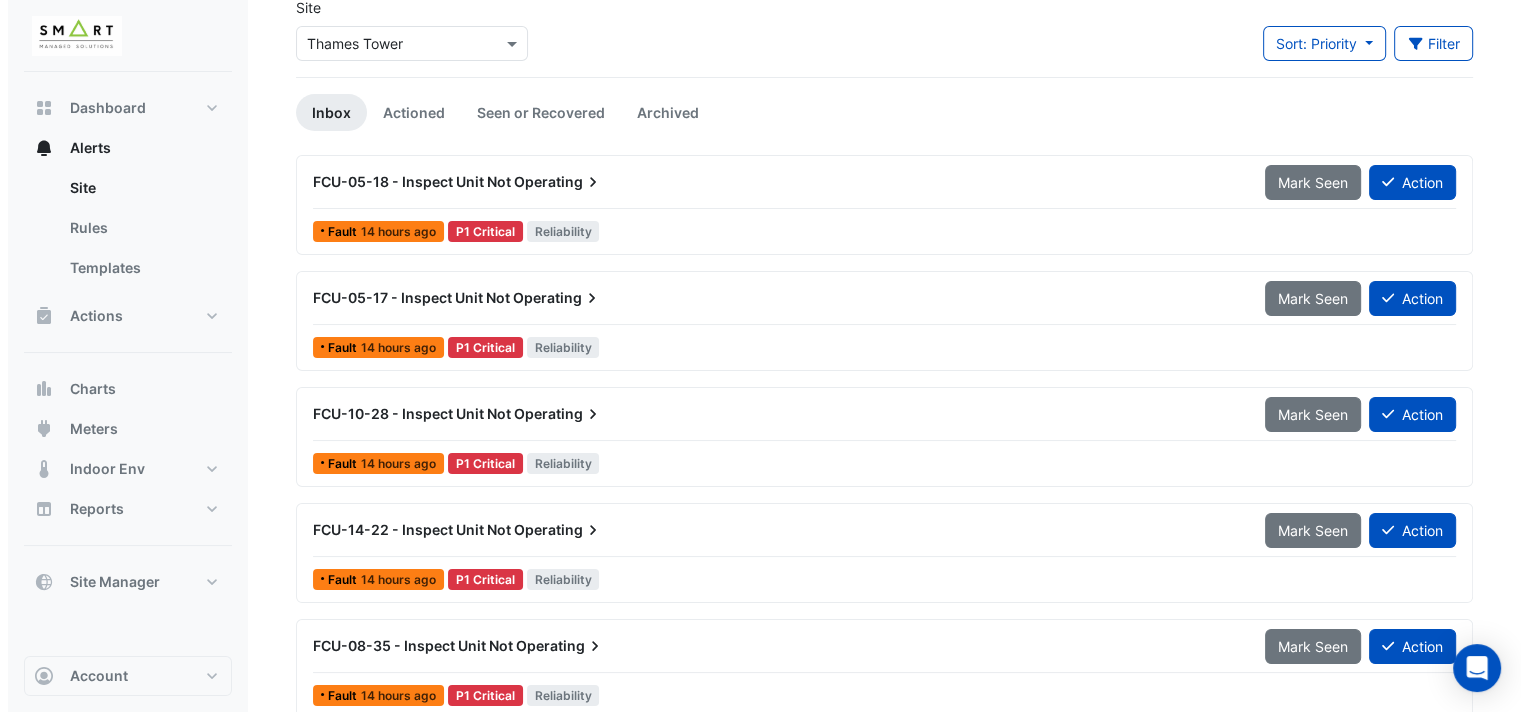 scroll, scrollTop: 100, scrollLeft: 0, axis: vertical 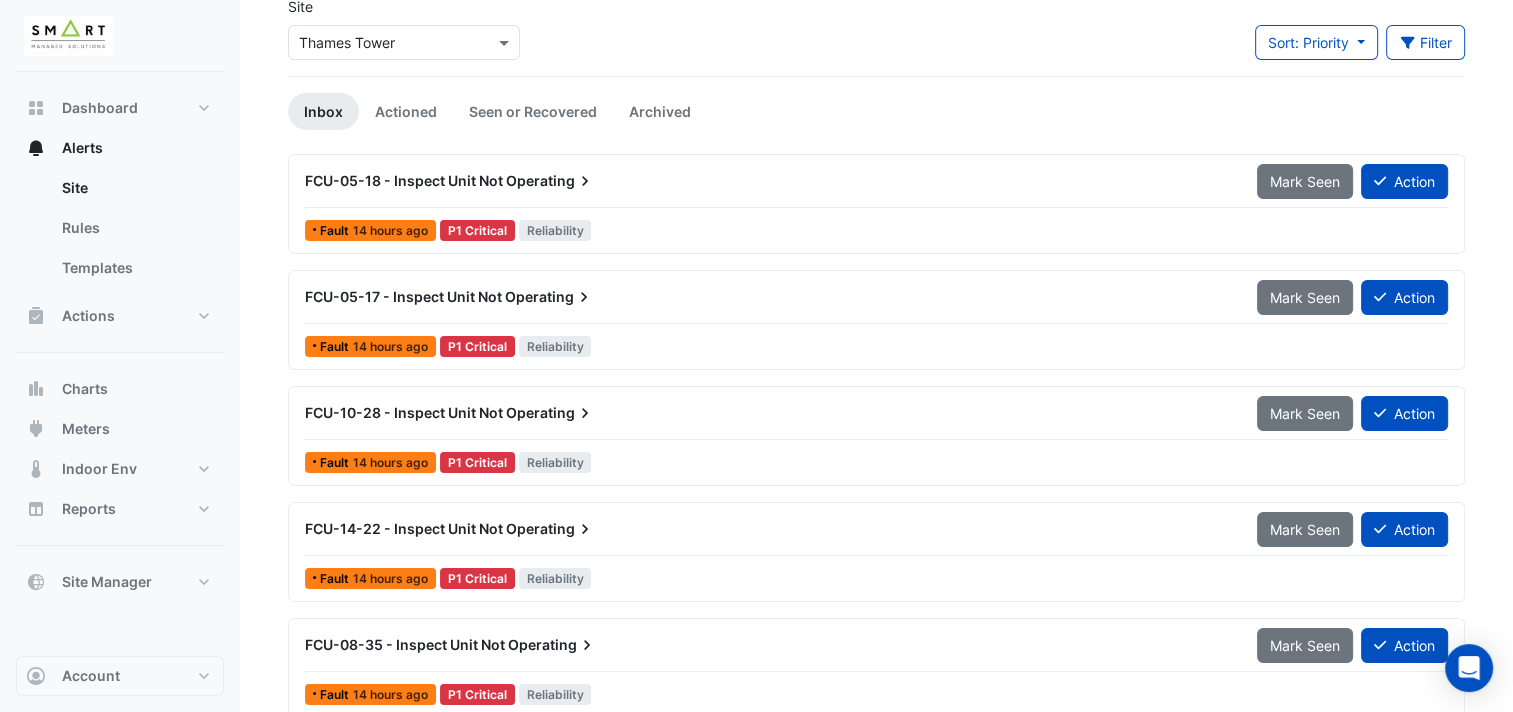 click on "Operating" at bounding box center [550, 181] 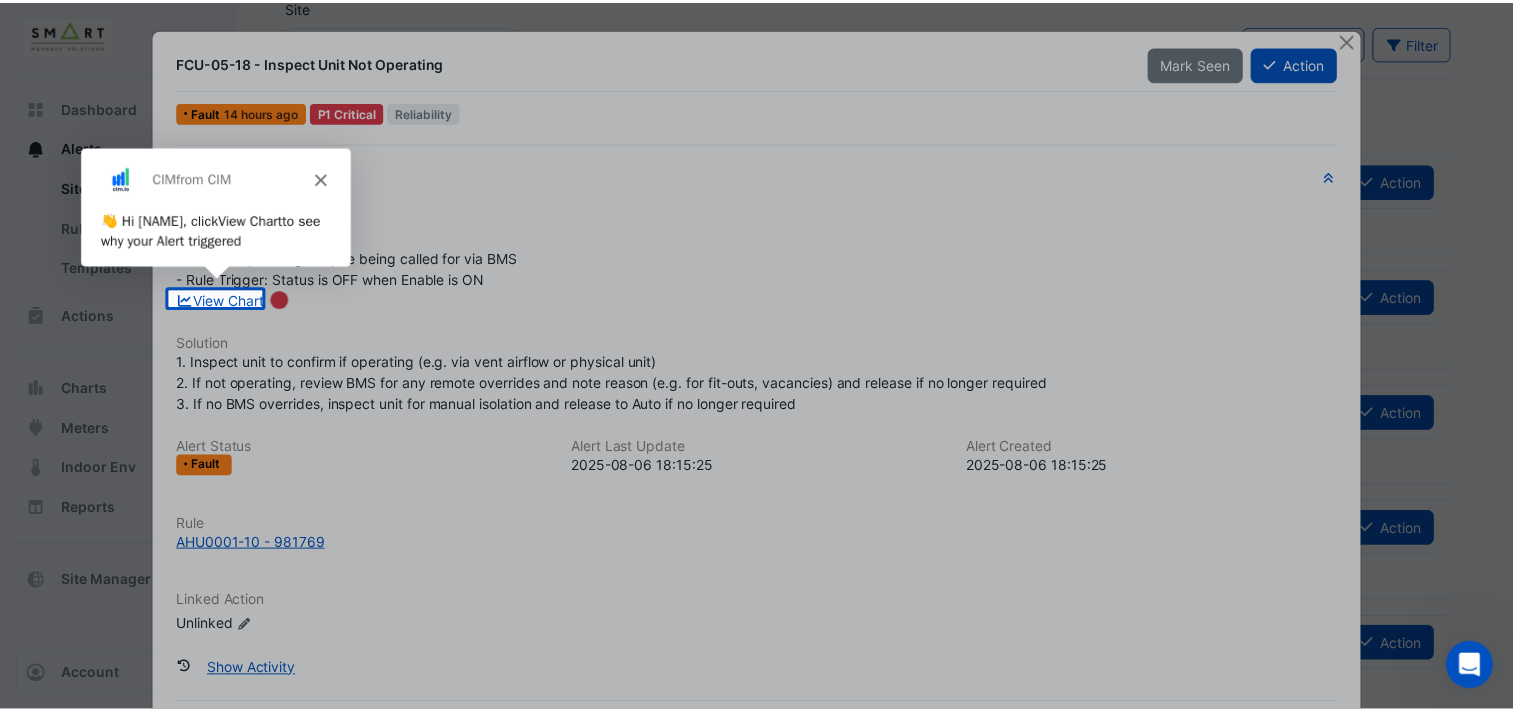 scroll, scrollTop: 0, scrollLeft: 0, axis: both 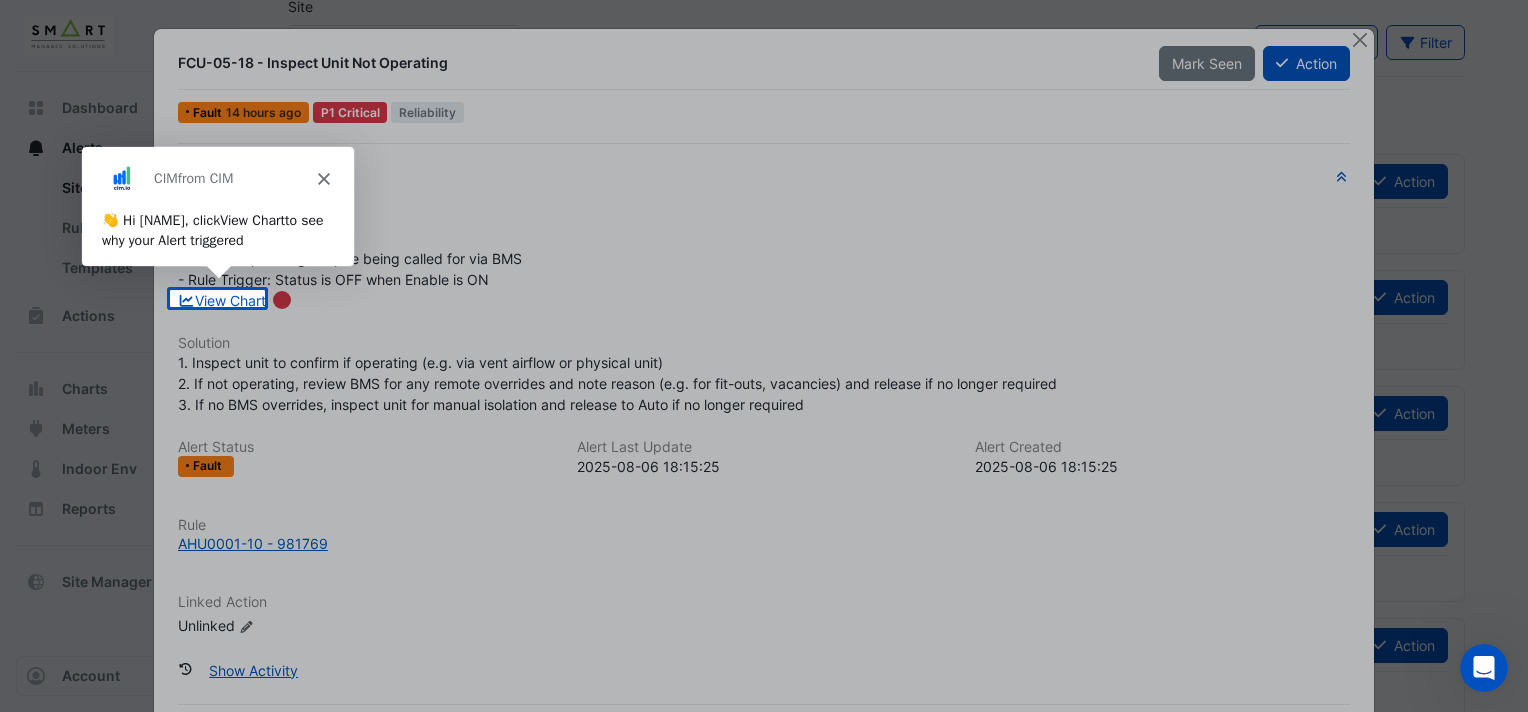 click 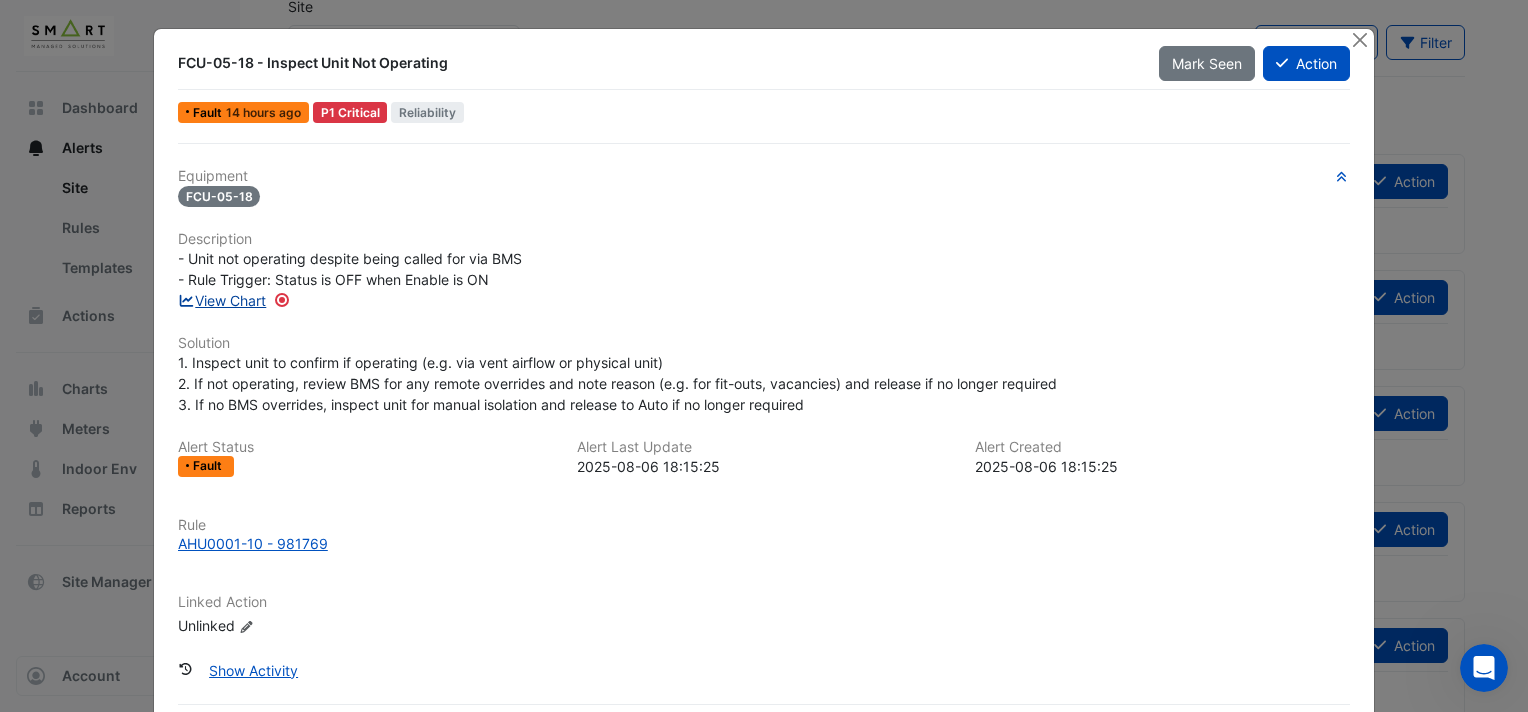 click on "View Chart" 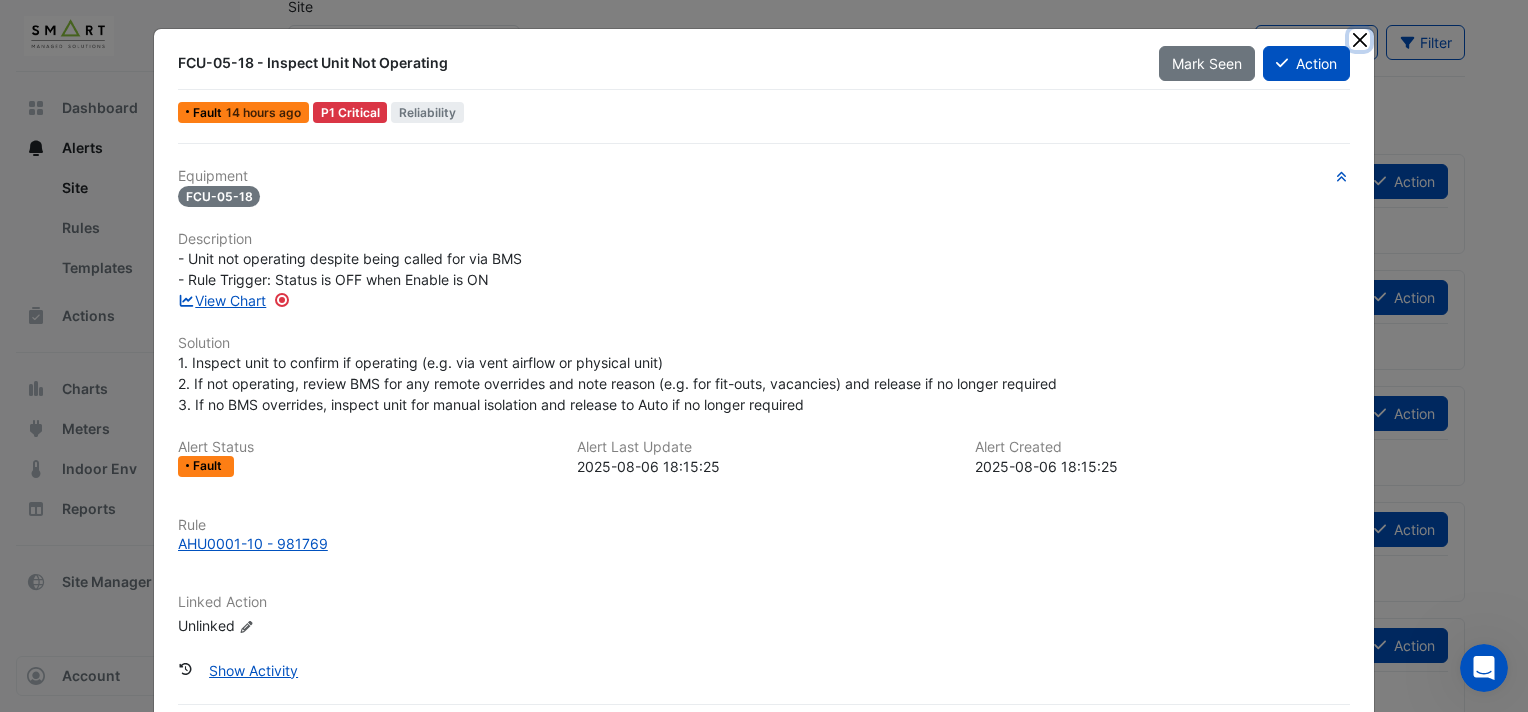 click 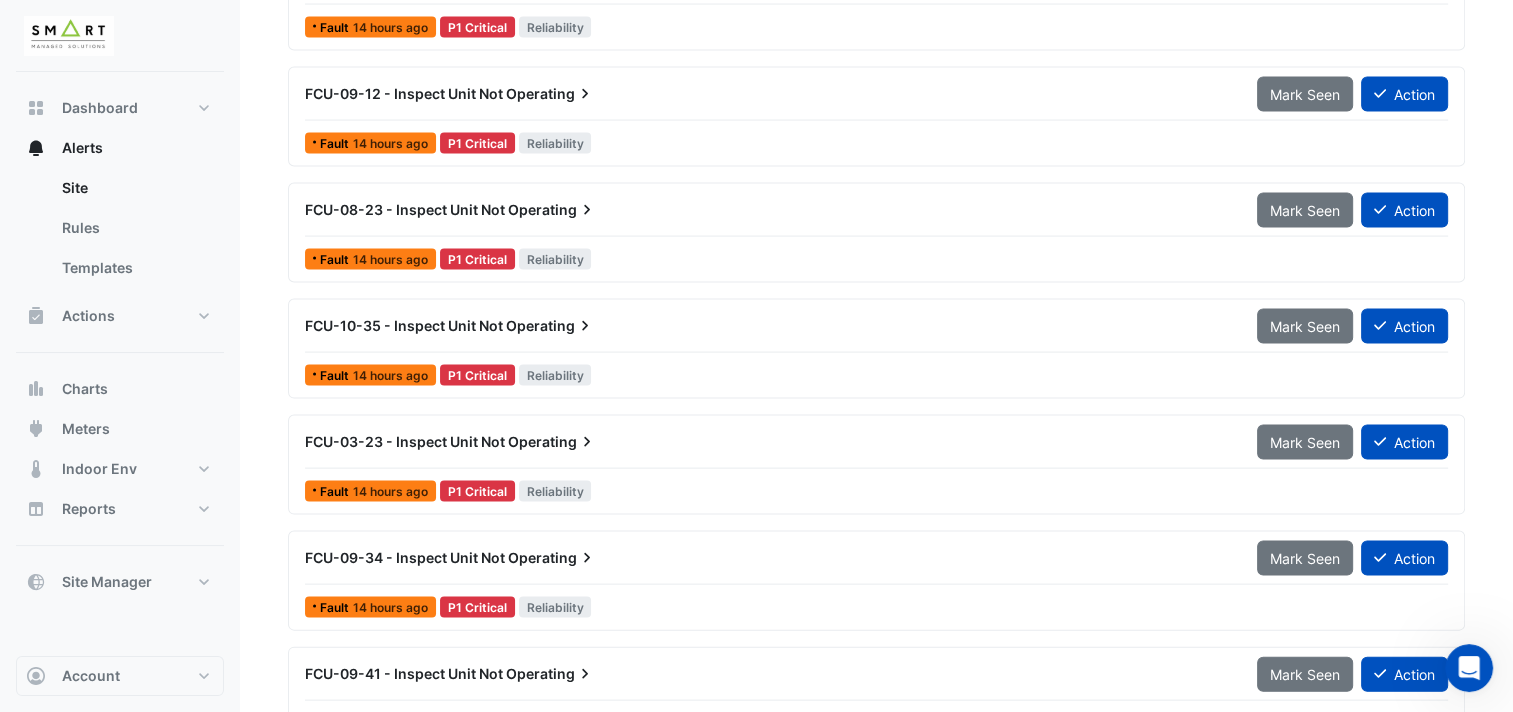 scroll, scrollTop: 4200, scrollLeft: 0, axis: vertical 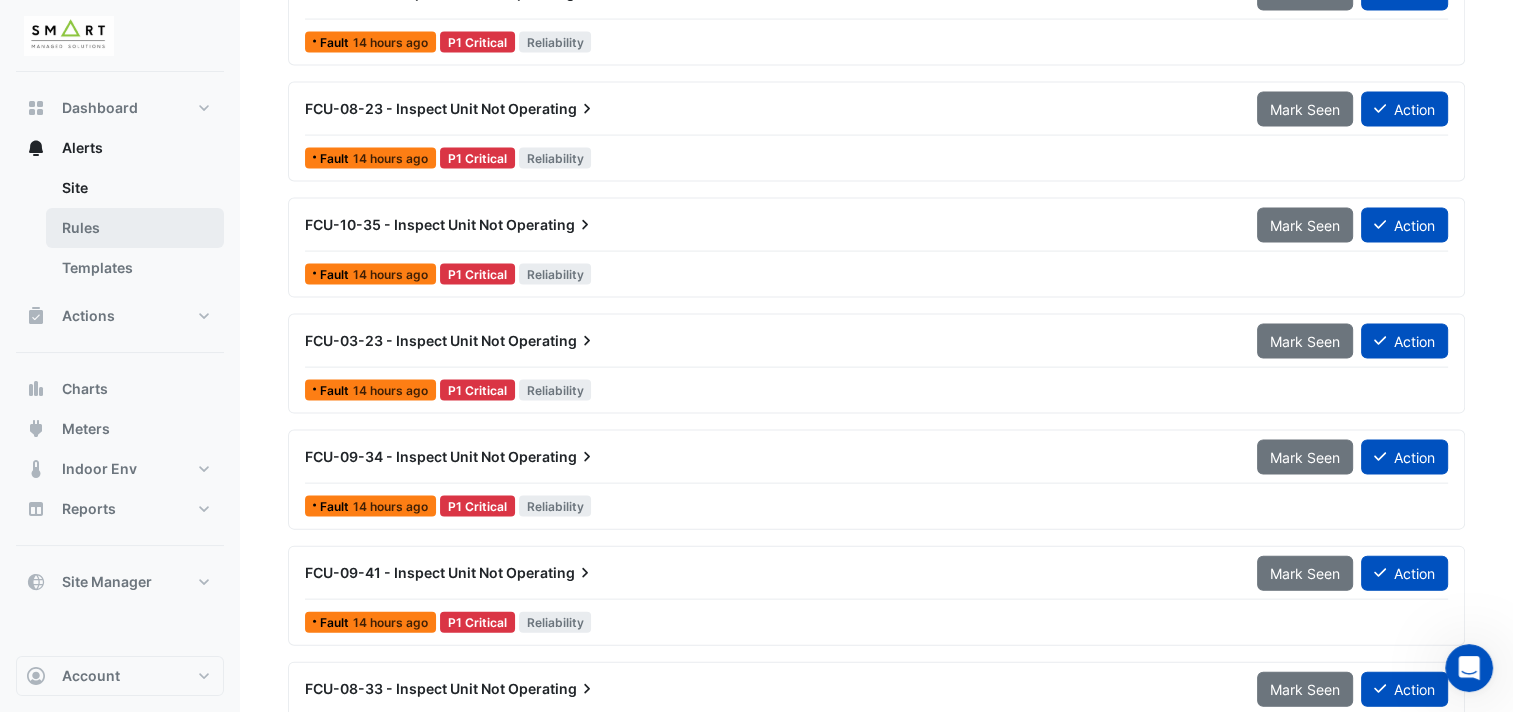 click on "Rules" at bounding box center [135, 228] 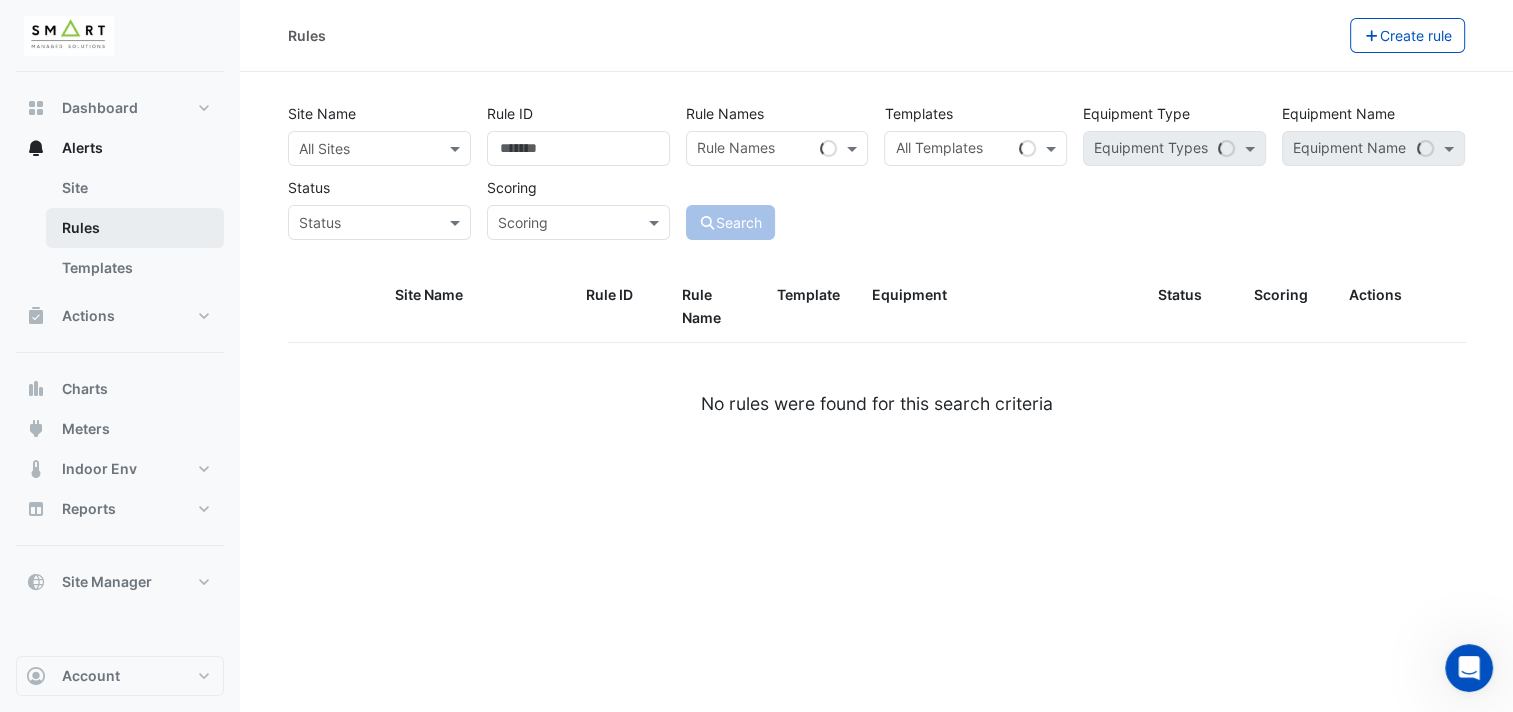 scroll, scrollTop: 0, scrollLeft: 0, axis: both 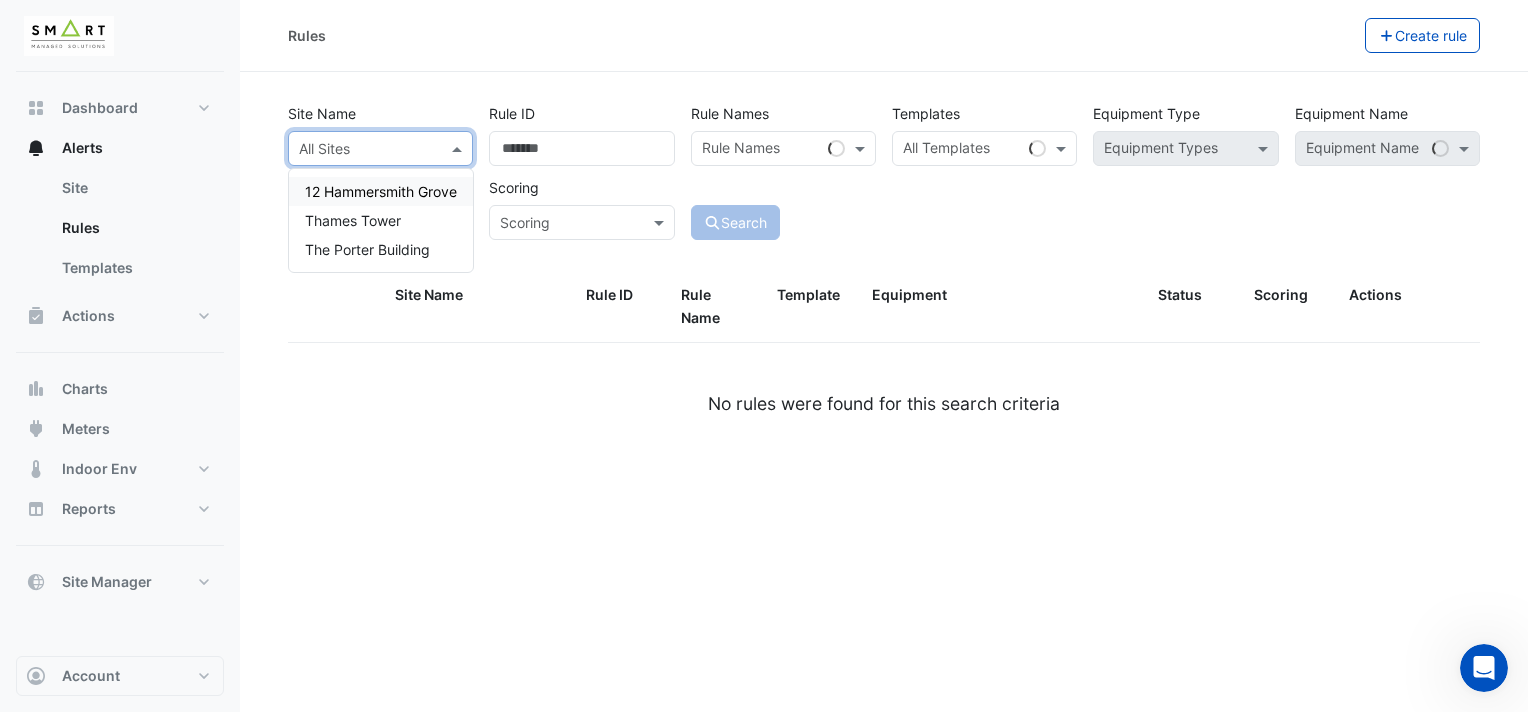 click at bounding box center [360, 149] 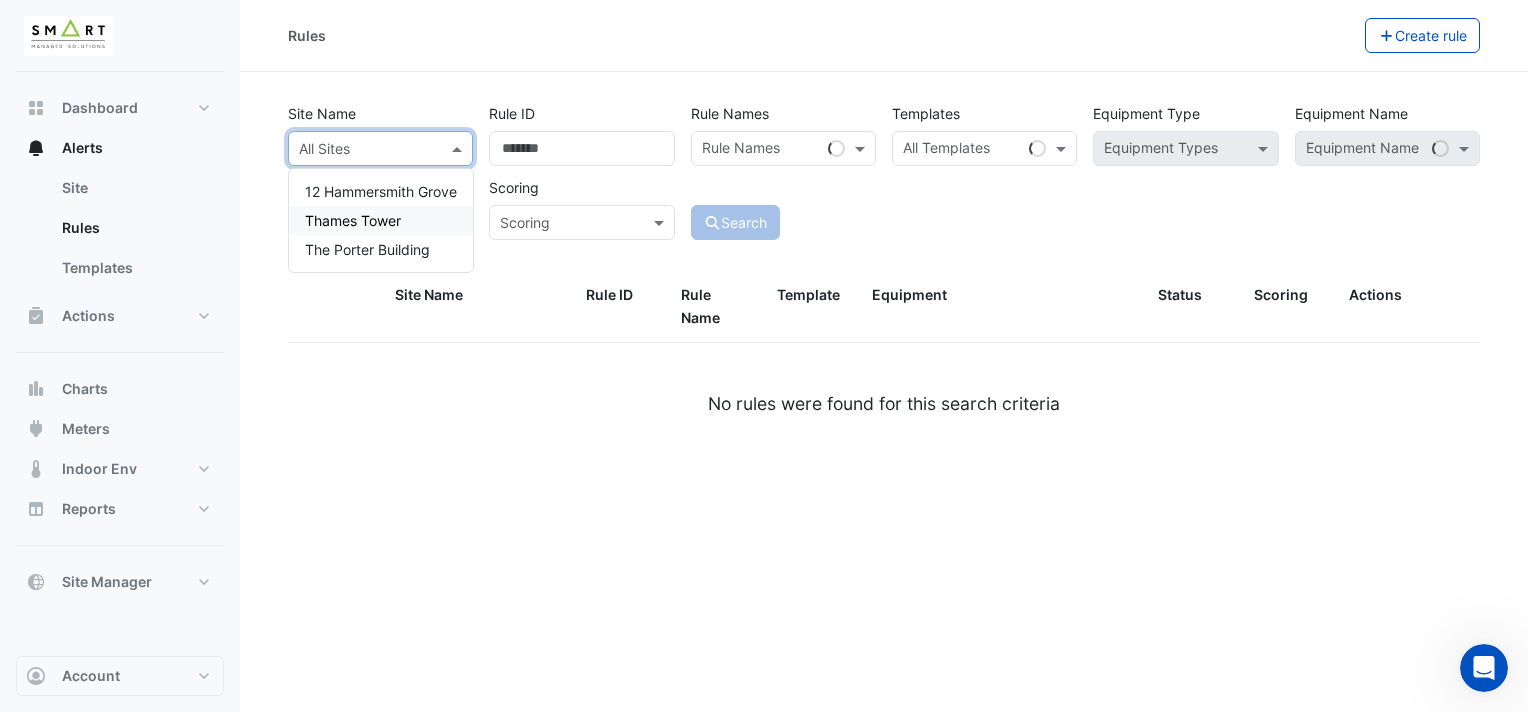 click on "Thames Tower" at bounding box center [381, 220] 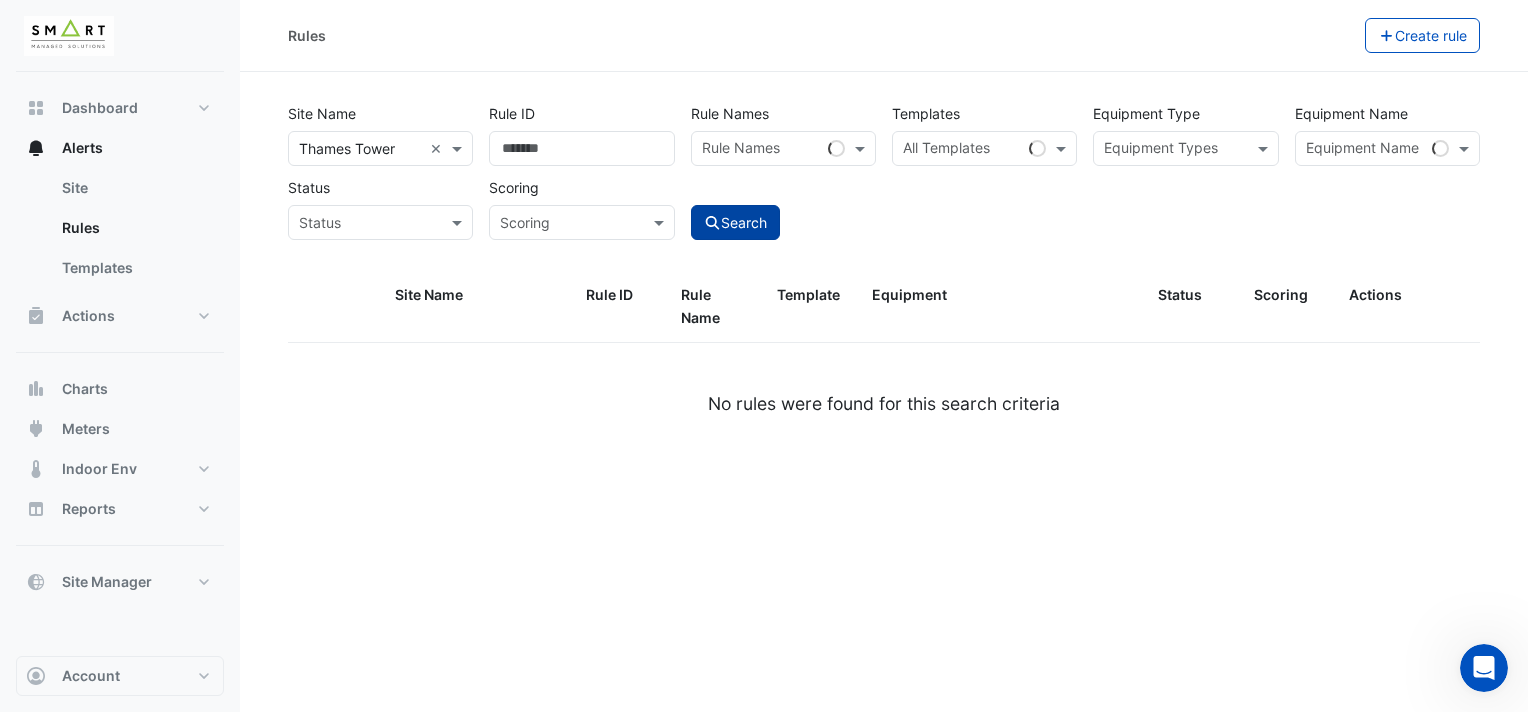 click on "Search" 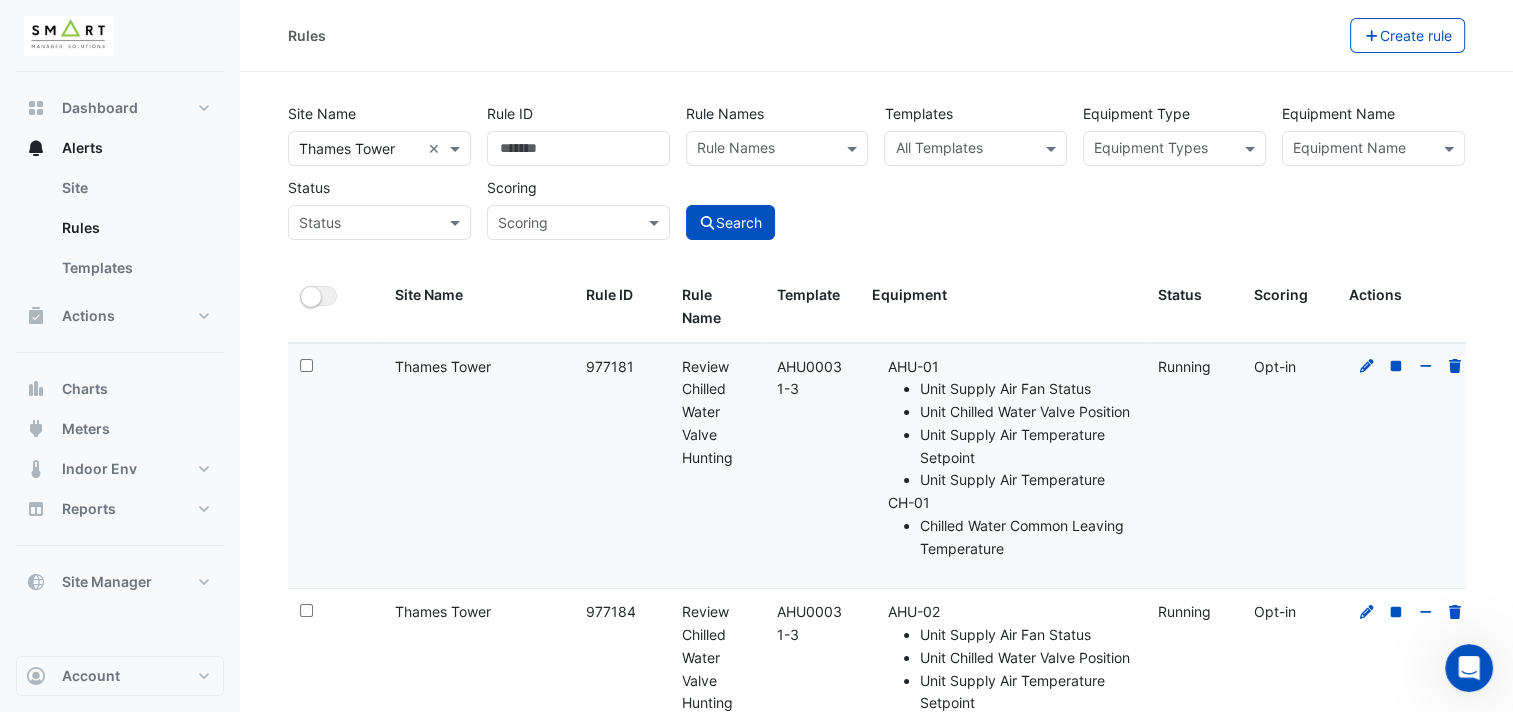 scroll, scrollTop: 200, scrollLeft: 0, axis: vertical 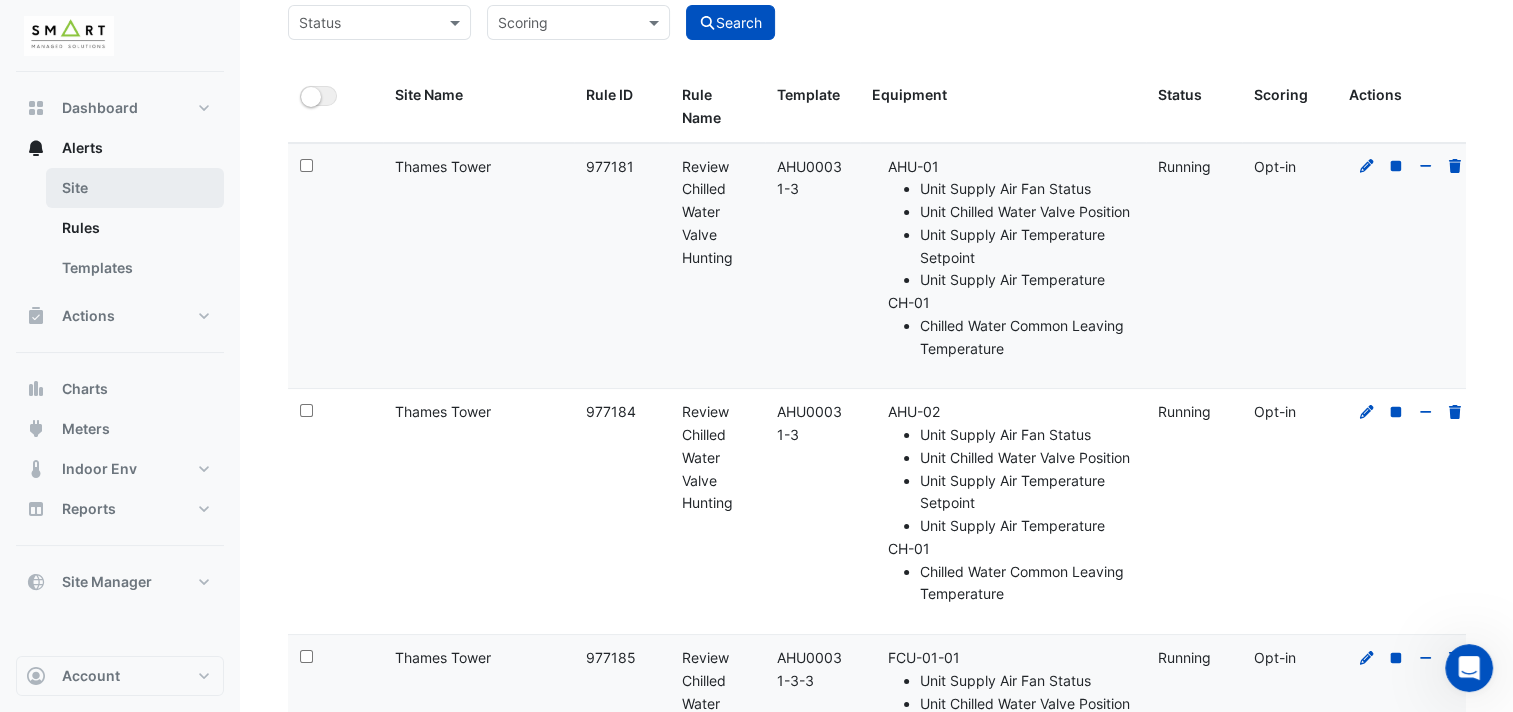 click on "Site" at bounding box center (135, 188) 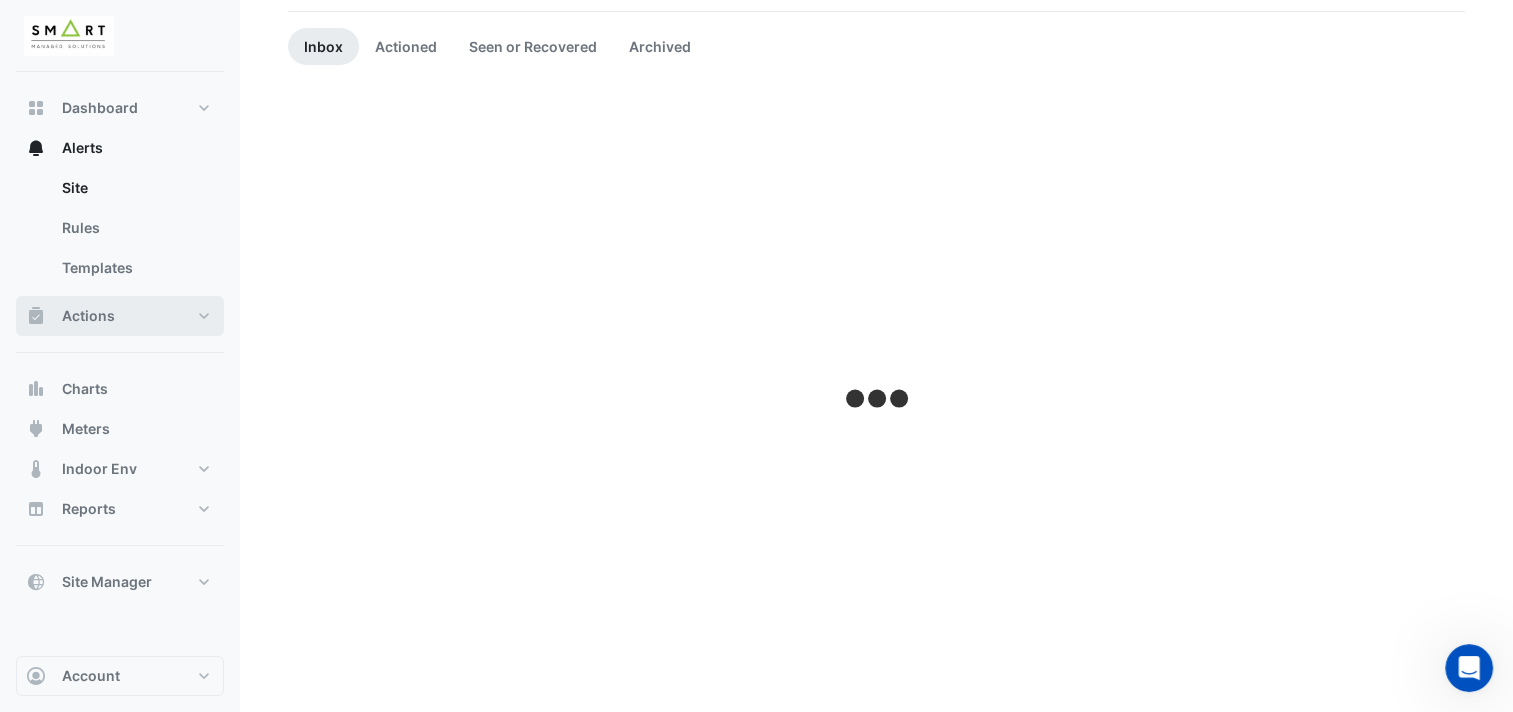 click on "Actions" at bounding box center (120, 316) 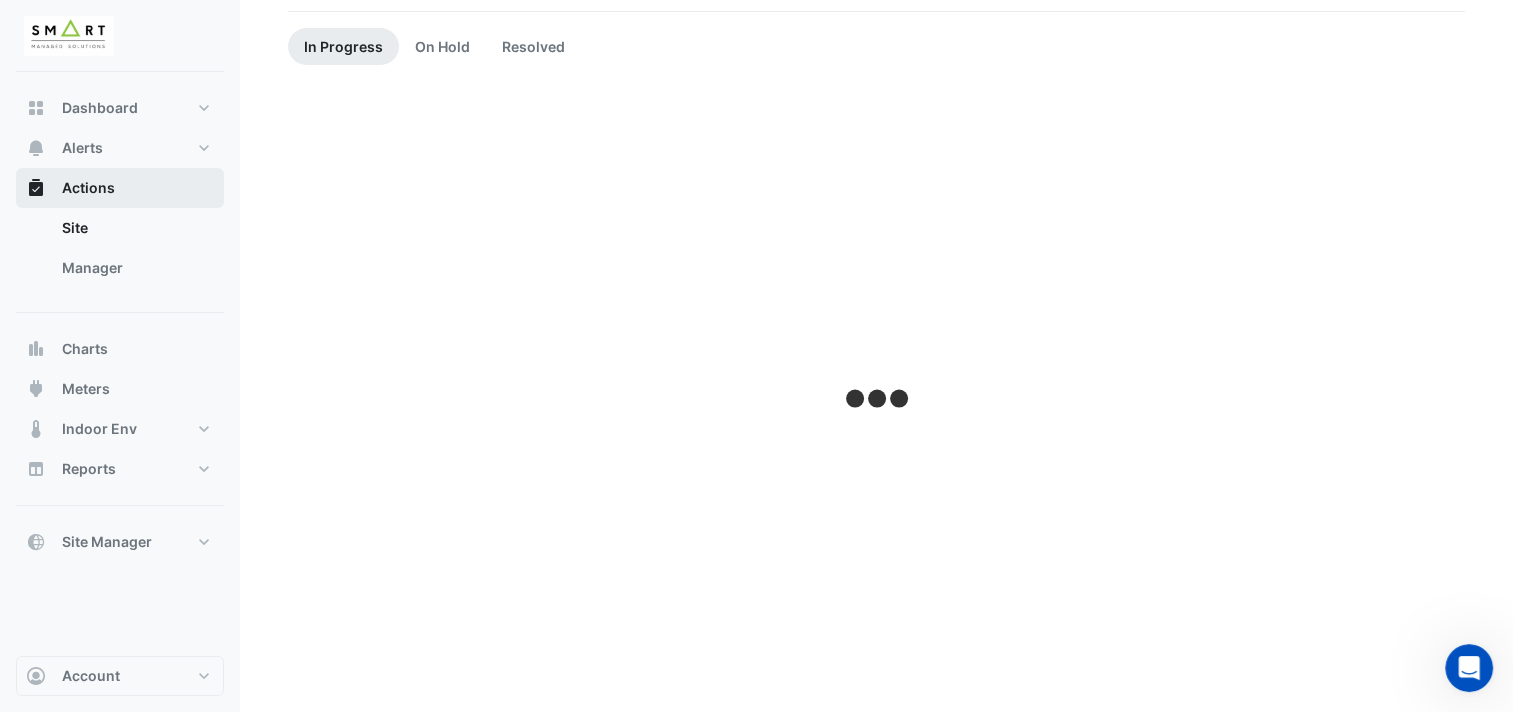 scroll, scrollTop: 0, scrollLeft: 0, axis: both 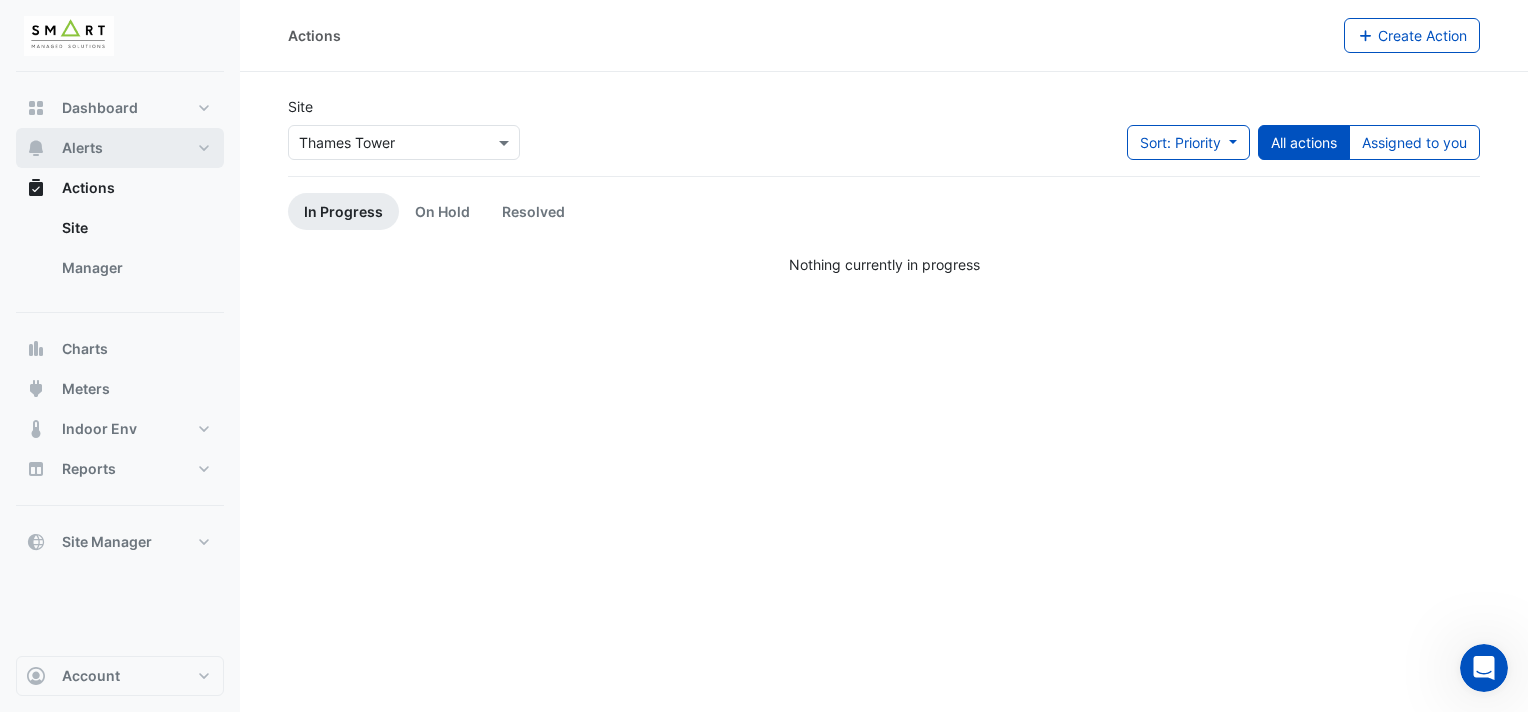 click on "Alerts" at bounding box center (120, 148) 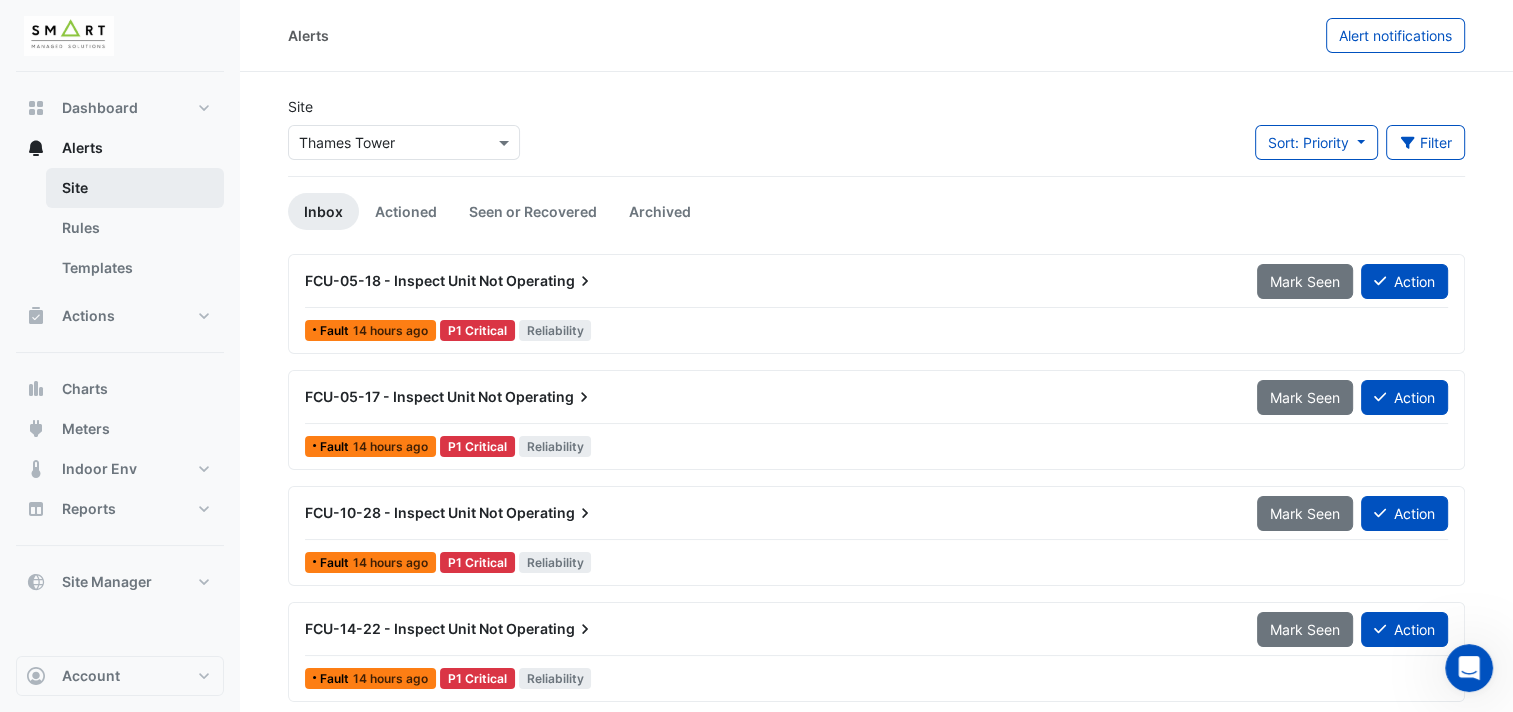 click on "Site" at bounding box center [135, 188] 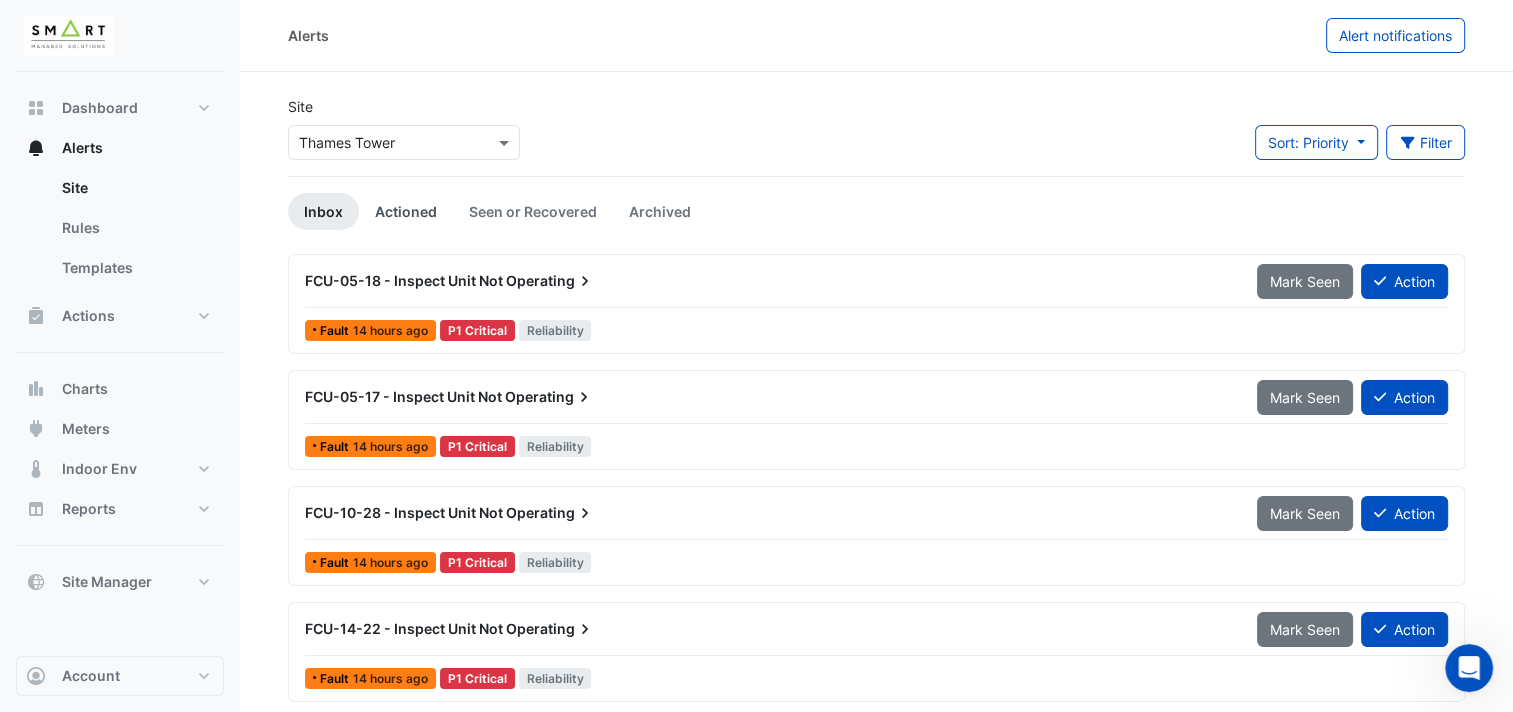 click on "Actioned" at bounding box center [406, 211] 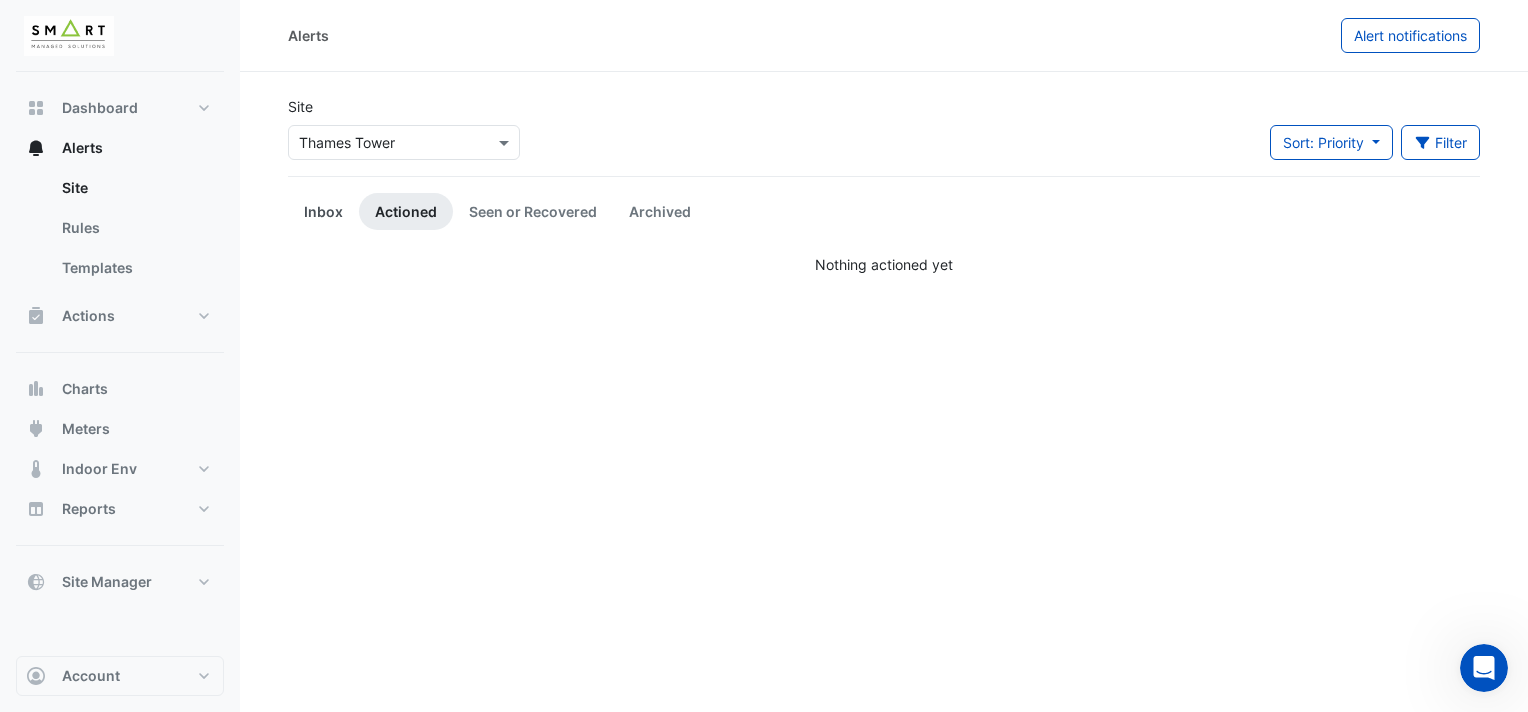 click on "Inbox" at bounding box center (323, 211) 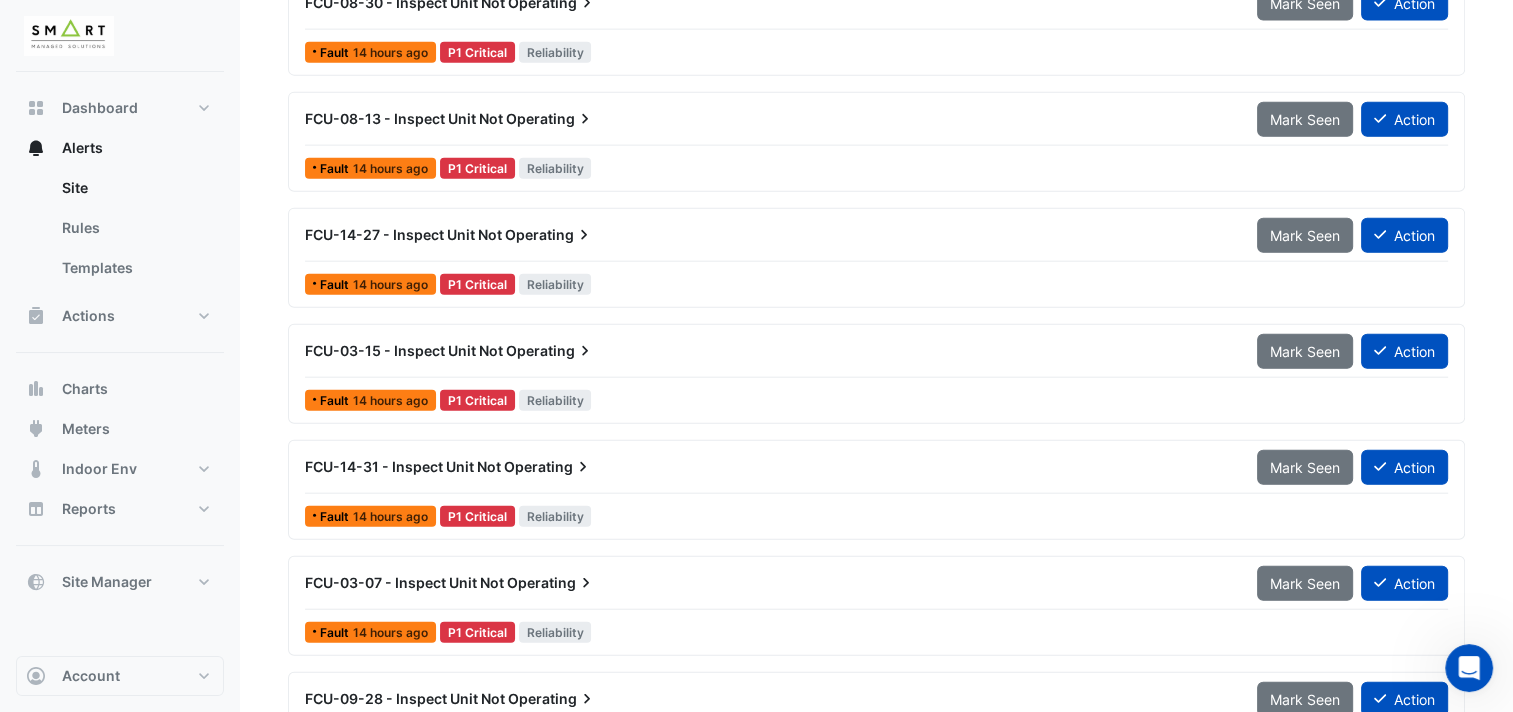 scroll, scrollTop: 20300, scrollLeft: 0, axis: vertical 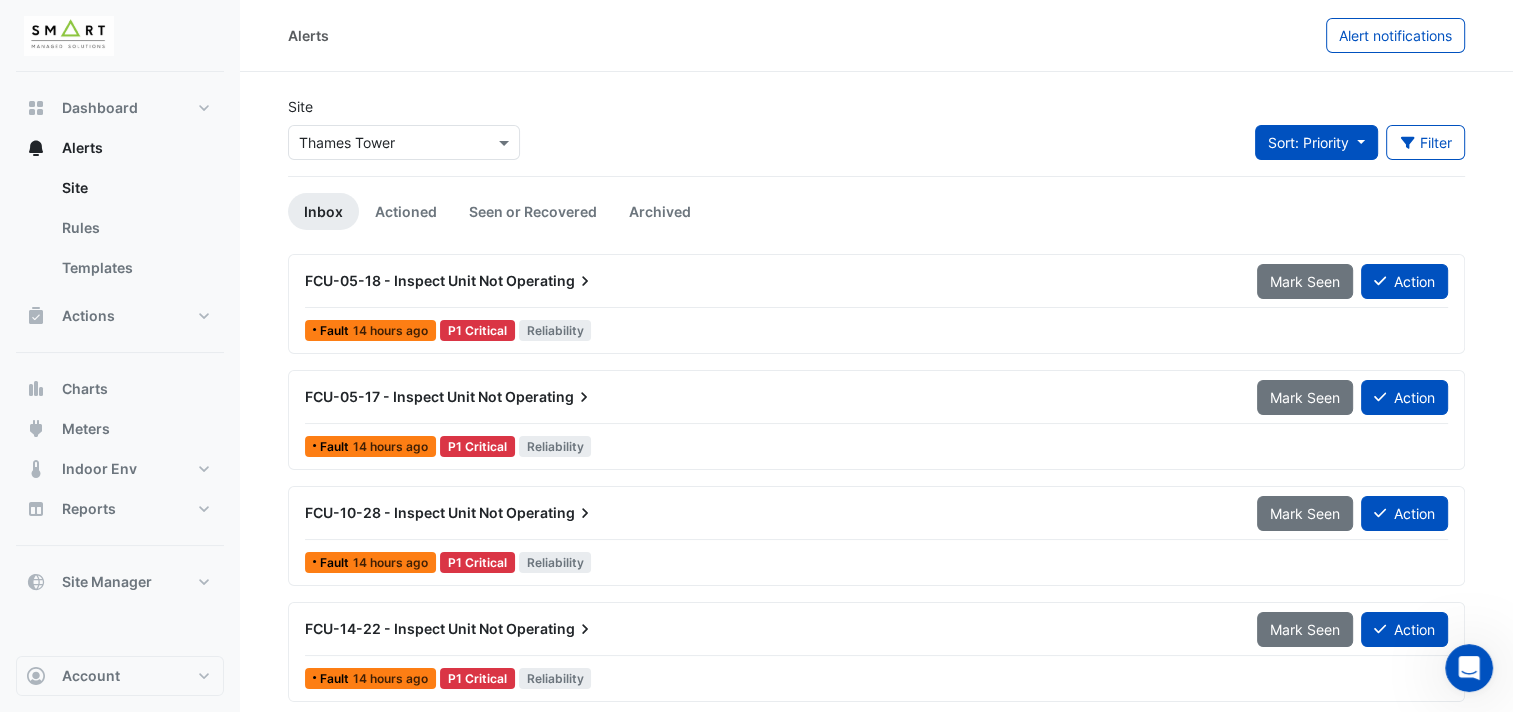 click on "Sort: Priority" 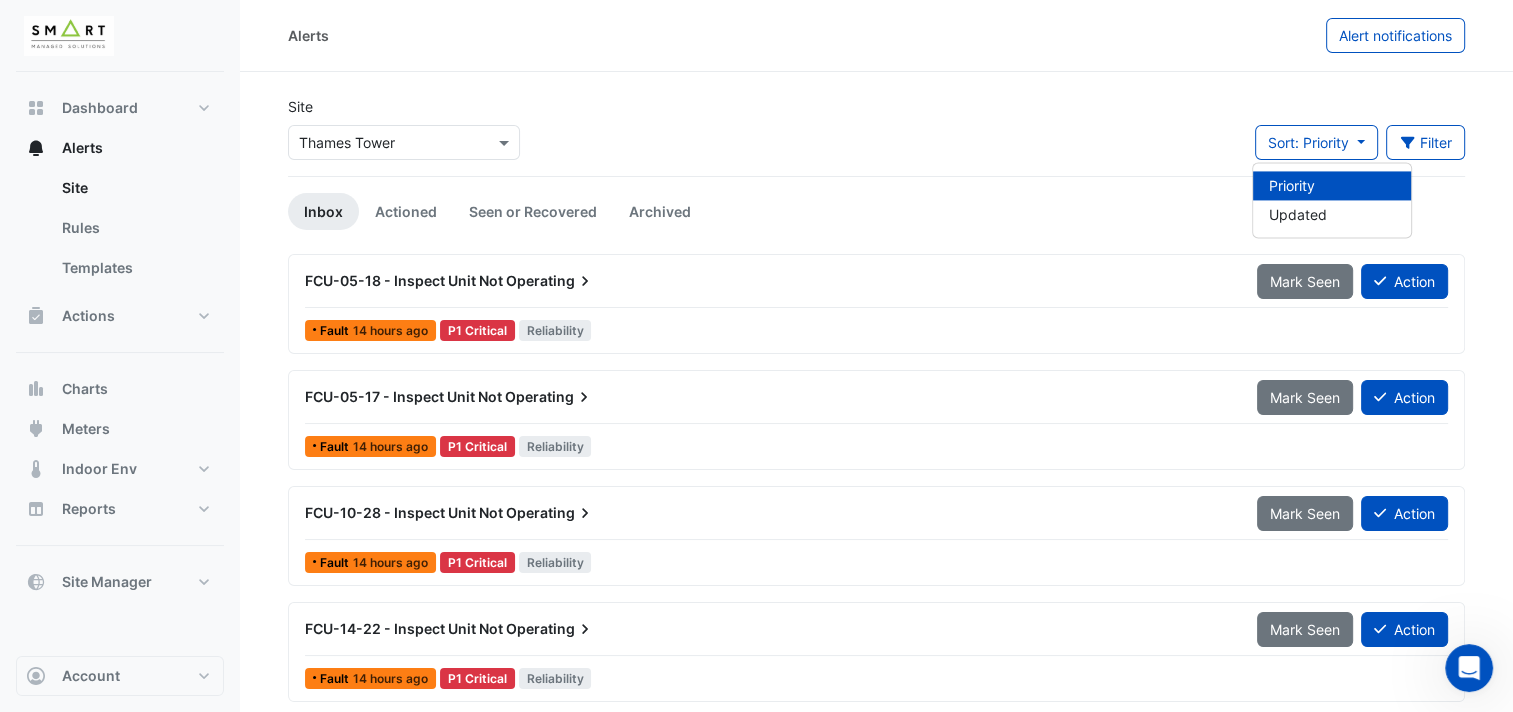 click on "Site
Select a Site × Thames Tower
Sort: Priority
Filter
Title
Priority
Filter
Impact
Filter
Equipment Type
Filter" 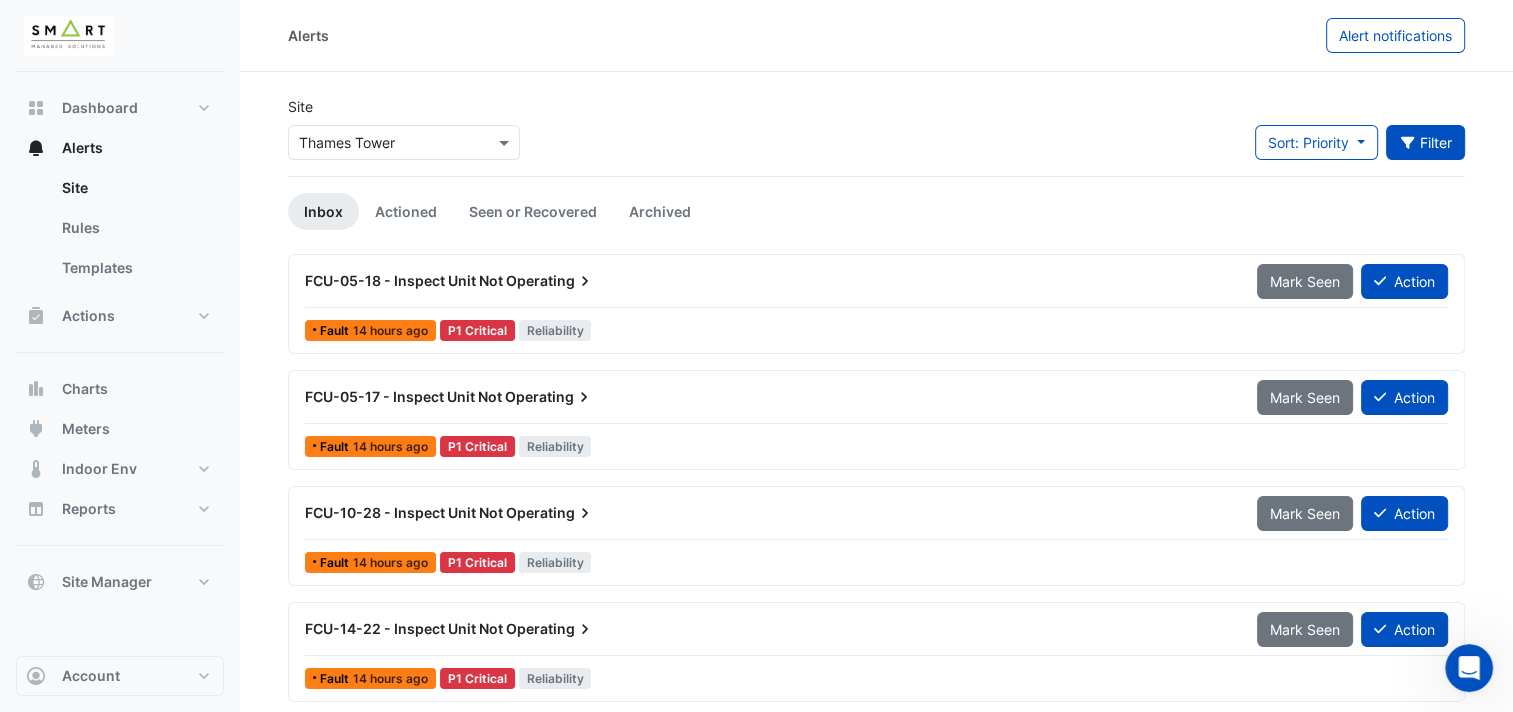 click on "Filter" 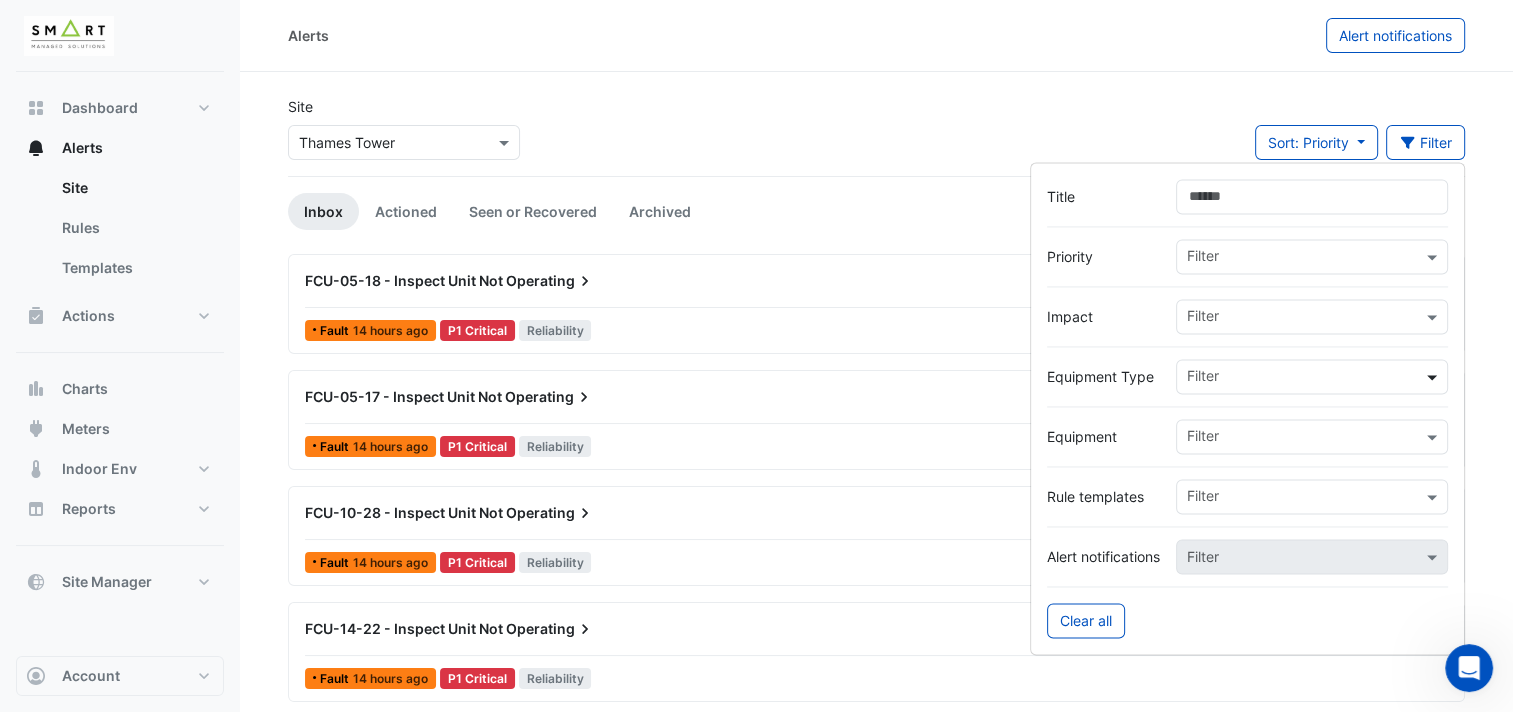 click at bounding box center (1434, 376) 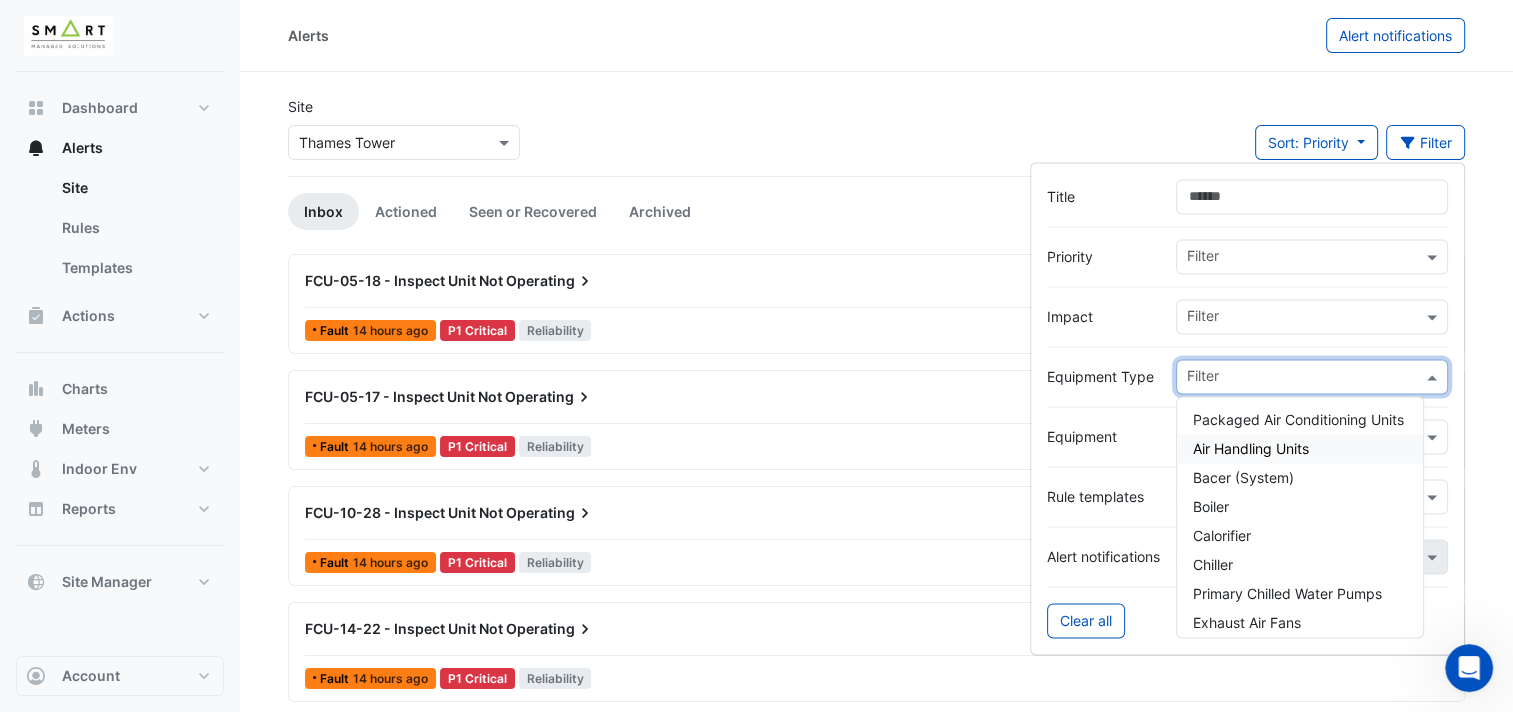 click on "Air Handling Units" at bounding box center [1300, 448] 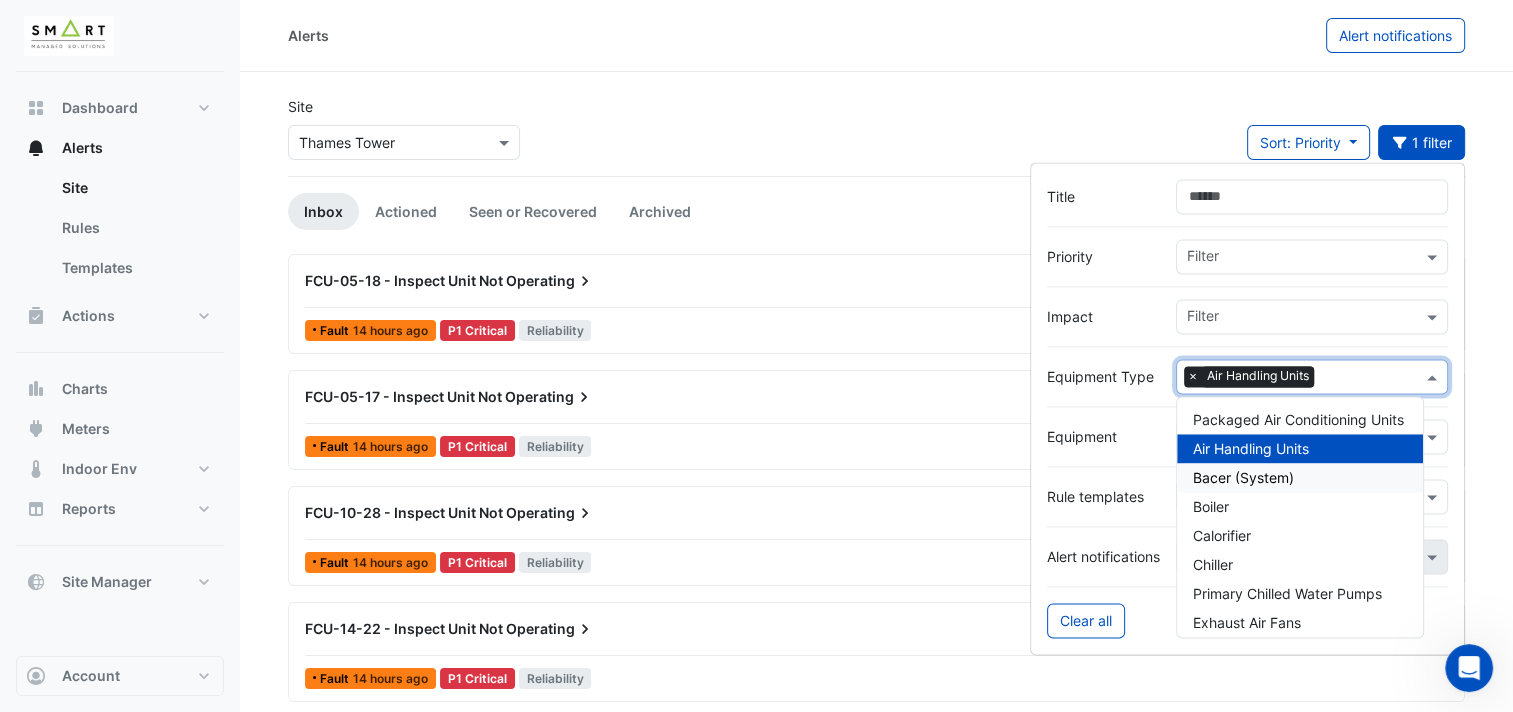 click on "Site
Select a Site × Thames Tower
Sort: Priority
Priority
Updated
1 filter" 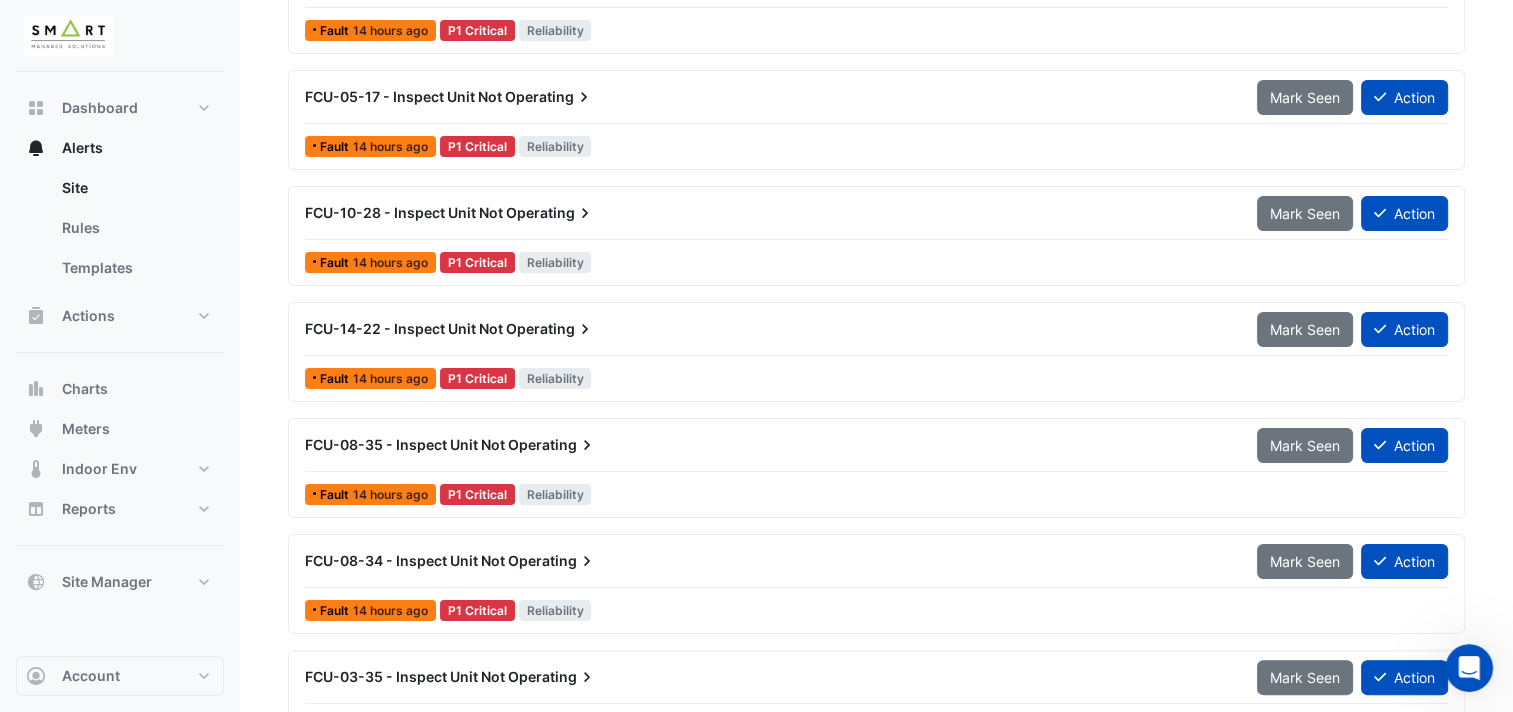 scroll, scrollTop: 0, scrollLeft: 0, axis: both 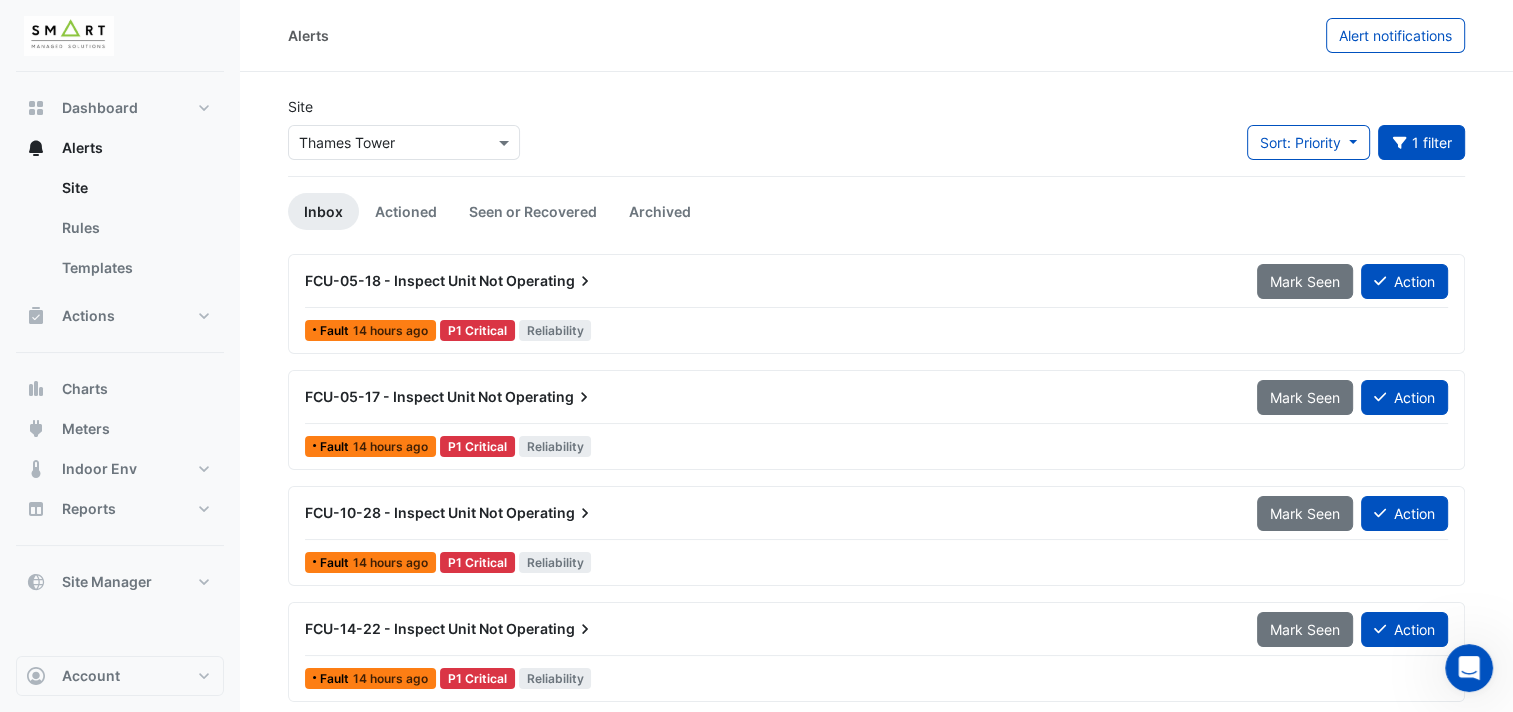 click on "Operating" at bounding box center [549, 397] 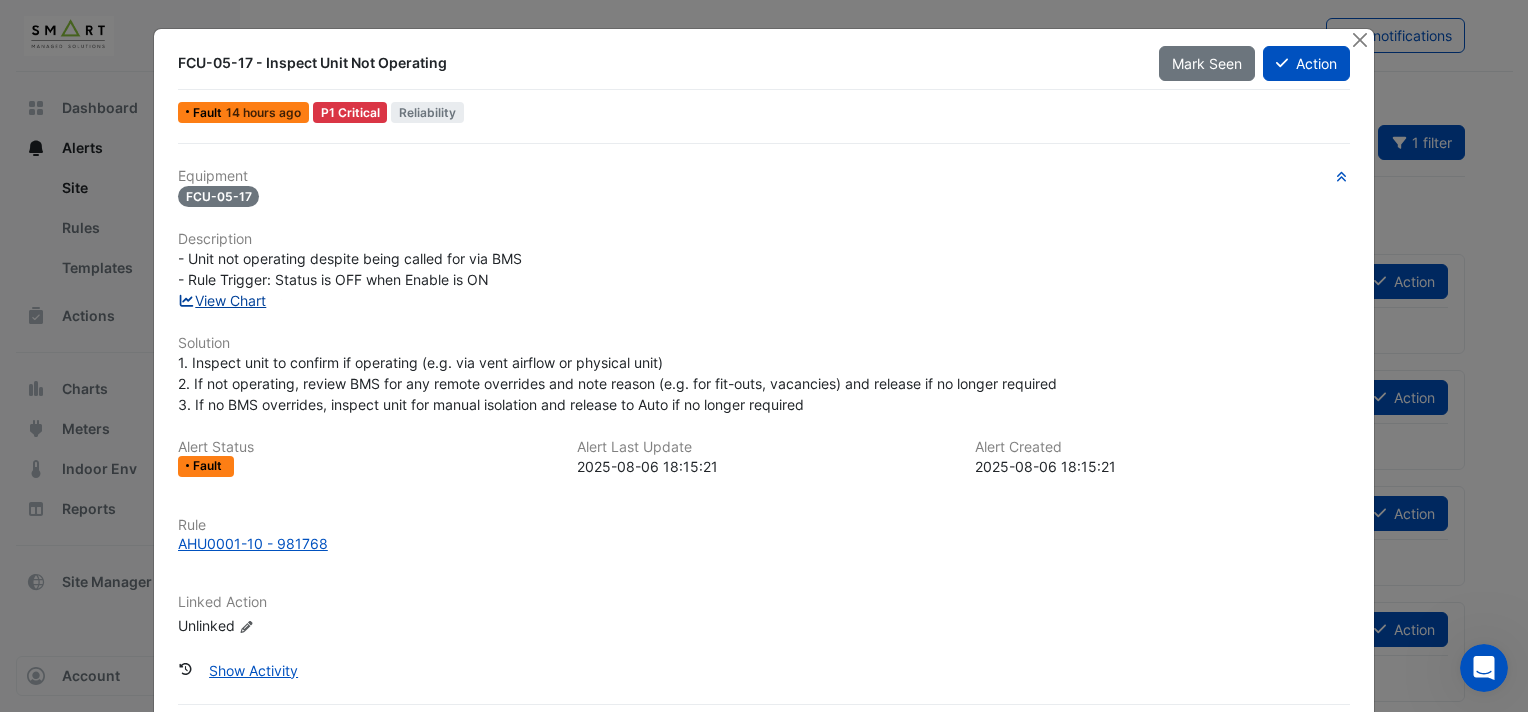 click on "View Chart" 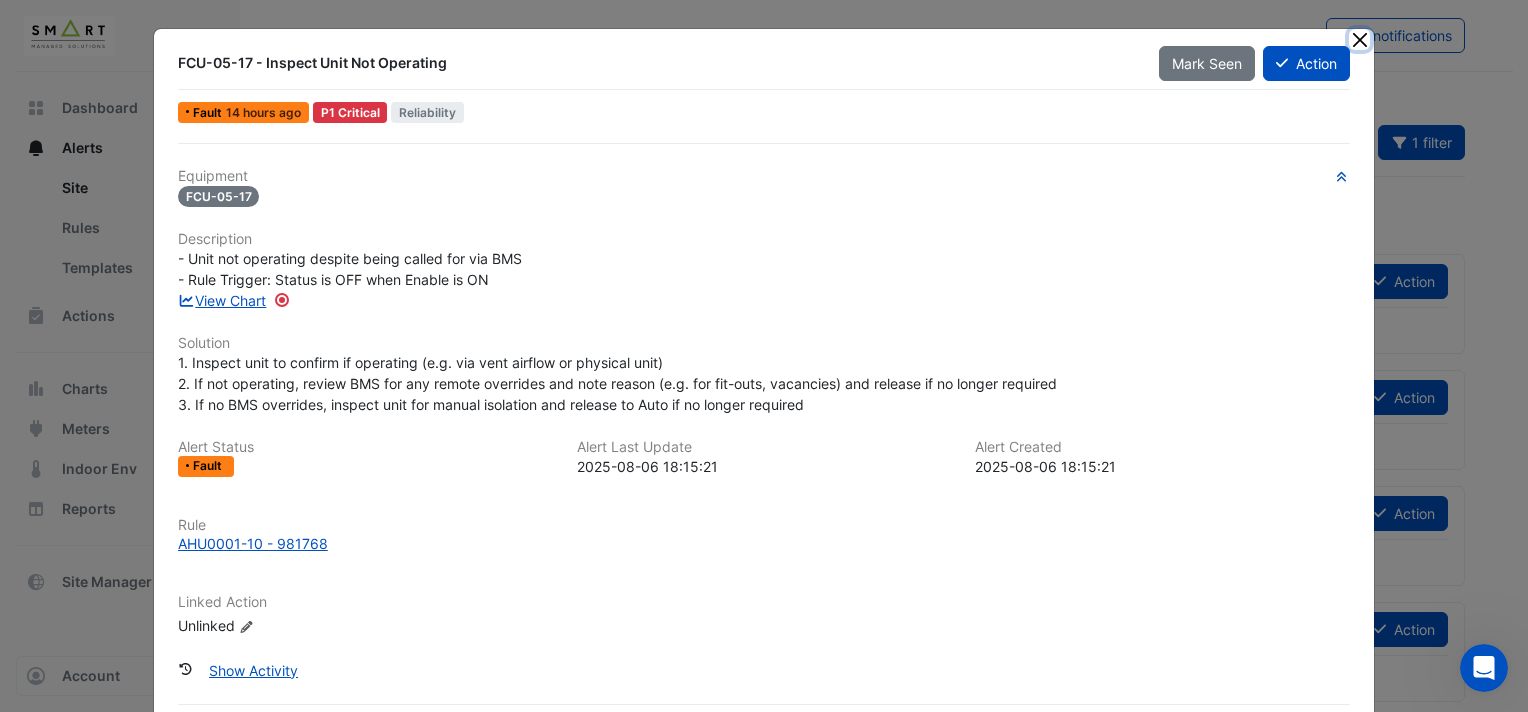 click 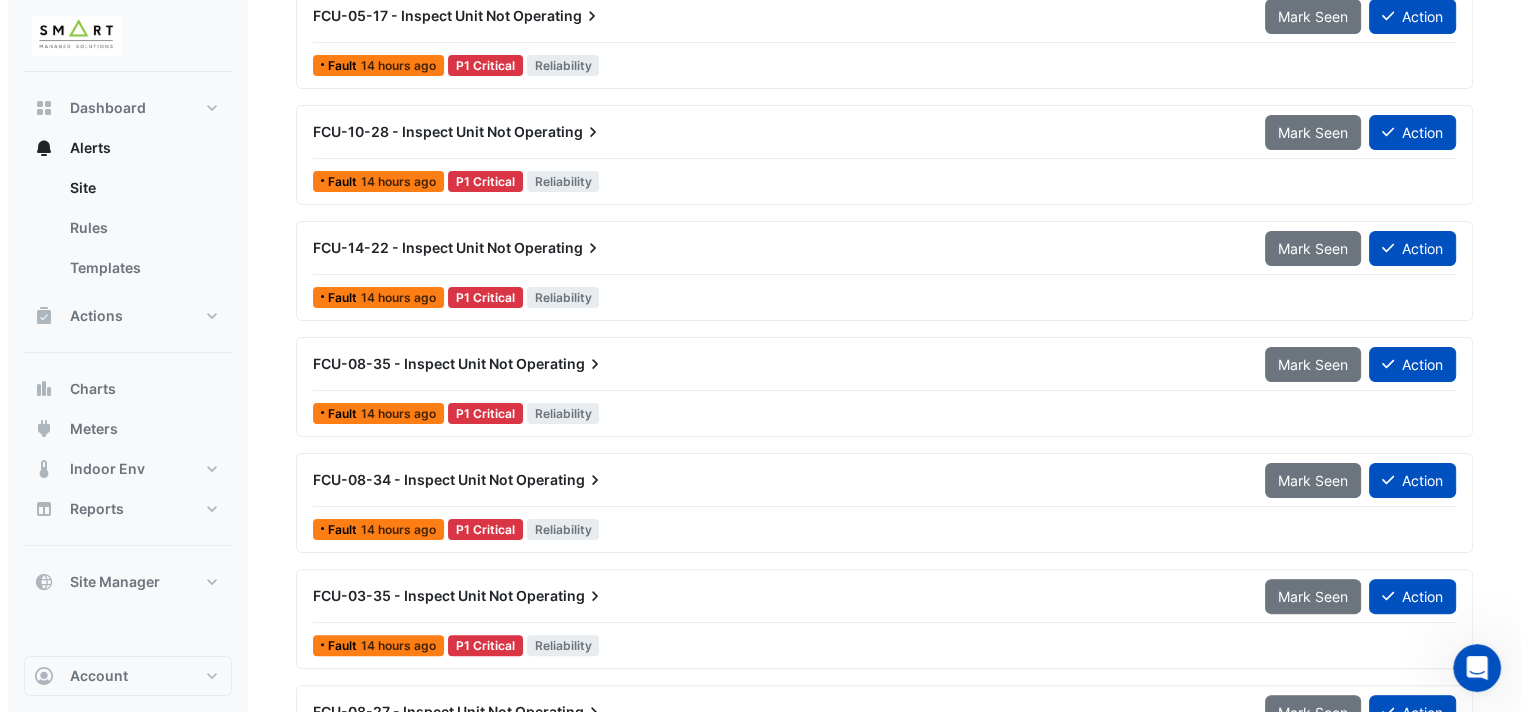scroll, scrollTop: 500, scrollLeft: 0, axis: vertical 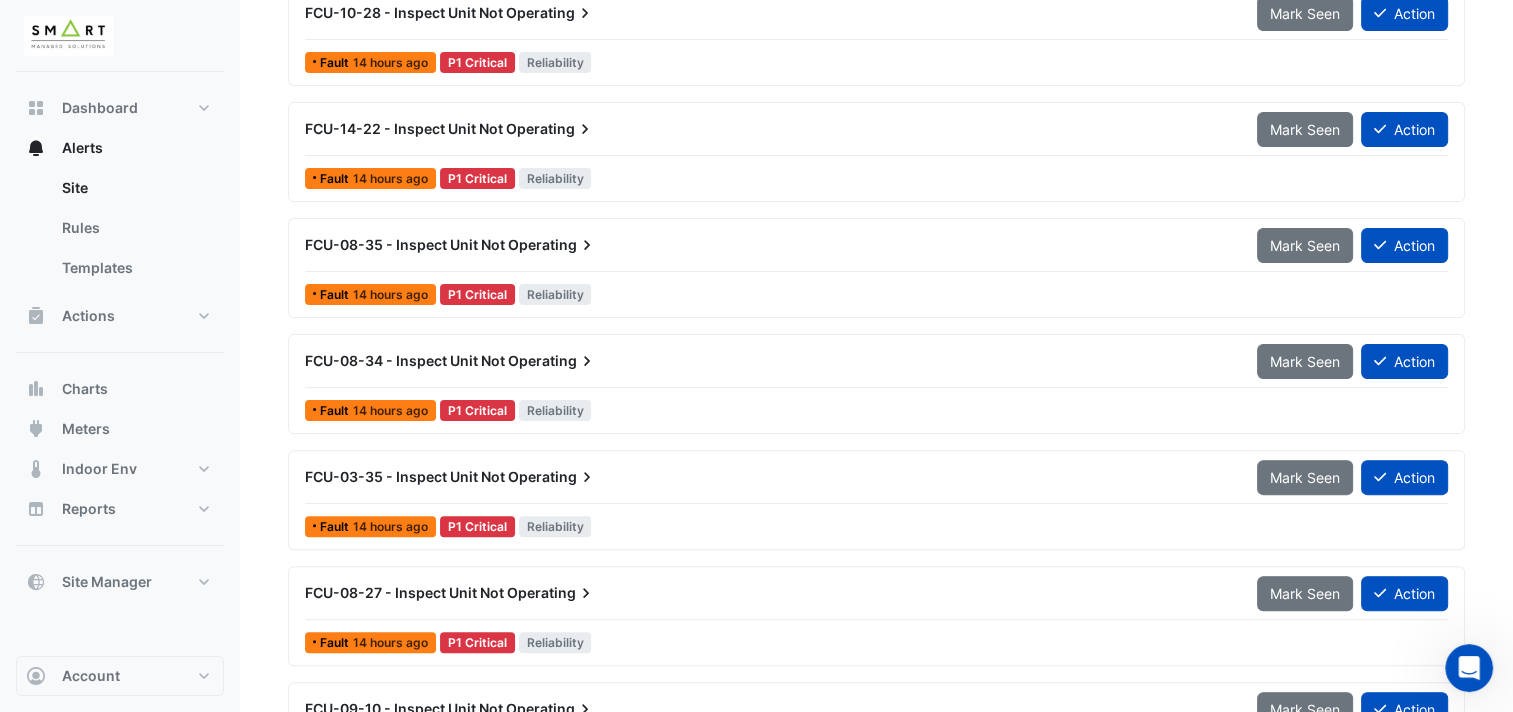 click on "FCU-08-34 - Inspect Unit Not" at bounding box center [405, 360] 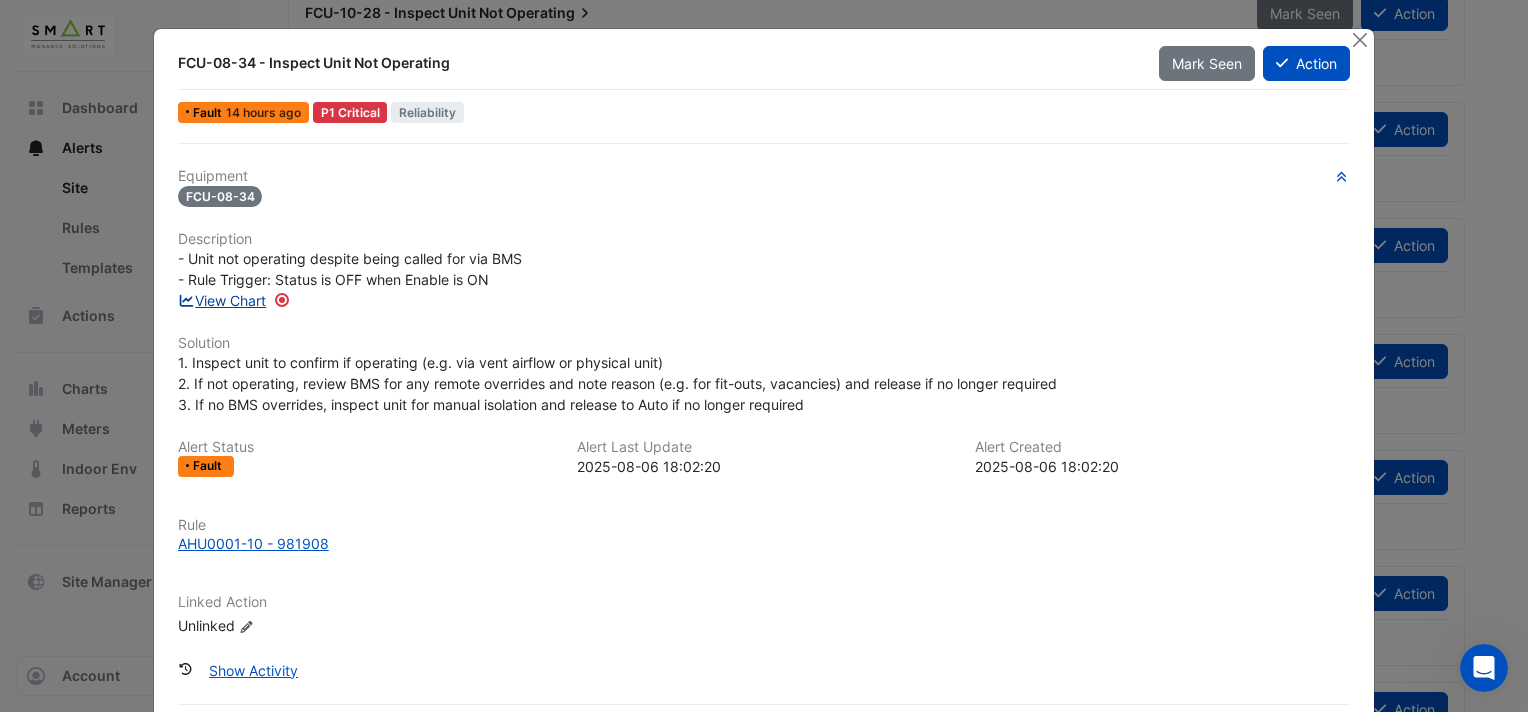 click on "View Chart" 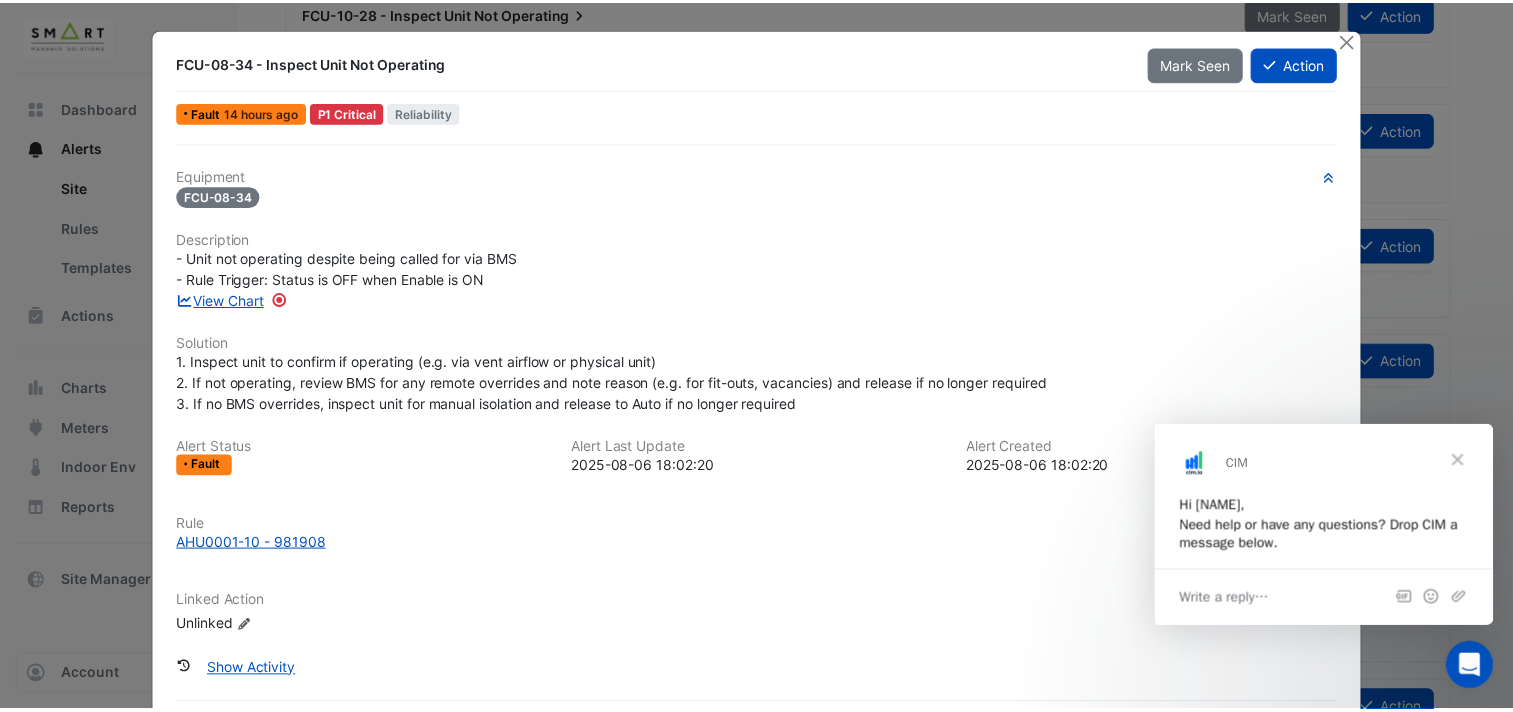scroll, scrollTop: 0, scrollLeft: 0, axis: both 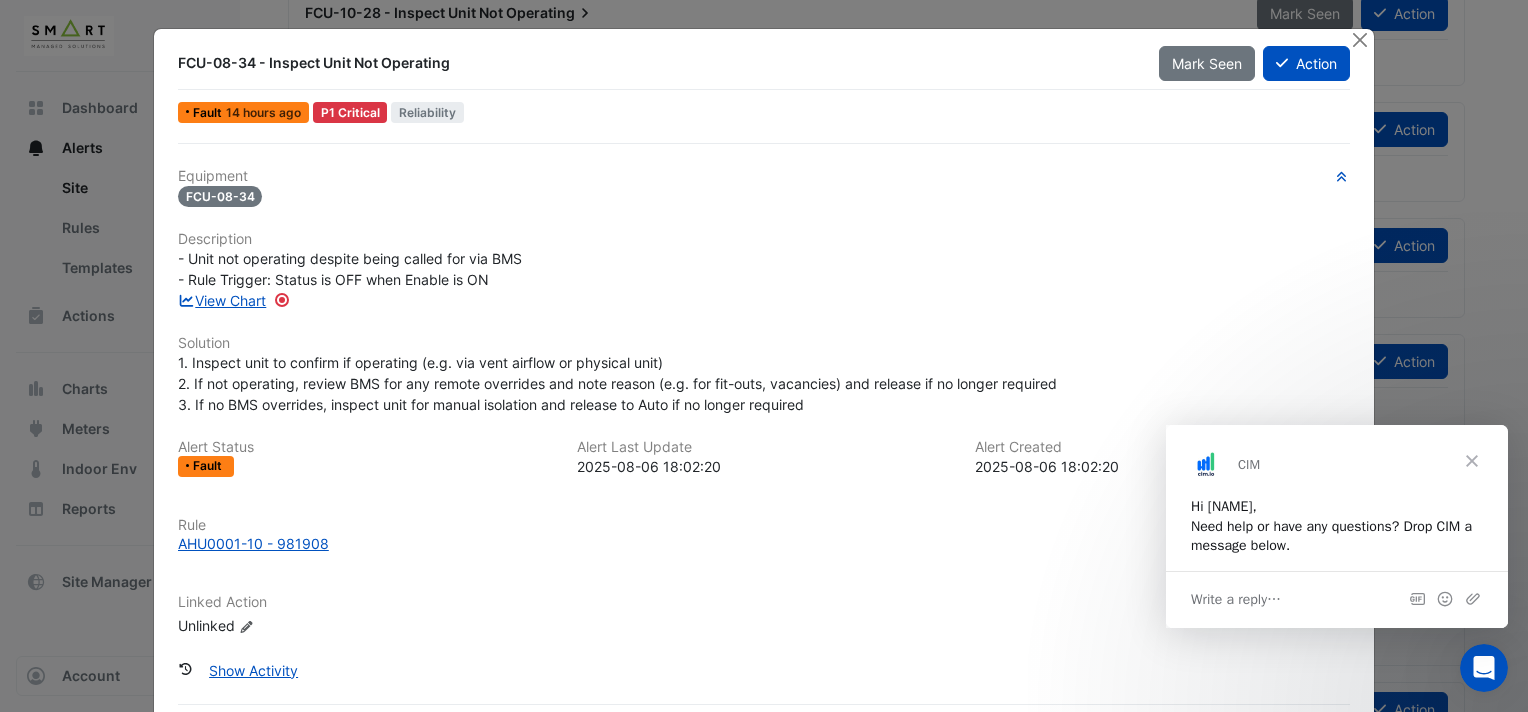click at bounding box center [1472, 461] 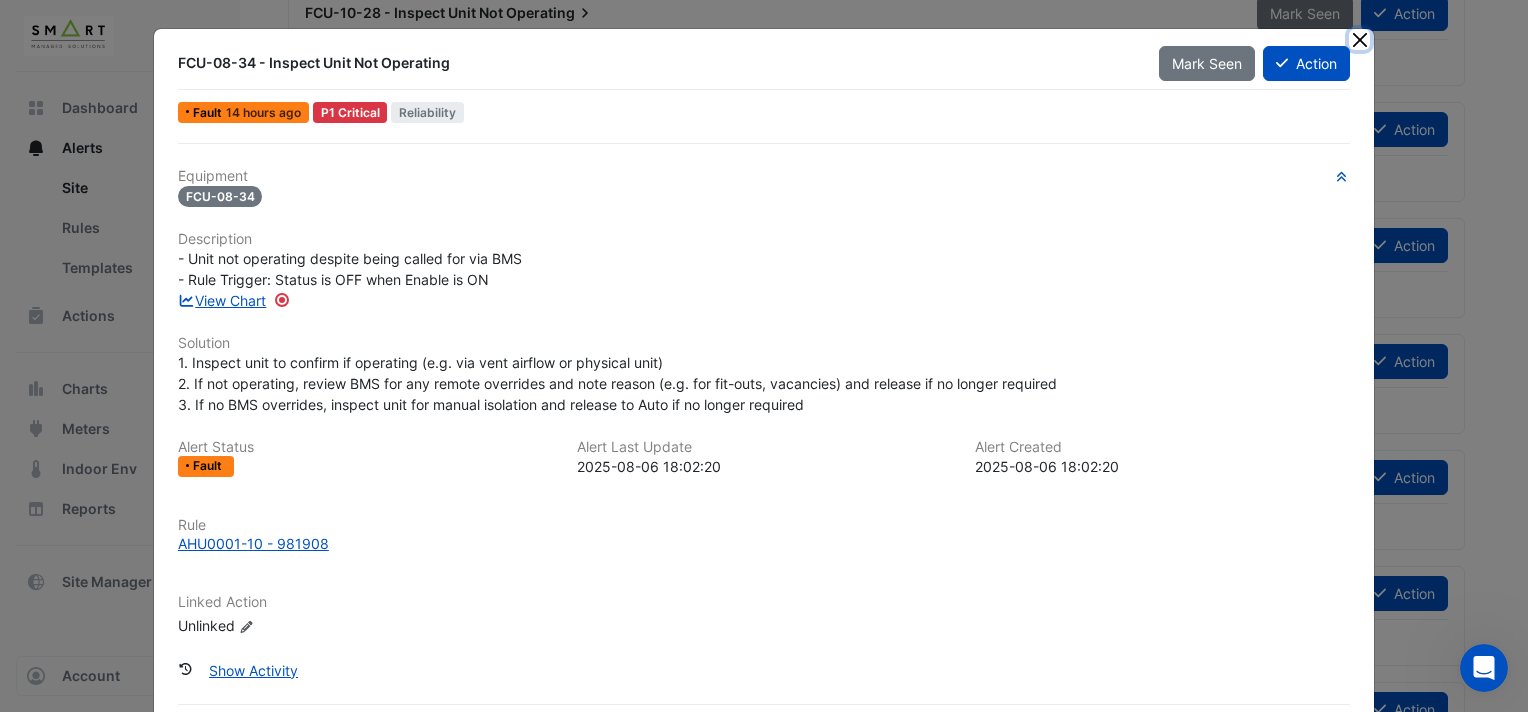 click 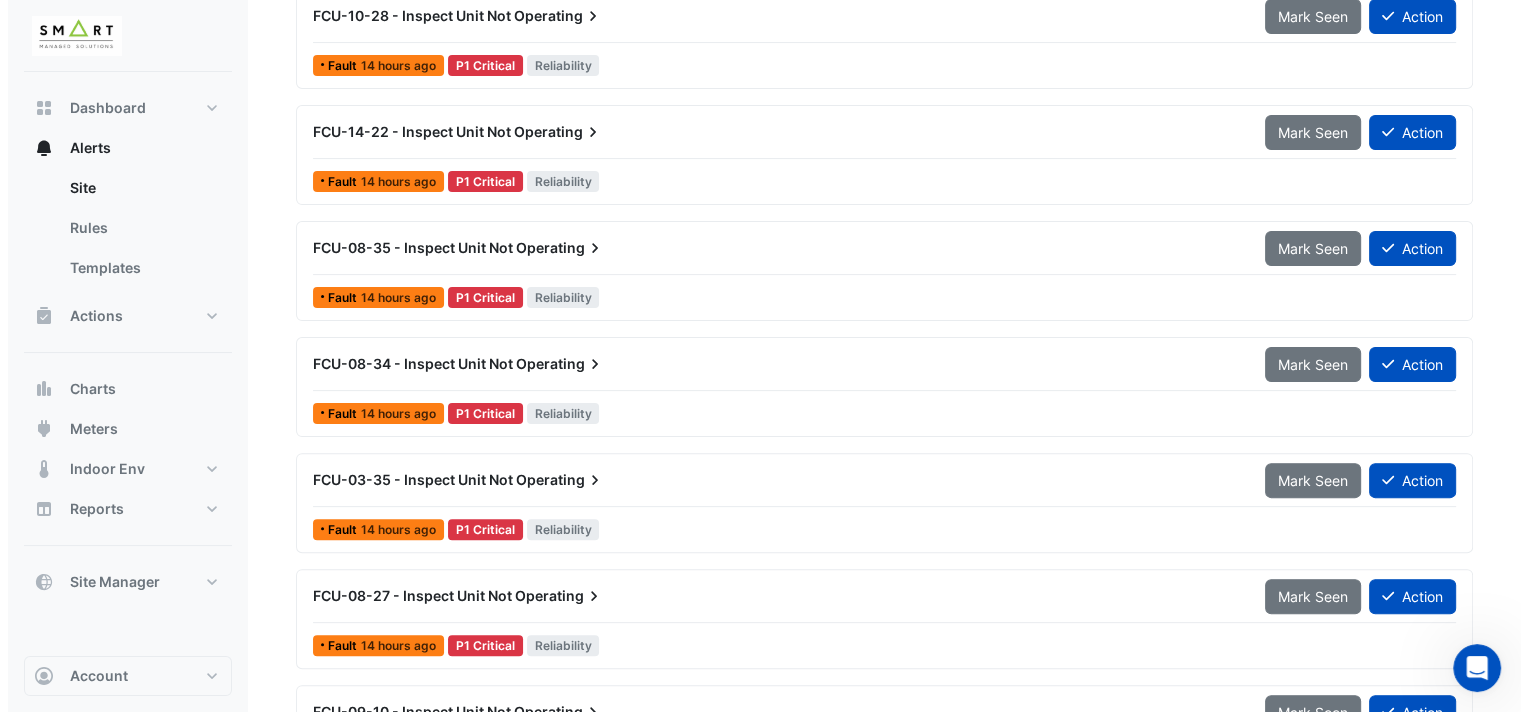 scroll, scrollTop: 0, scrollLeft: 0, axis: both 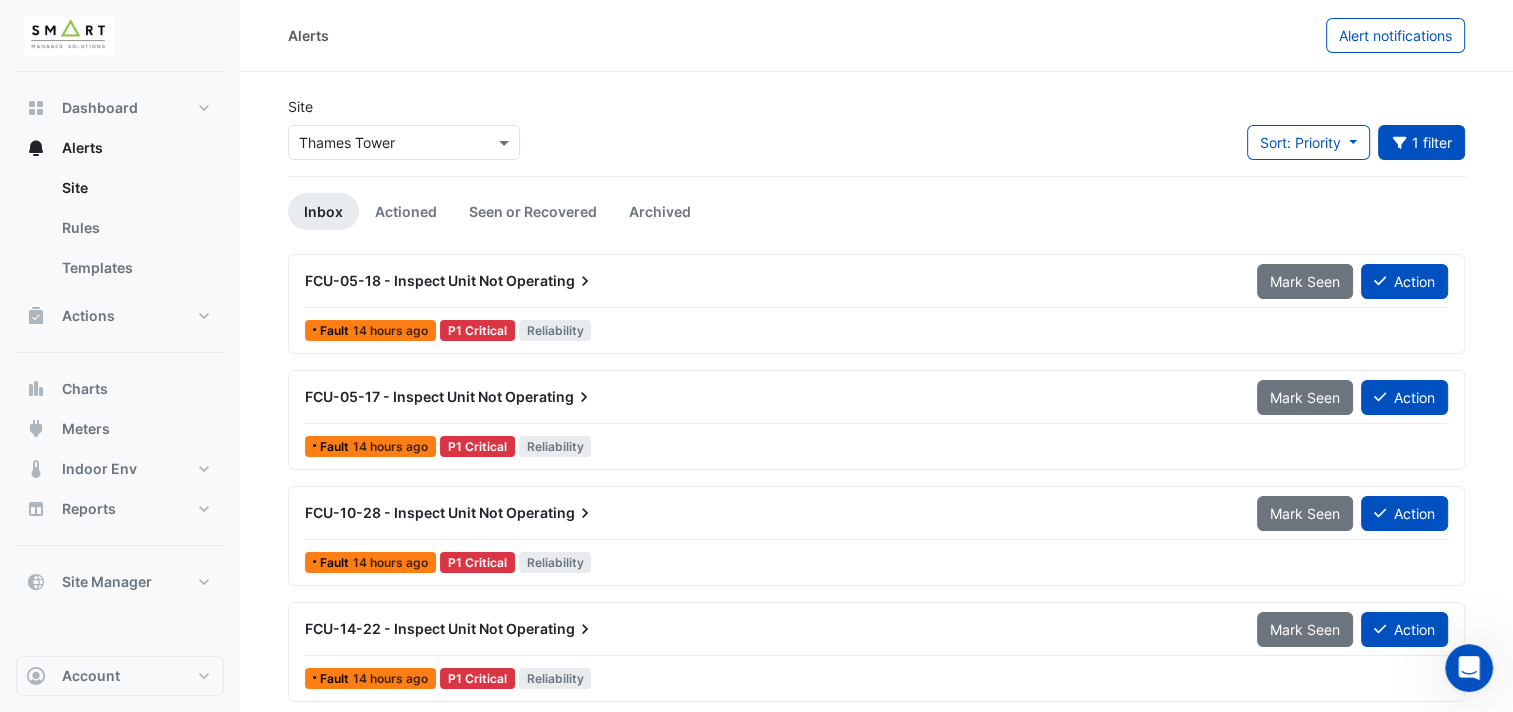 click on "FCU-05-18 - Inspect Unit Not
Operating" at bounding box center (769, 281) 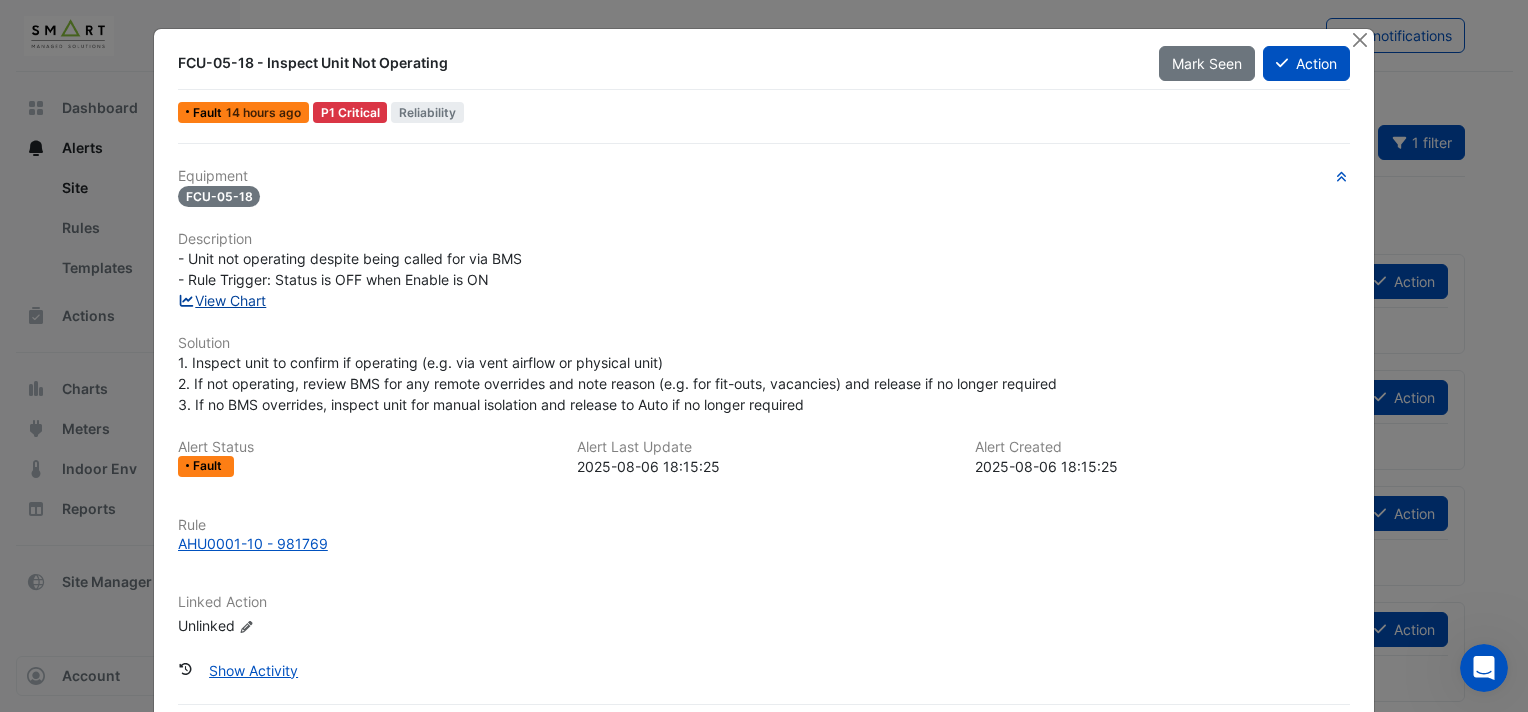 click on "View Chart" 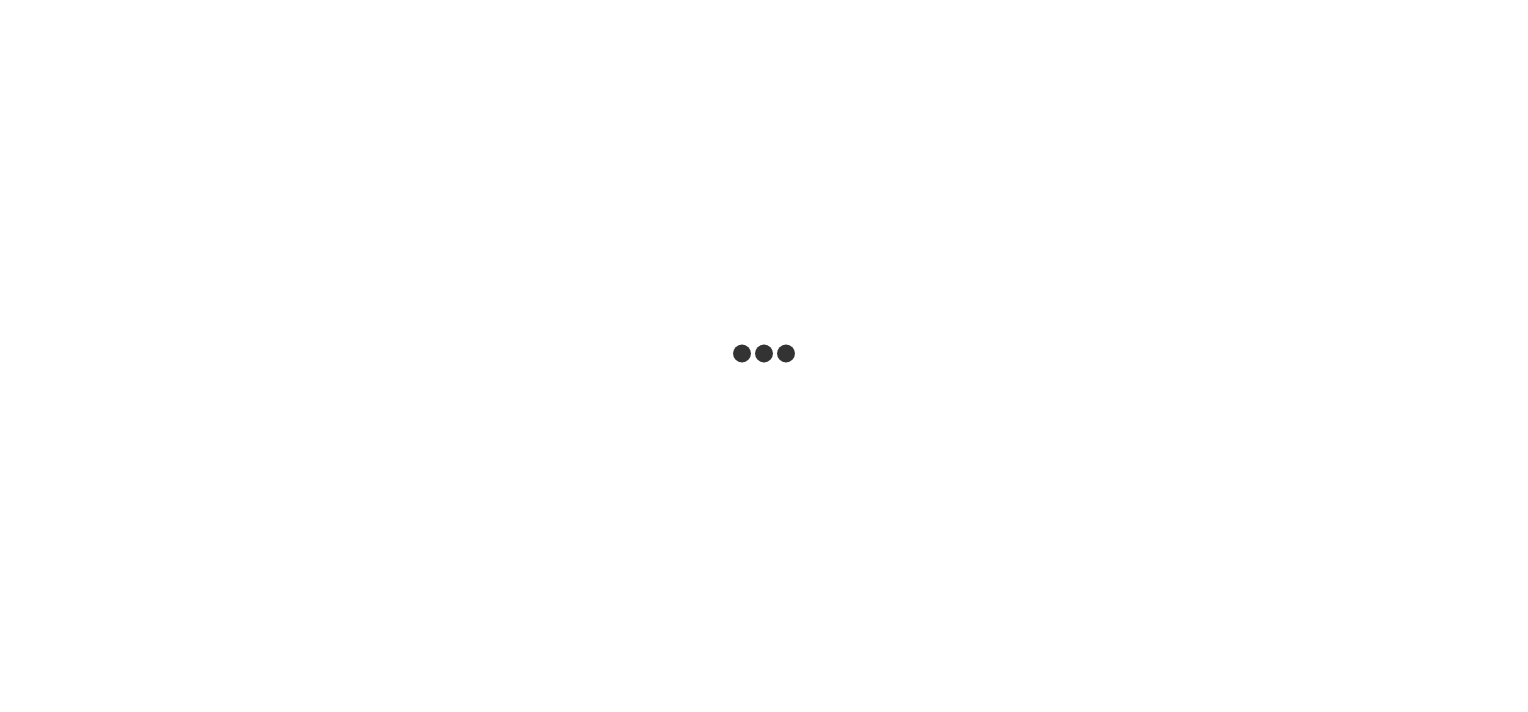 scroll, scrollTop: 0, scrollLeft: 0, axis: both 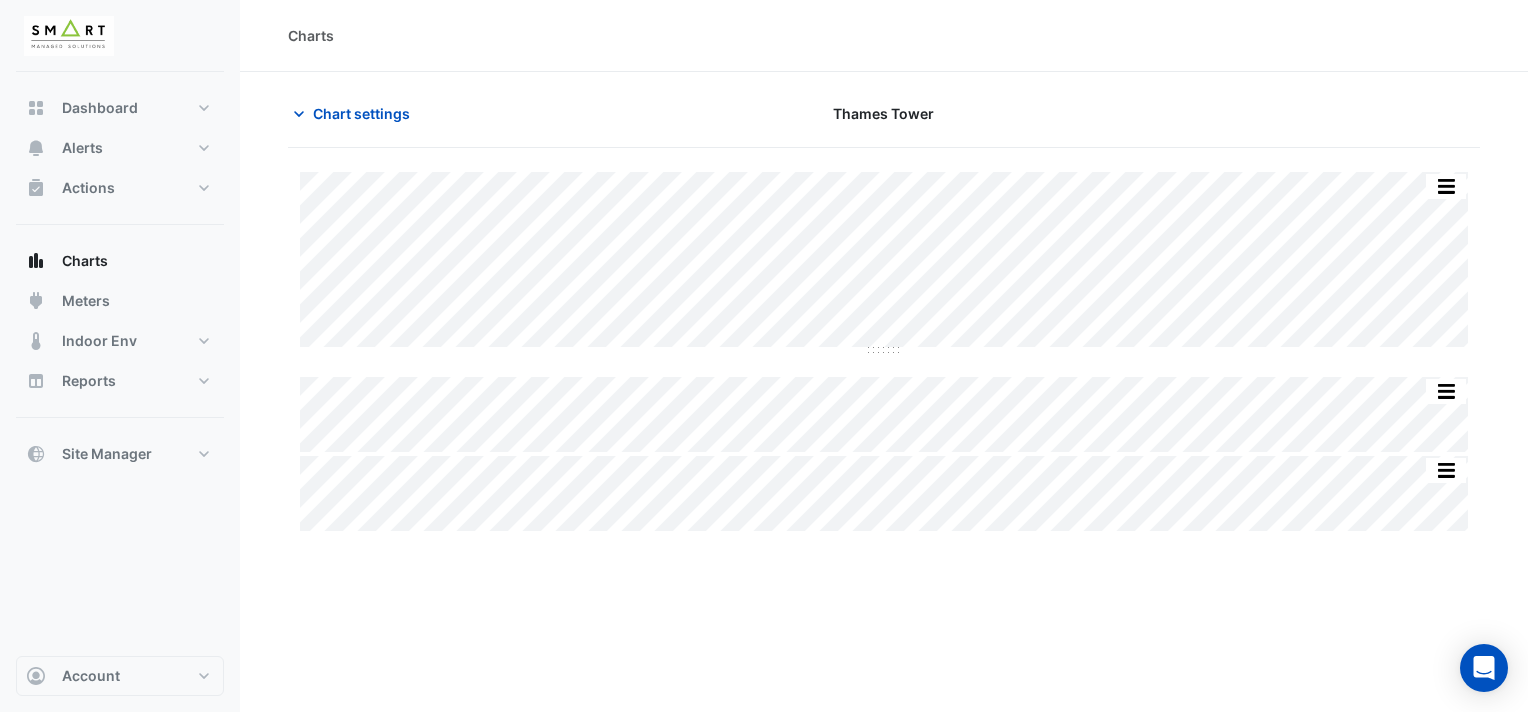 type on "**********" 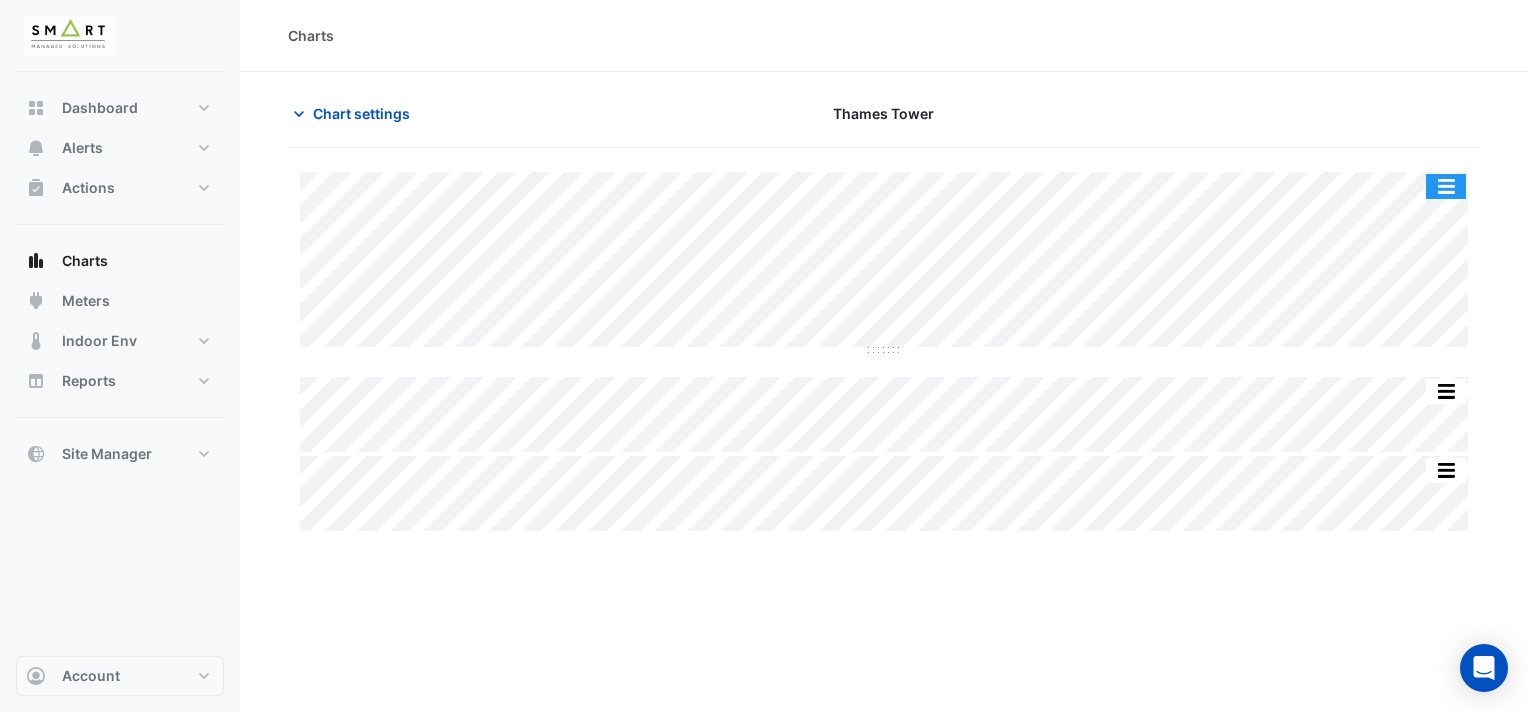 click 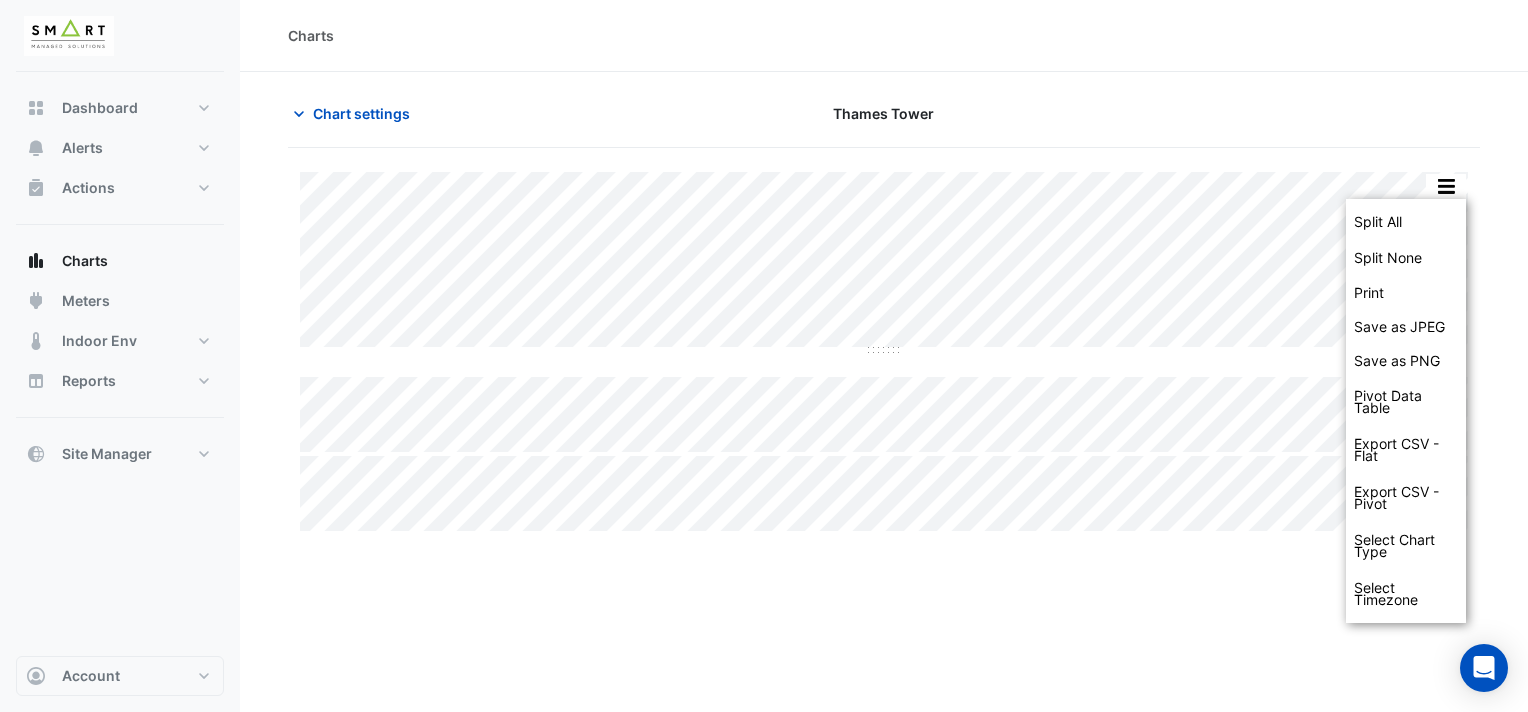 click on "Chart settings
Thames Tower
Split All Split None Print Save as JPEG Save as PNG Pivot Data Table Export CSV - Flat Export CSV - Pivot Select Chart Type Select Timezone    —    FCU-05-18    Unit Supply Air Fan Speed       L05 FCU-Zn-18    Thu 07-Aug-2025 07:45       30 %       ◼       AHU0001-10 - Rule ID: 981769          Thu 07-Aug-2025 07:59       Alert    Timezone: Europe/London (BST)
Split All Split None Print Save as JPEG Save as PNG Pivot Data Table Export CSV - Flat Export CSV - Pivot Select Chart Type Select Timezone    ◼    FCU-05-18    Unit Supply Air Fan Enable       L05 FCU-Zn-18    Thu 07-Aug-2025 07:45       On (1)    Timezone: Europe/London (BST)
Split All Split None Print Save as JPEG Save as PNG Pivot Data Table Export CSV - Flat Export CSV - Pivot Select Chart Type Select Timezone    ◼" 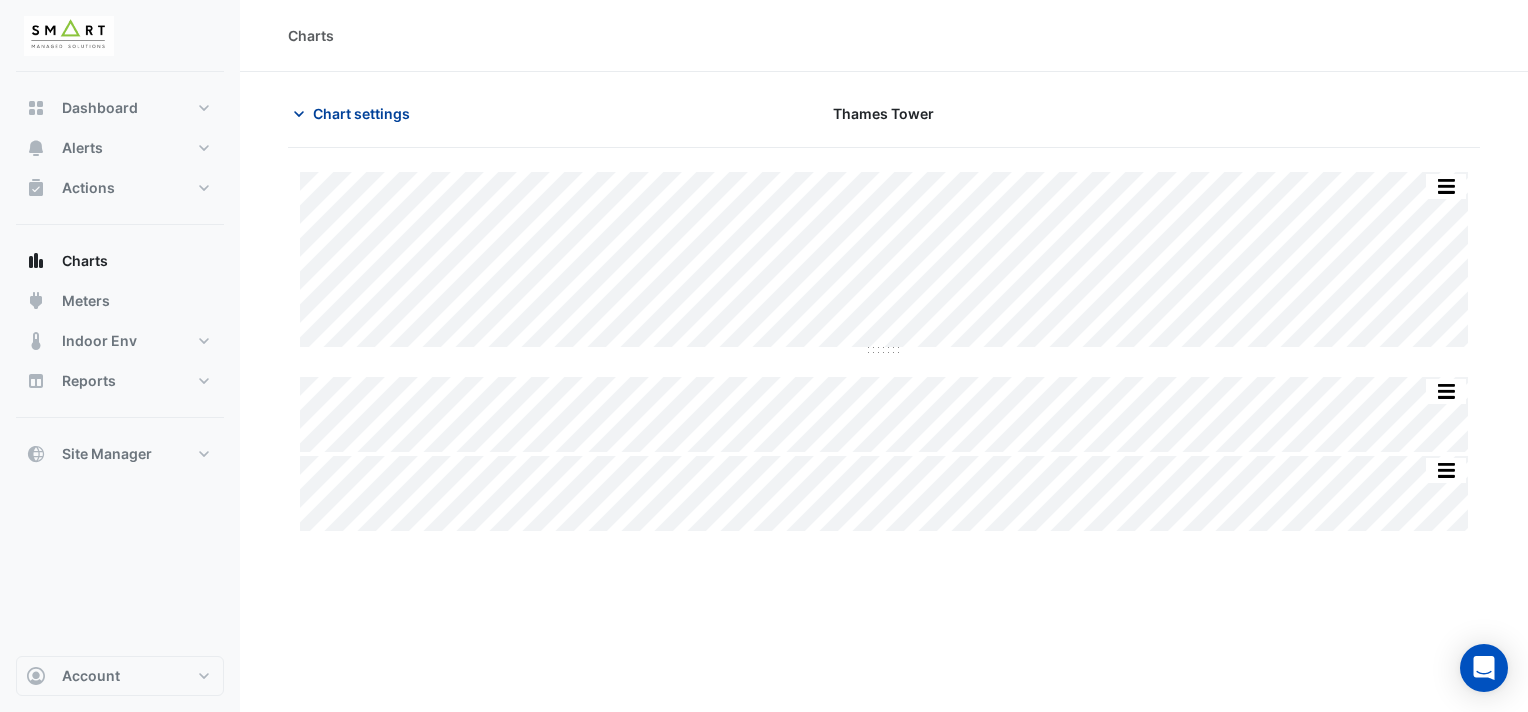 click on "Chart settings" 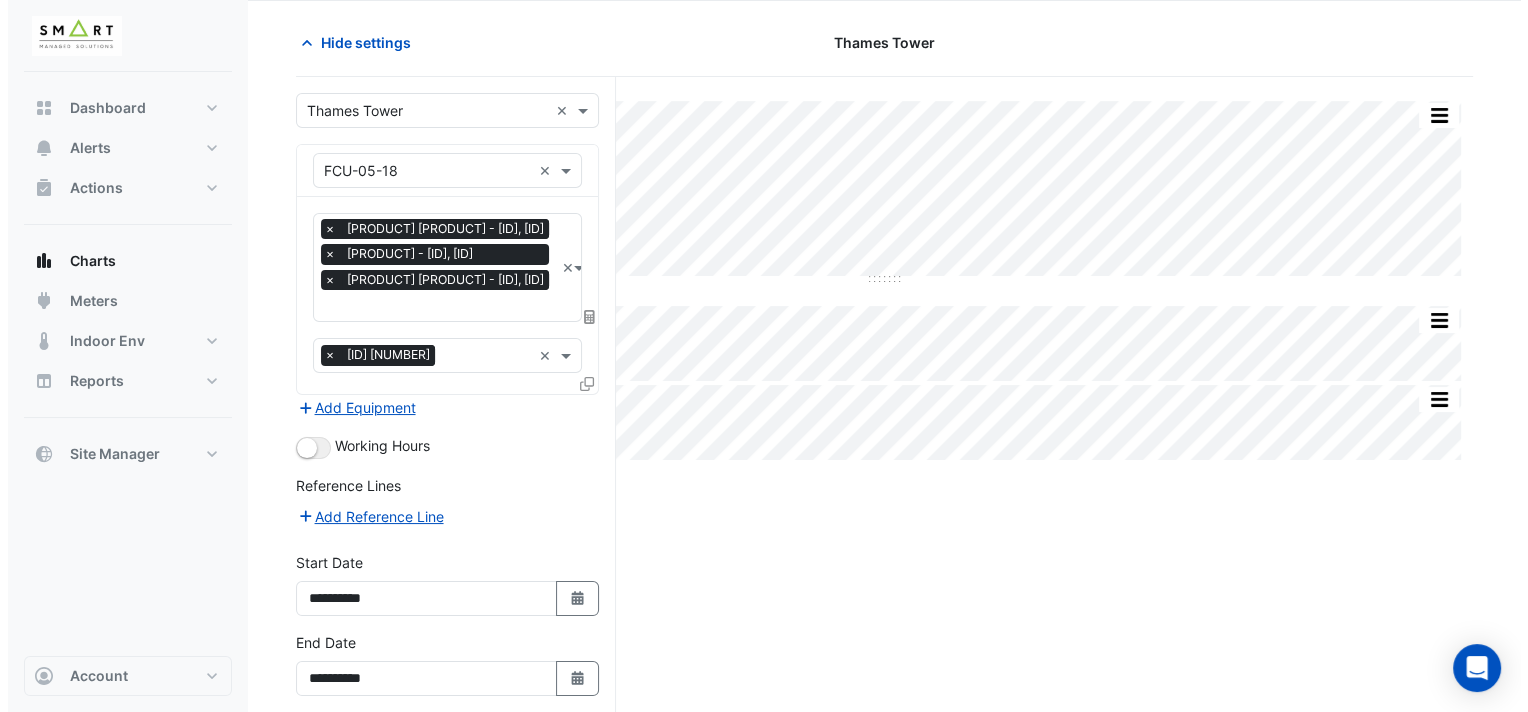scroll, scrollTop: 0, scrollLeft: 0, axis: both 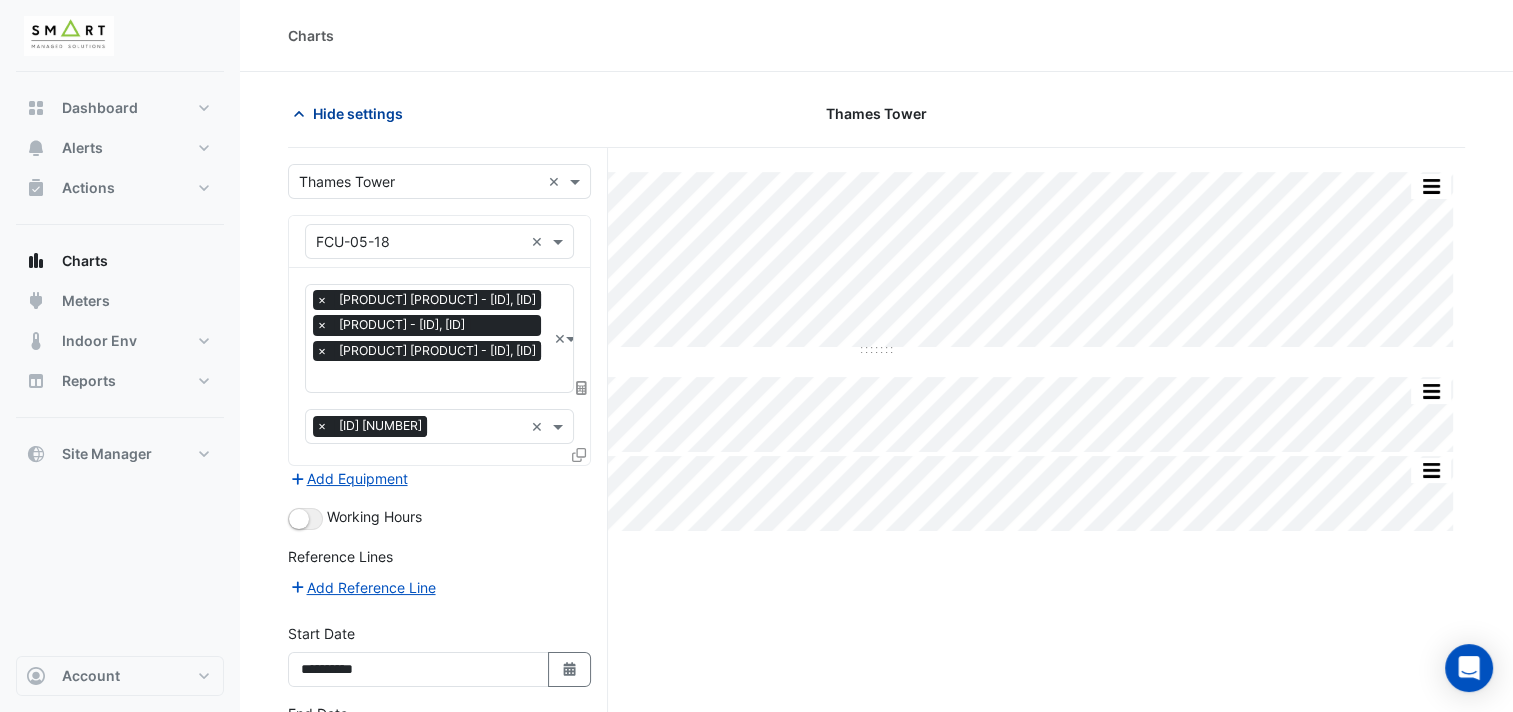 click 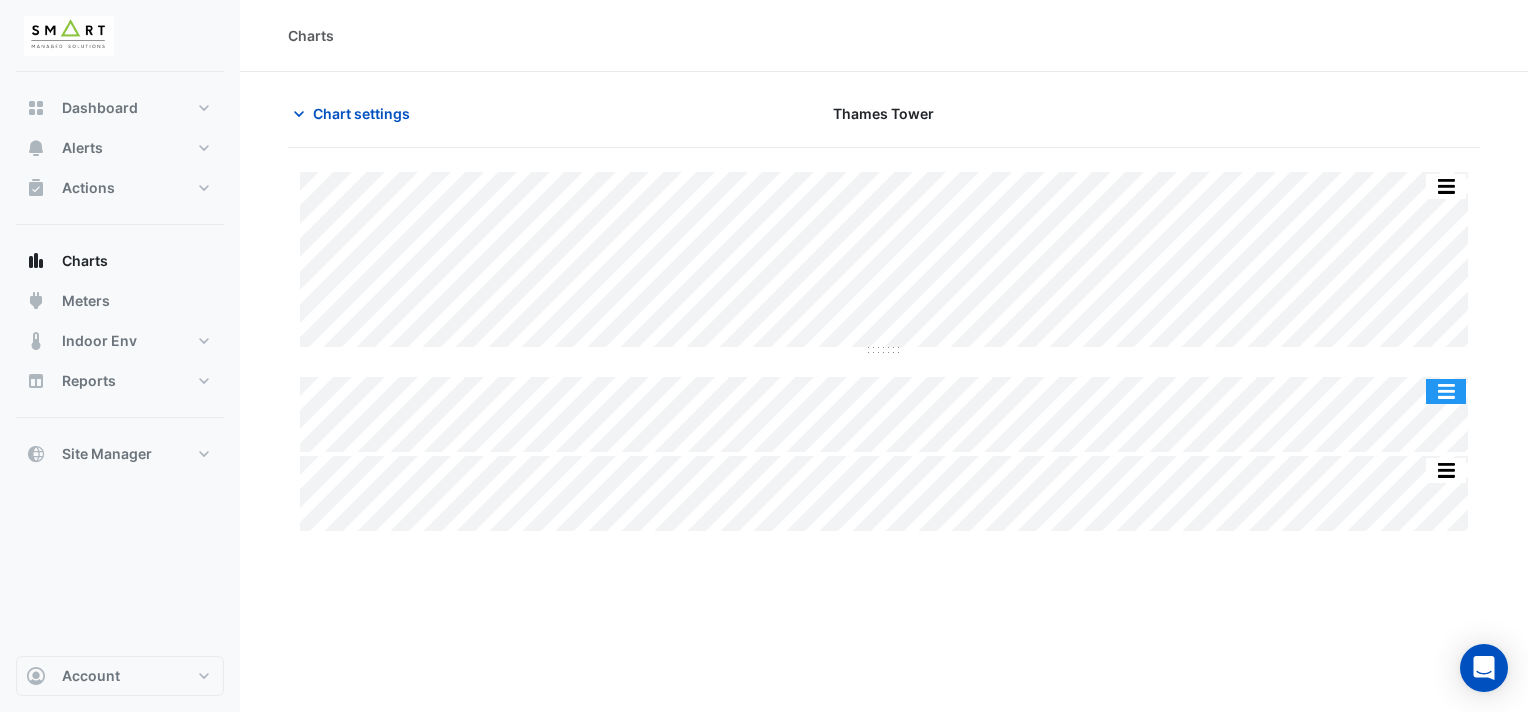 click 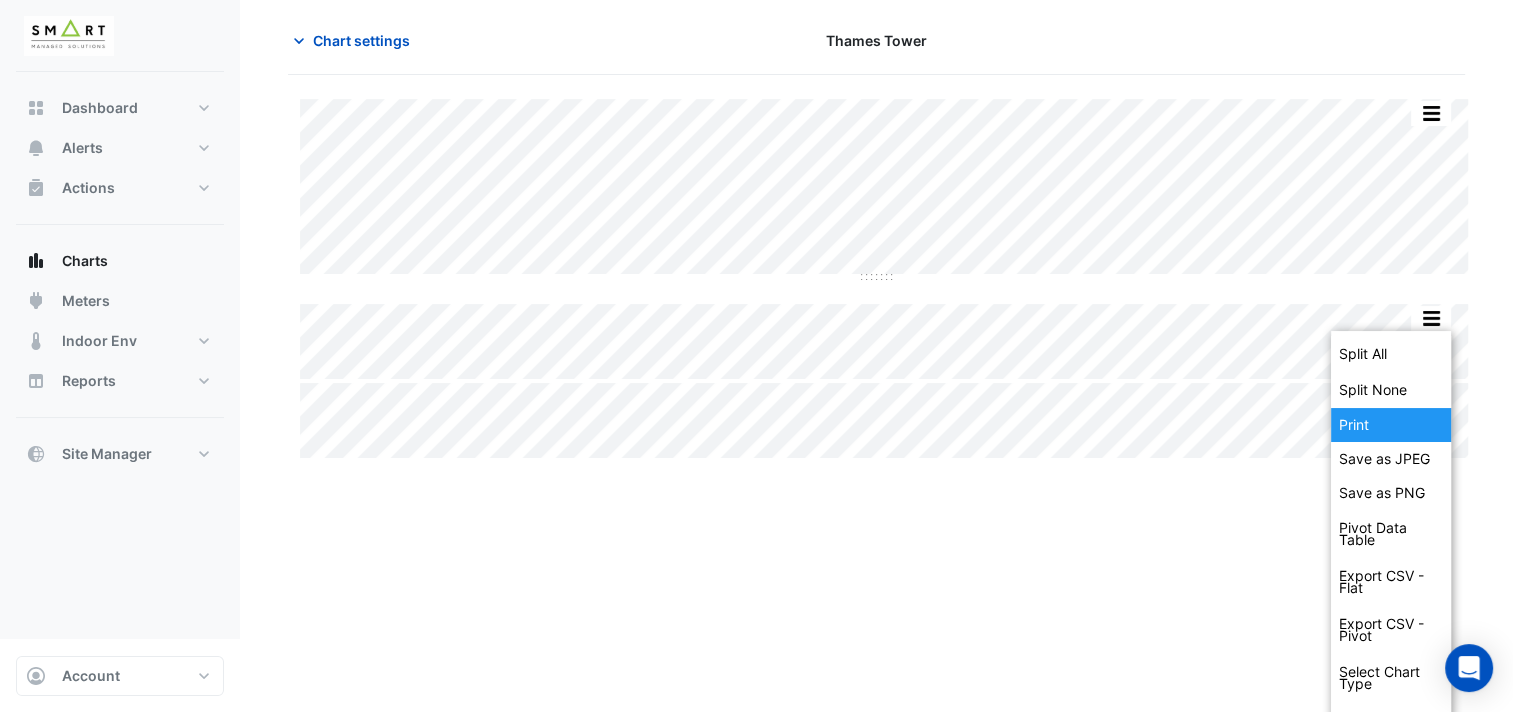 scroll, scrollTop: 115, scrollLeft: 0, axis: vertical 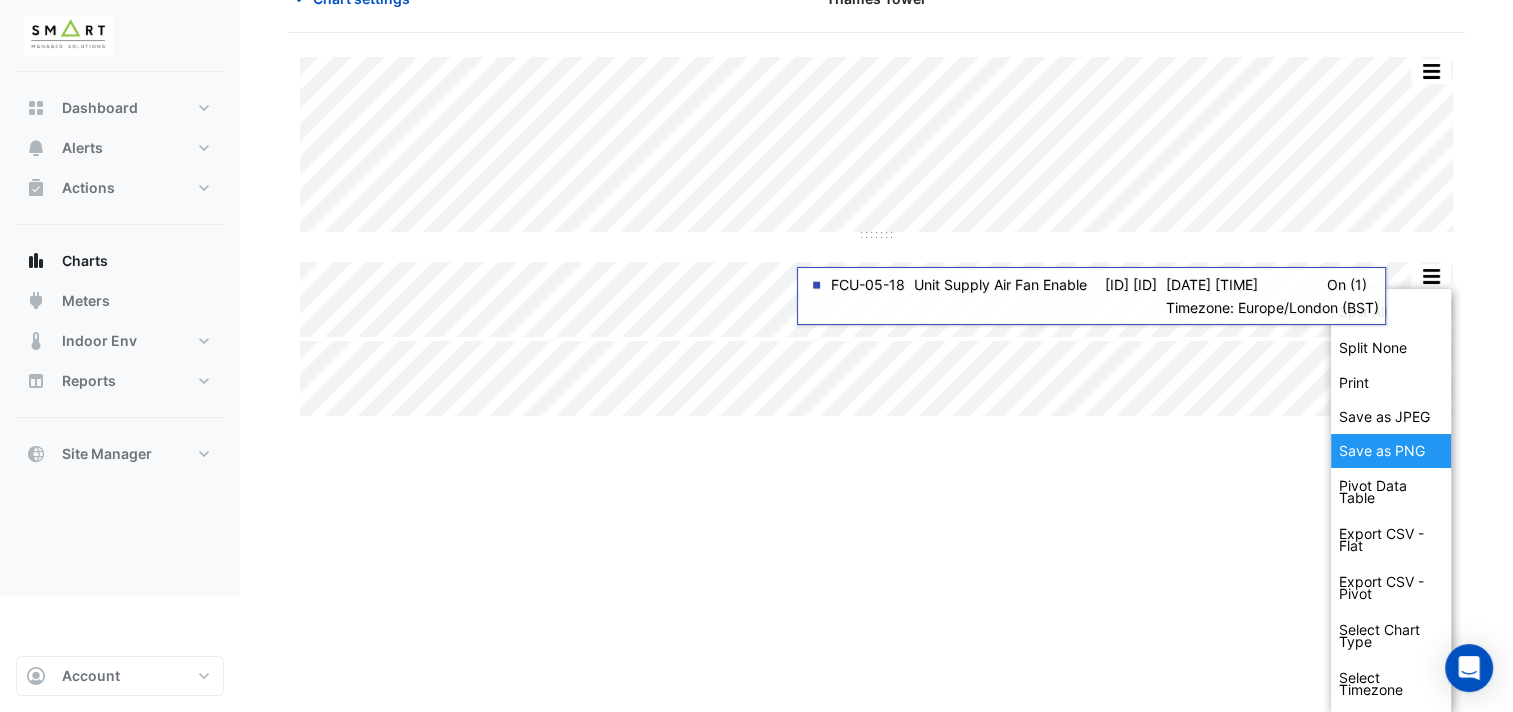 click on "Save as PNG" 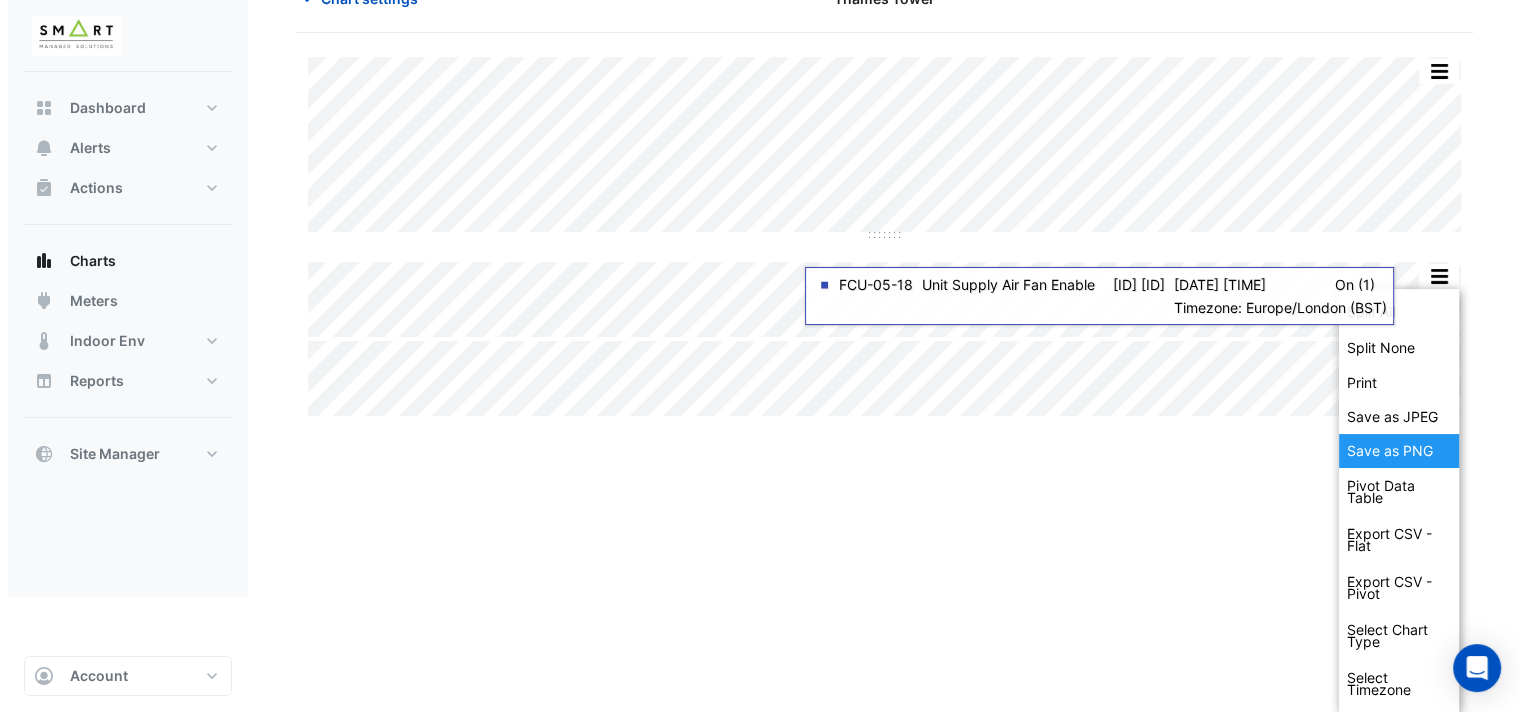 scroll, scrollTop: 0, scrollLeft: 0, axis: both 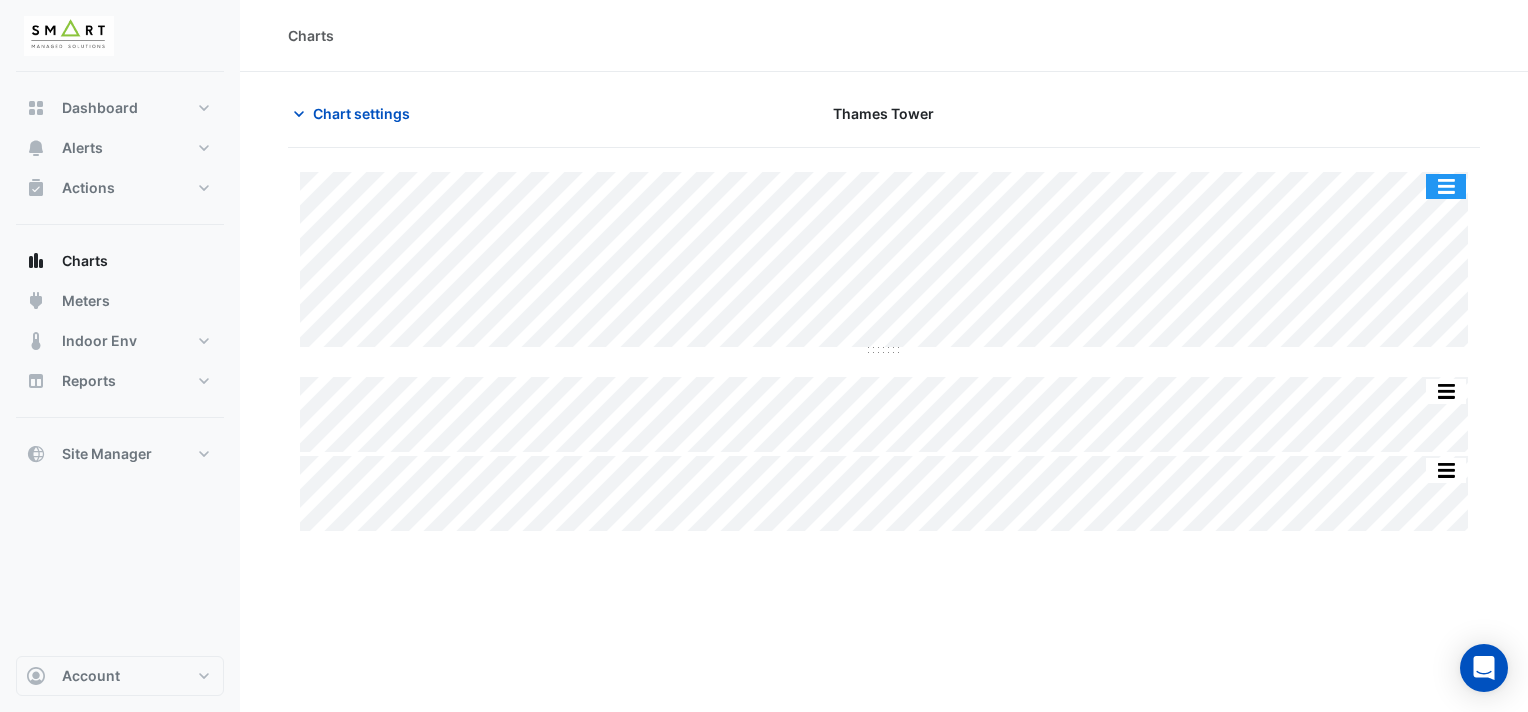 click 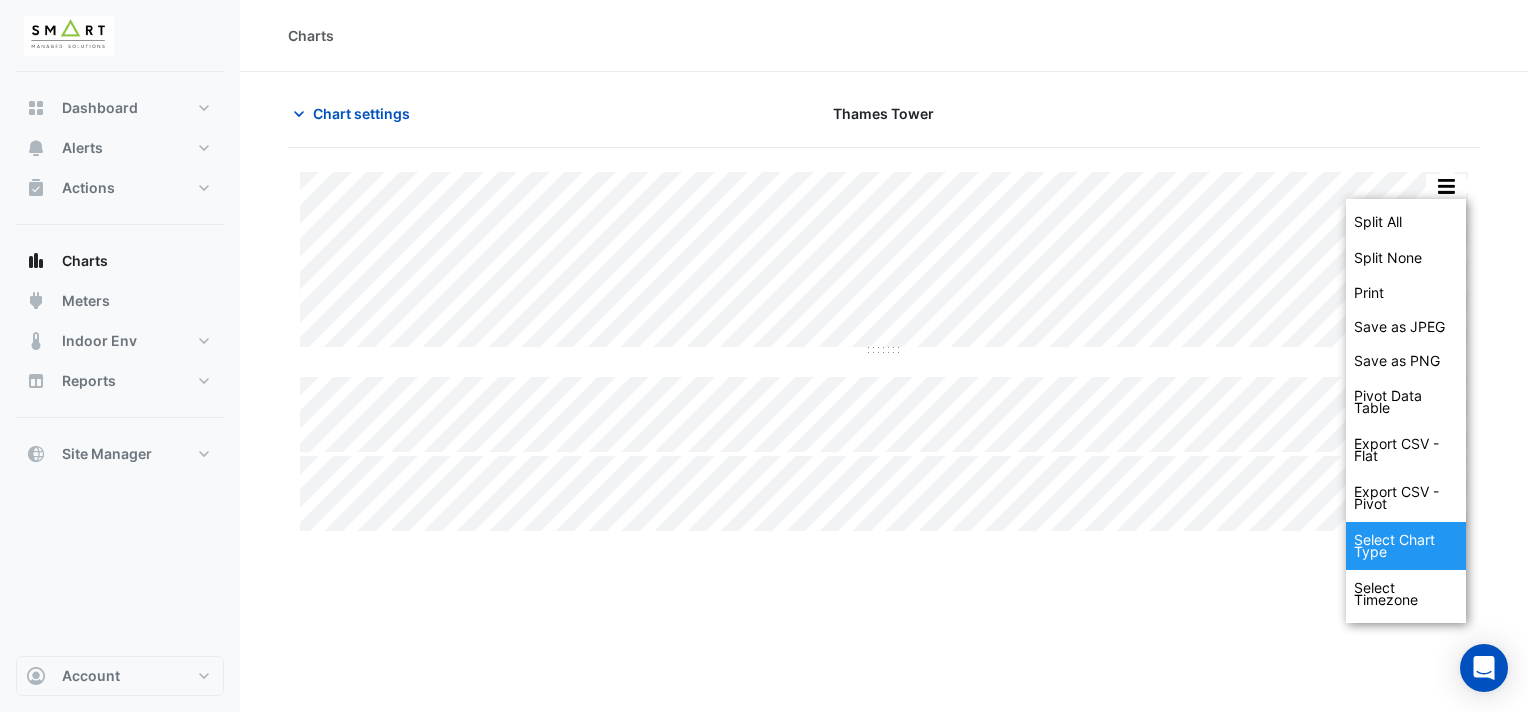 click on "Select Chart Type" 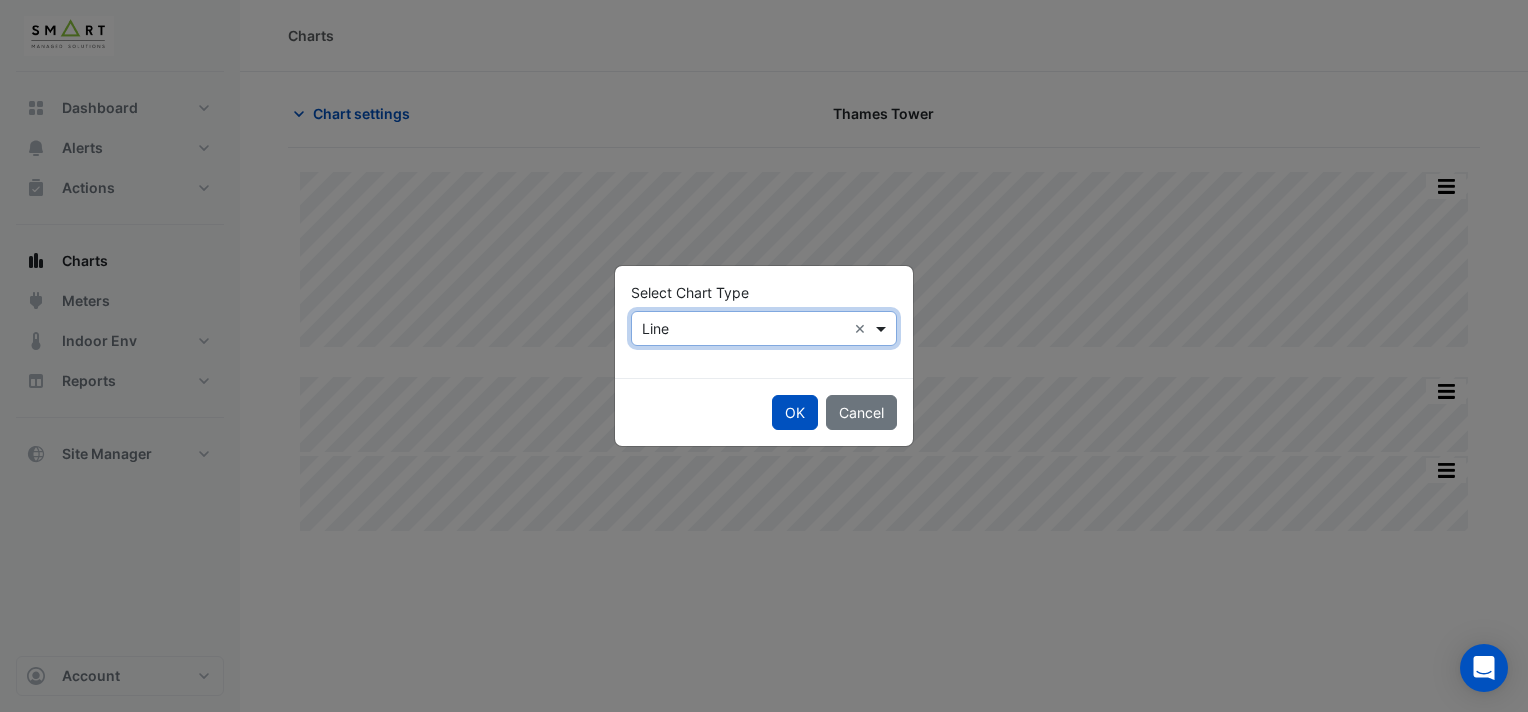 click at bounding box center [883, 328] 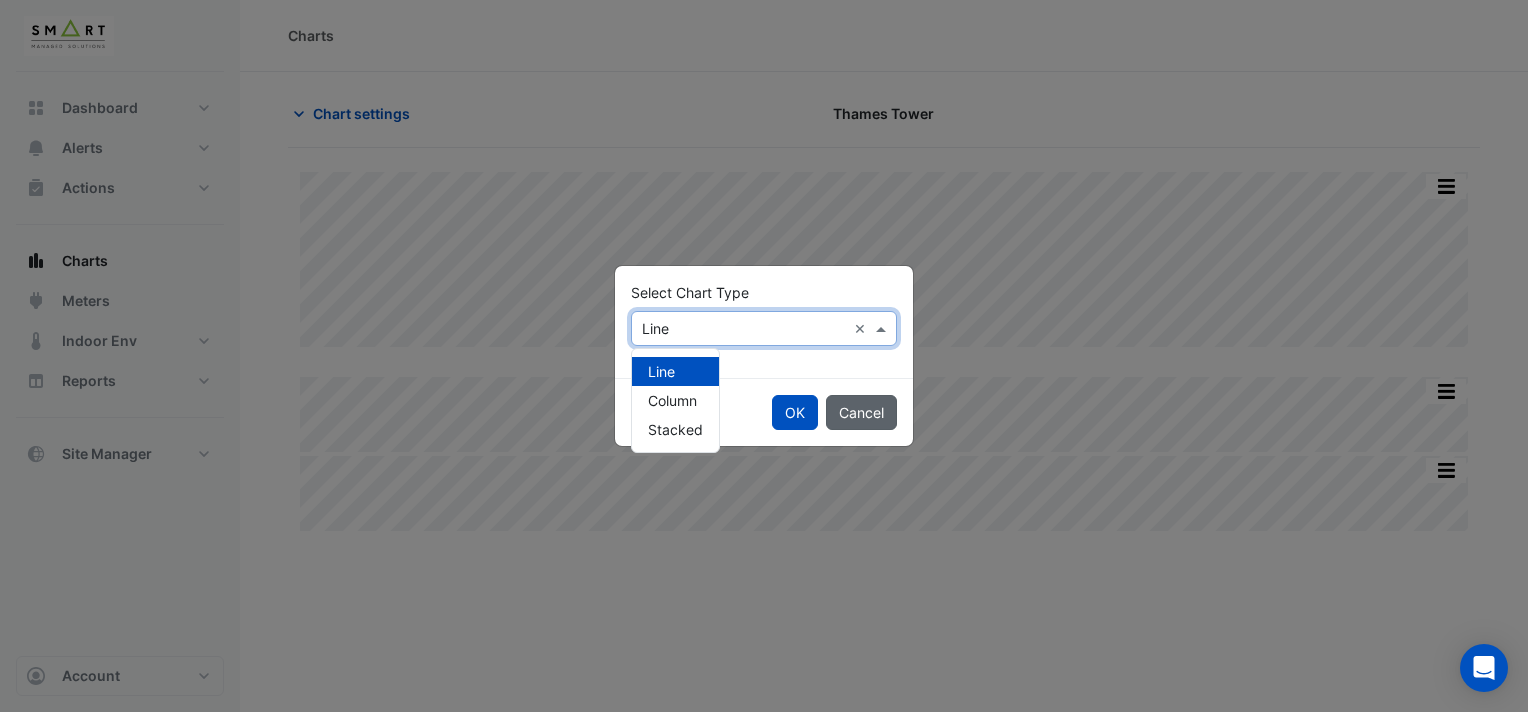 click on "Cancel" 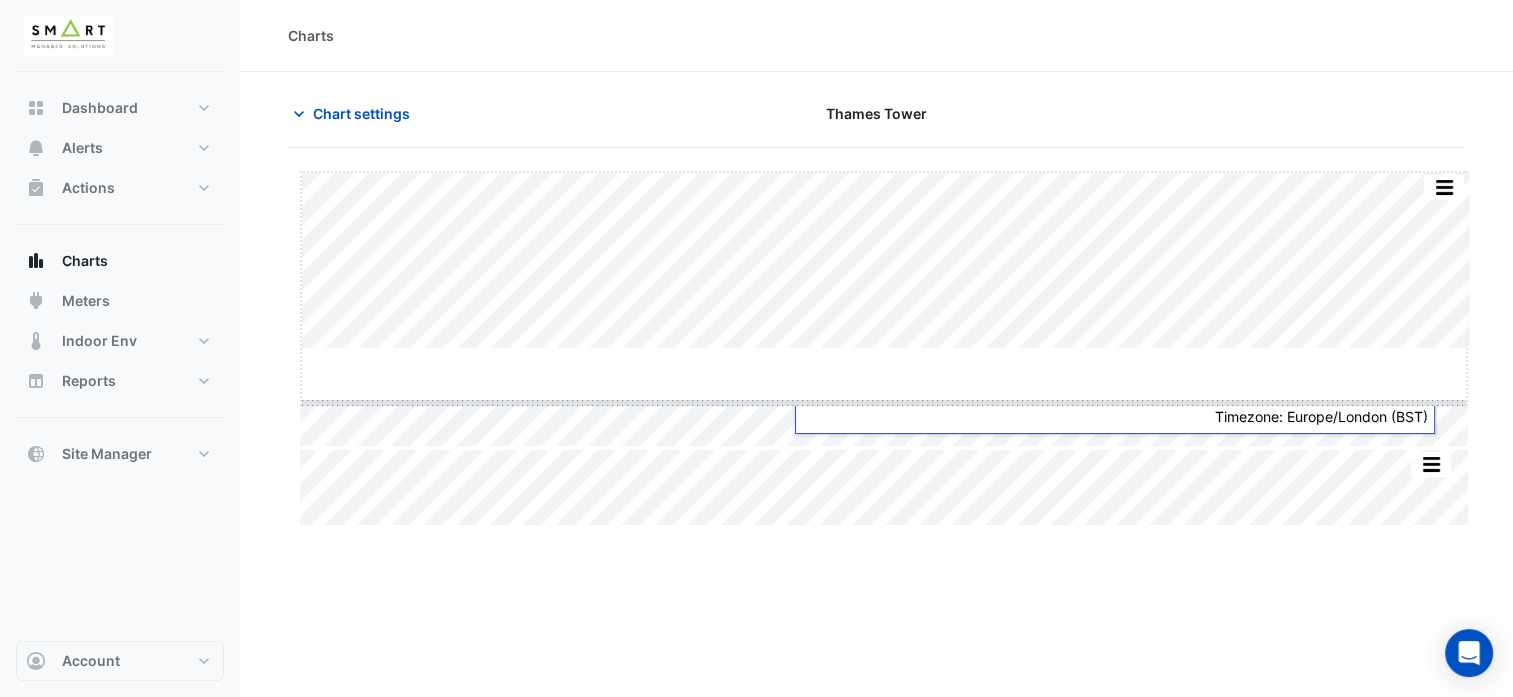 drag, startPoint x: 884, startPoint y: 348, endPoint x: 884, endPoint y: 398, distance: 50 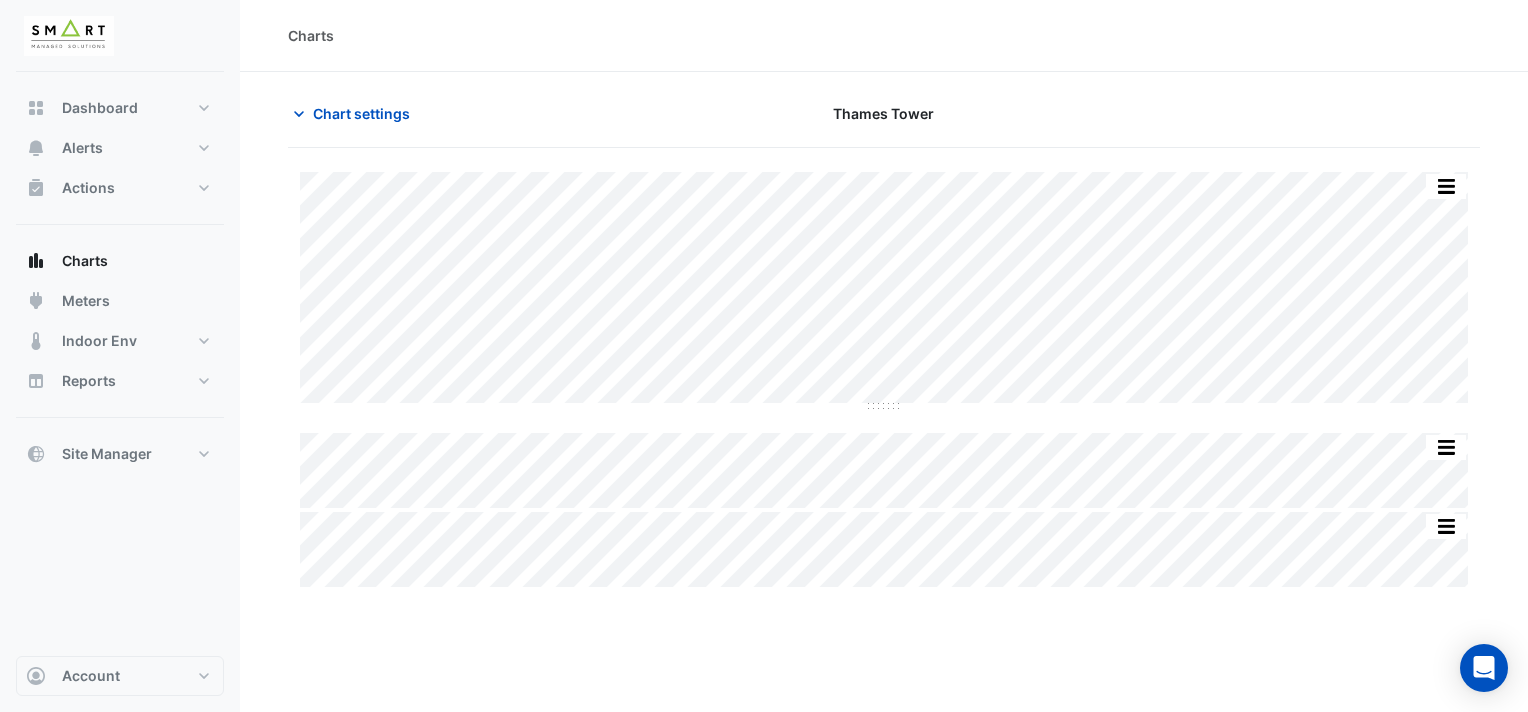 click on "Split All Split None Print Save as JPEG Save as PNG Pivot Data Table Export CSV - Flat Export CSV - Pivot Select Chart Type Select Timezone    —    FCU-05-18    Unit Supply Air Fan Speed       L05 FCU-Zn-18    Wed 06-Aug-2025 20:46       0 %       ◼       AHU0001-10 - Rule ID: 981769          Wed 06-Aug-2025 18:15       Alert    Timezone: Europe/London (BST)
Split All Split None Print Save as JPEG Save as PNG Pivot Data Table Export CSV - Flat Export CSV - Pivot Select Chart Type Select Timezone    ◼    FCU-05-18    Unit Supply Air Fan Enable       L05 FCU-Zn-18    Wed 06-Aug-2025 21:17       On (1)    Timezone: Europe/London (BST)
Split All Split None Print Save as JPEG Save as PNG Pivot Data Table Export CSV - Flat Export CSV - Pivot Select Chart Type Select Timezone    ◼    FCU-05-18    Unit Supply Air Fan Status       L05 FCU-Zn-18    Wed 06-Aug-2025 21:01       Off (0)    Timezone: Europe/London (BST)" 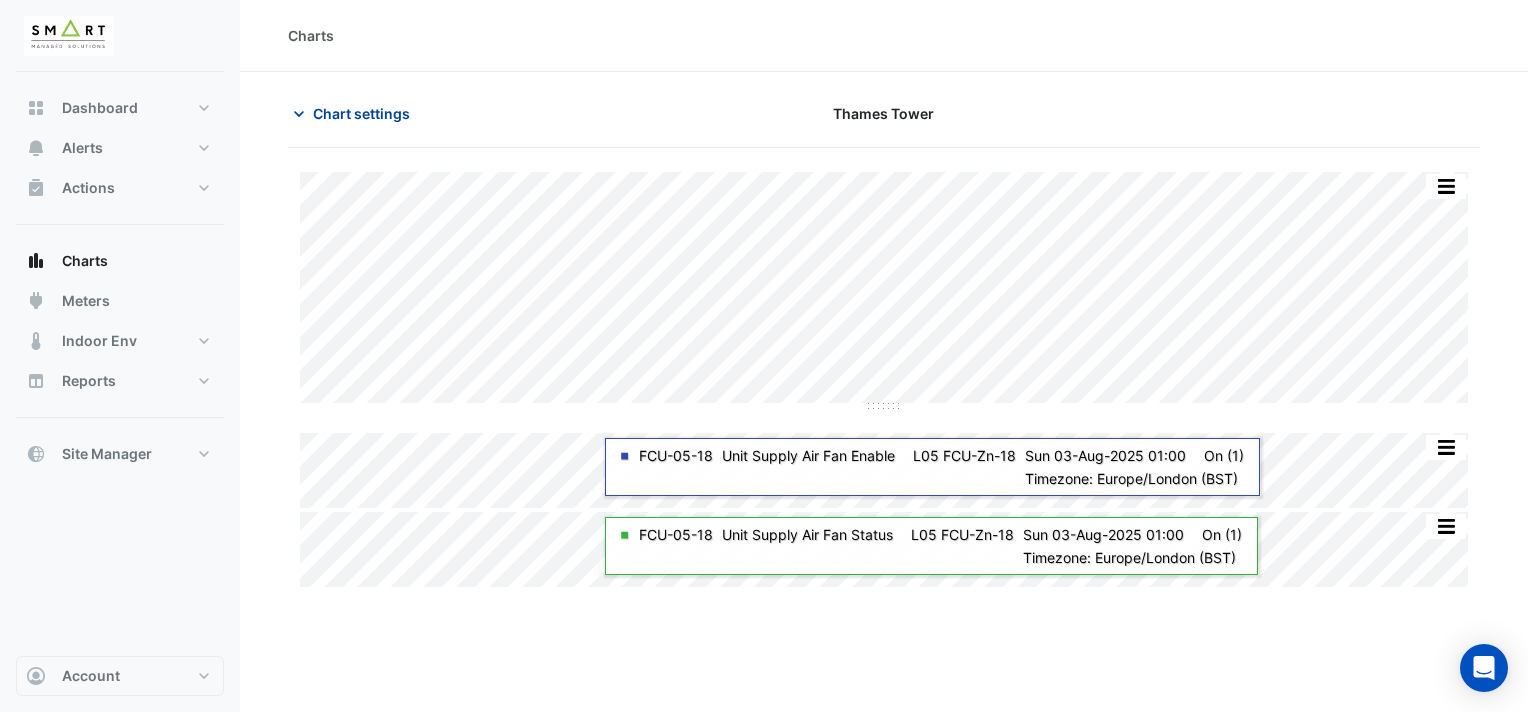 click 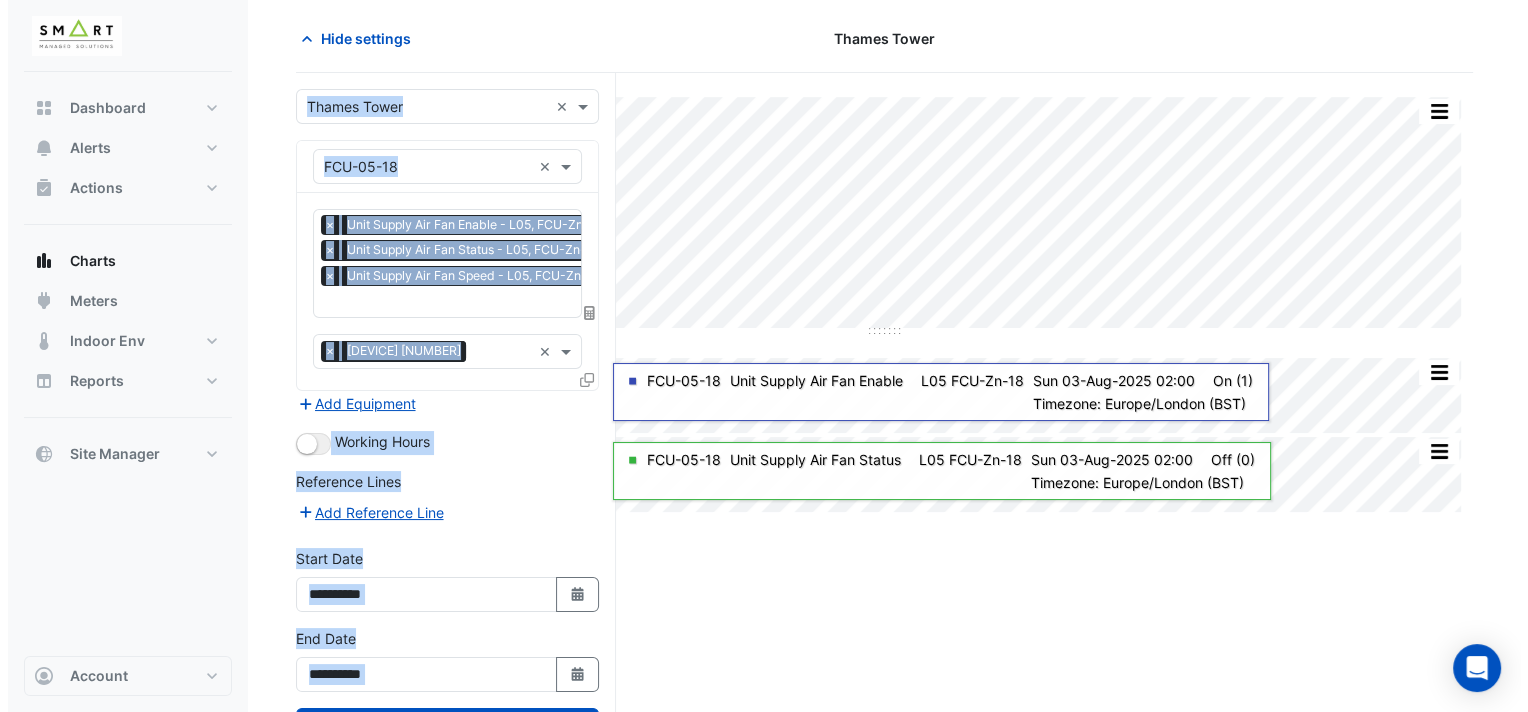 scroll, scrollTop: 0, scrollLeft: 0, axis: both 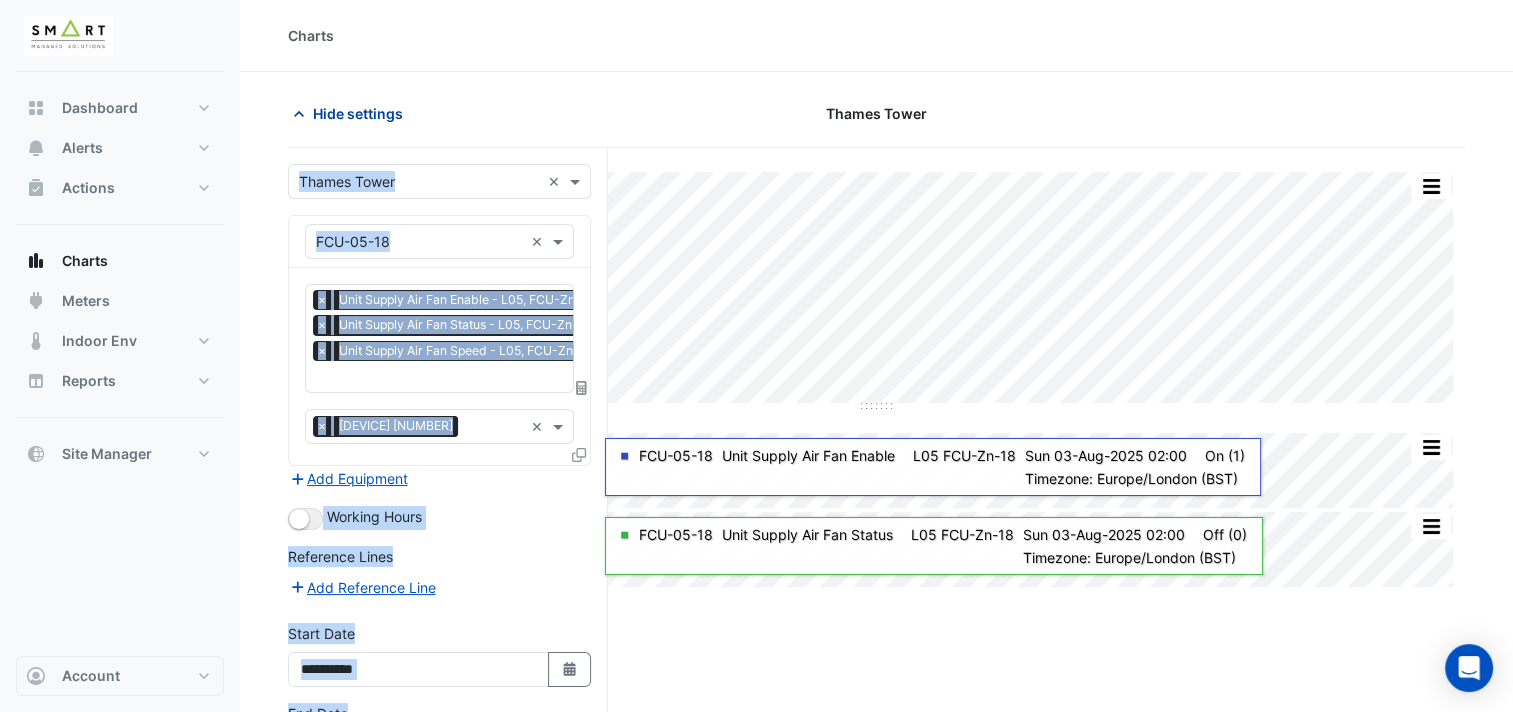click on "Hide settings" 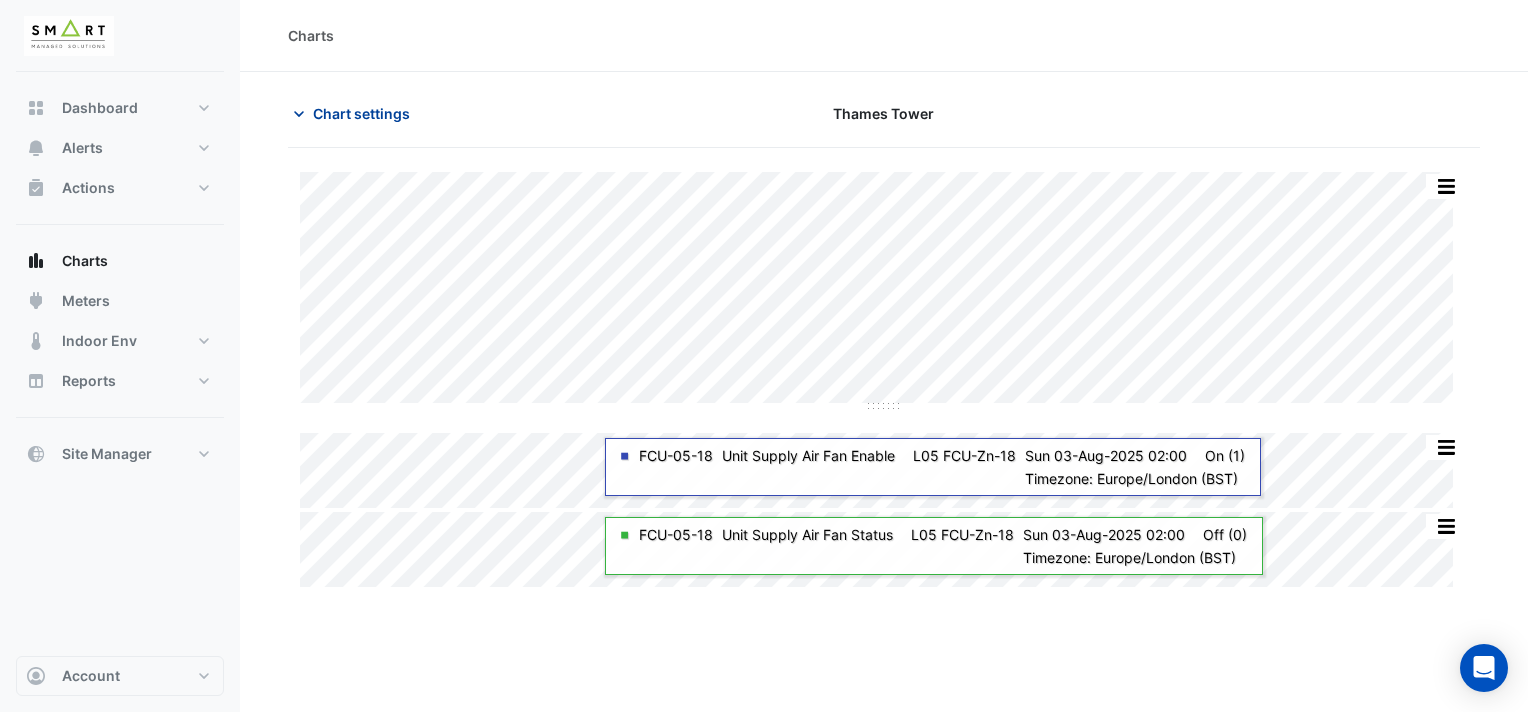 click on "Chart settings" 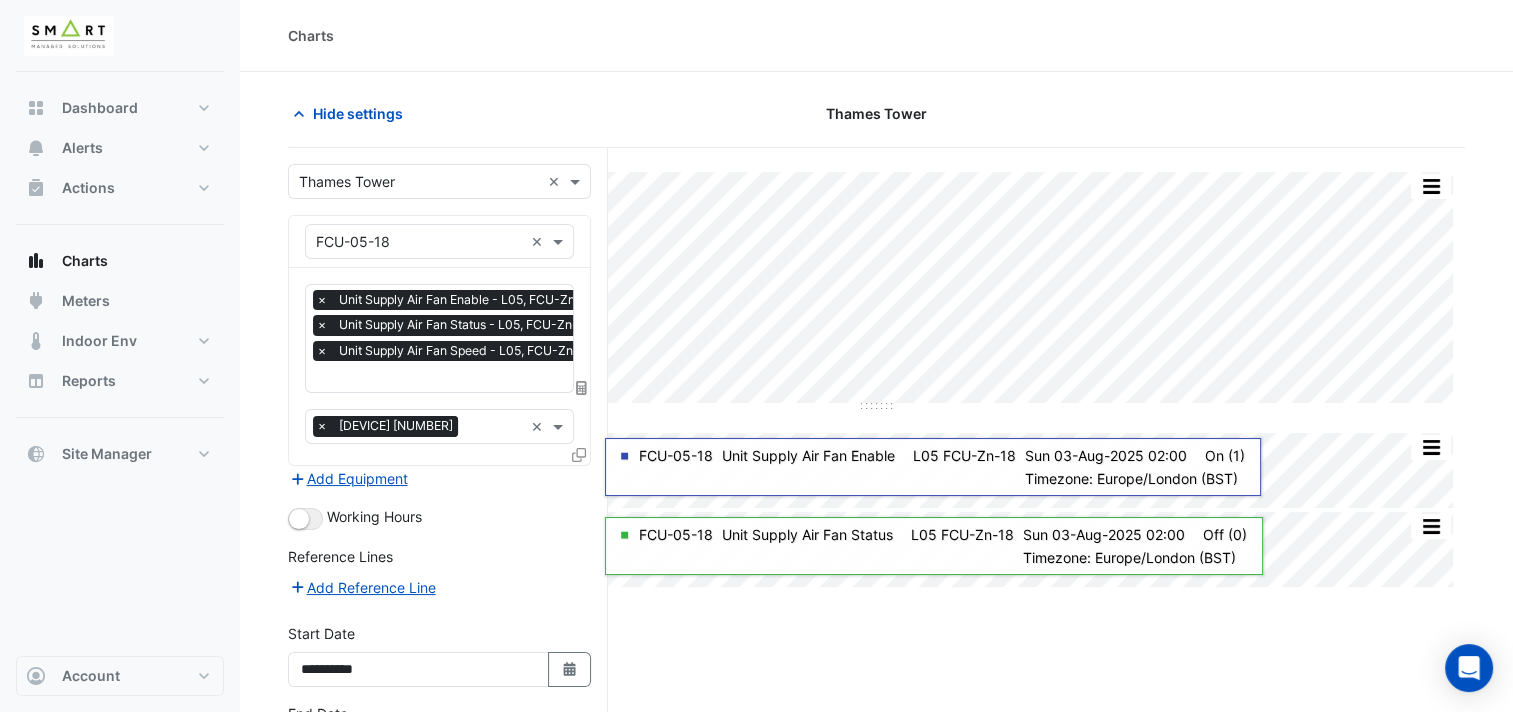 click at bounding box center (419, 182) 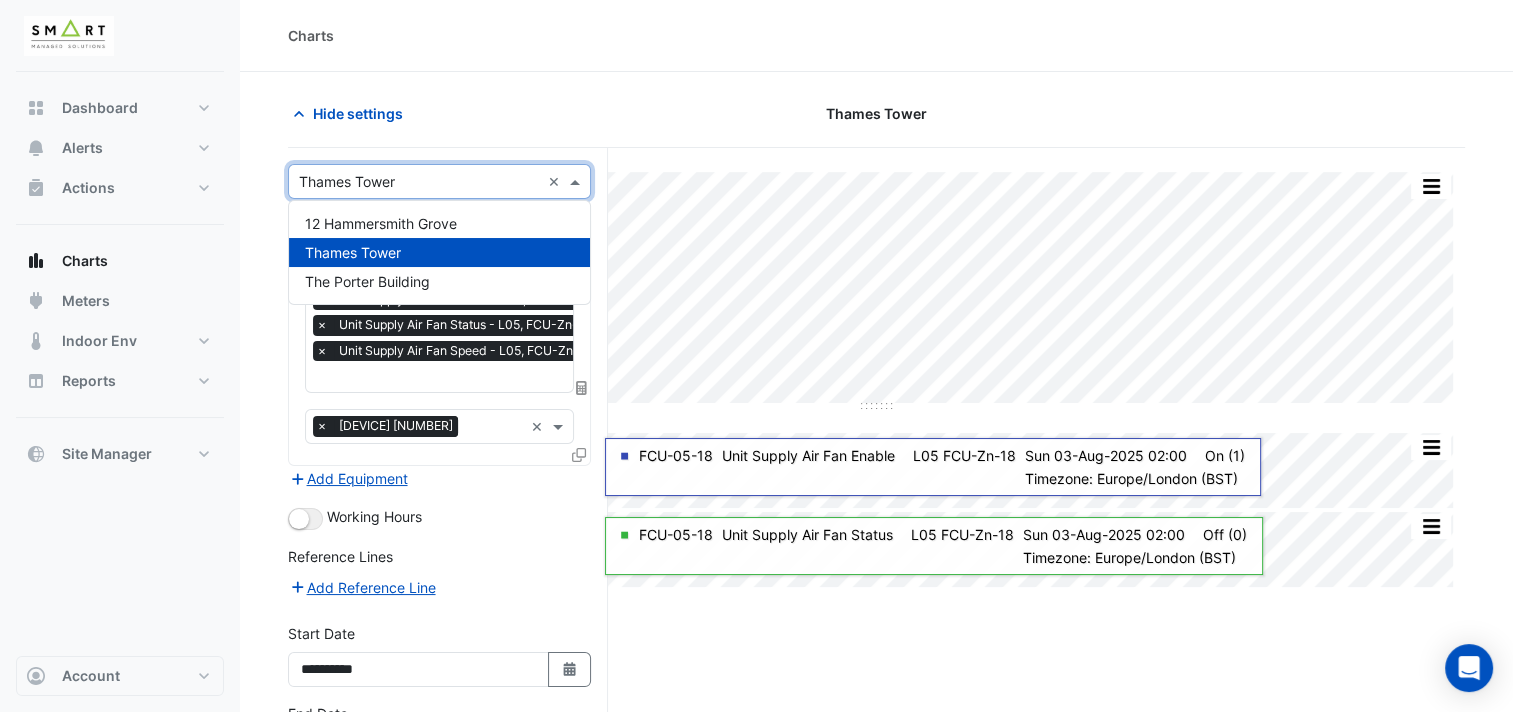 click on "Charts" 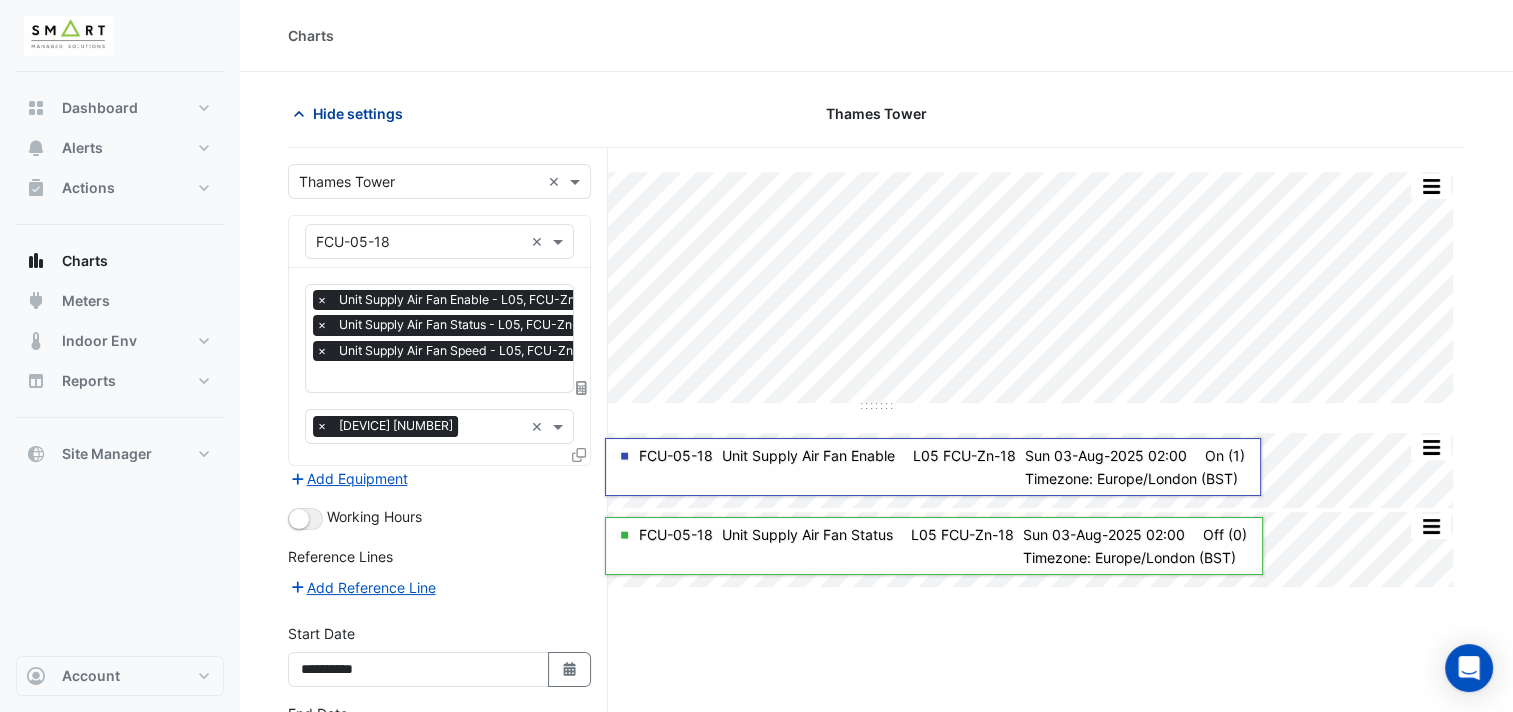 click on "Hide settings" 